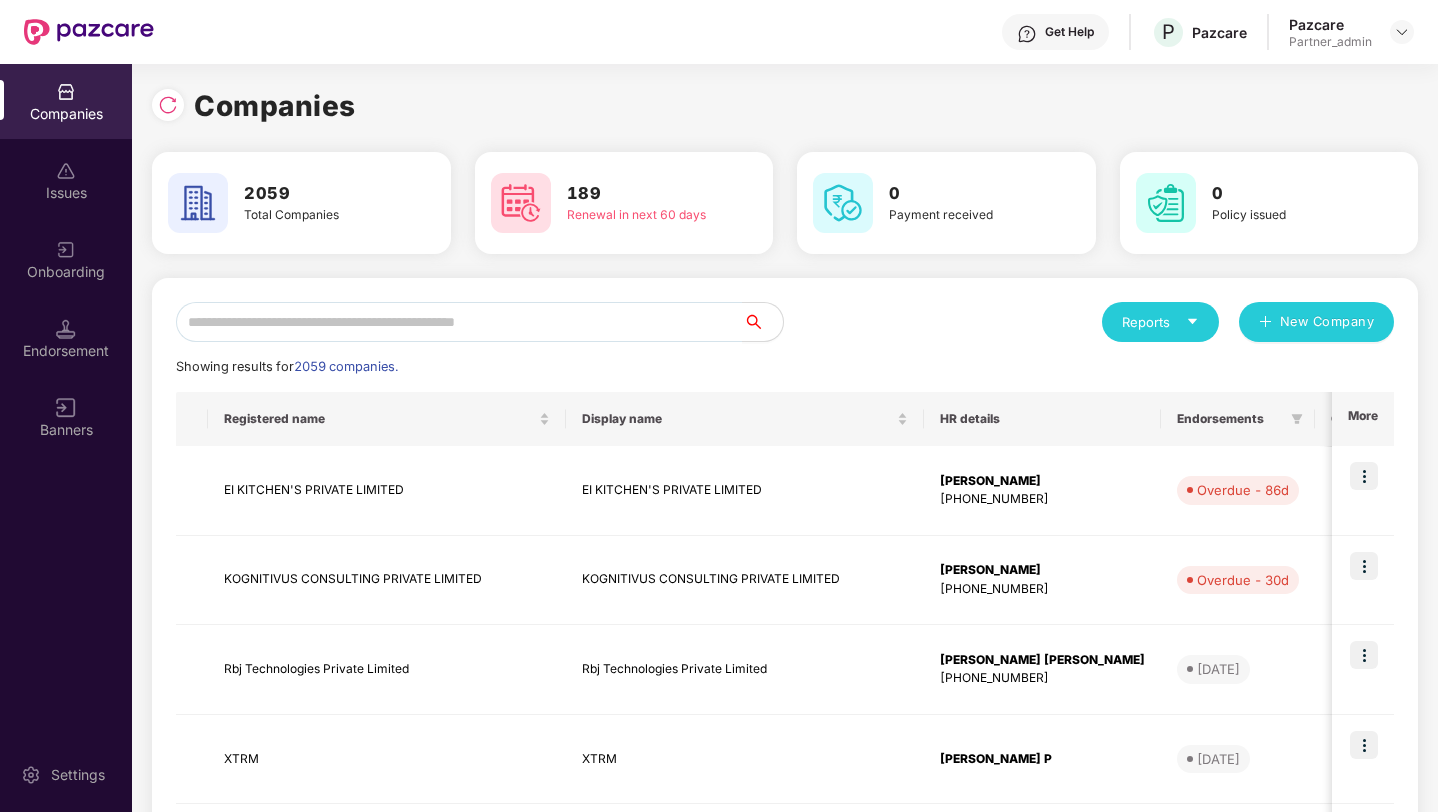 scroll, scrollTop: 0, scrollLeft: 0, axis: both 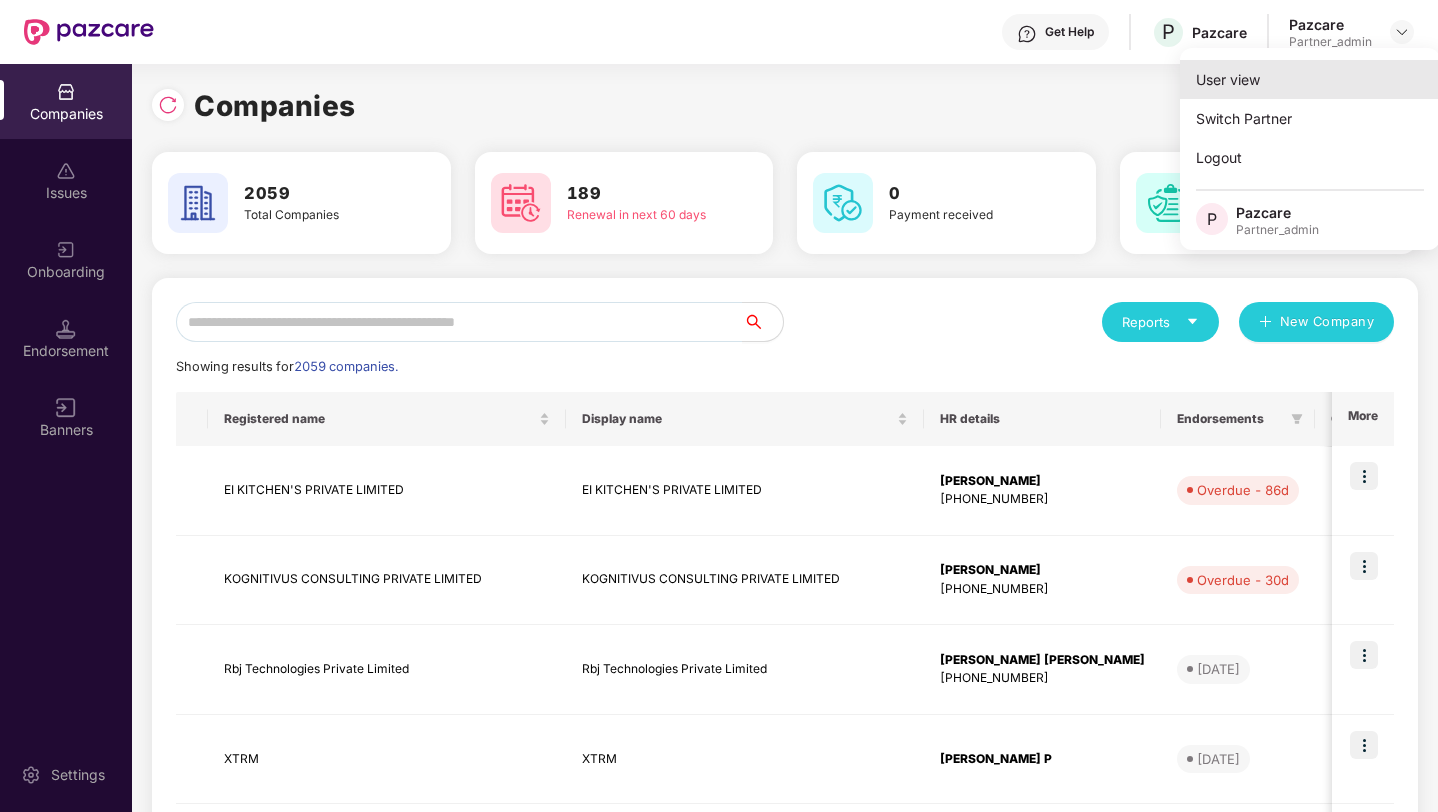 click on "User view" at bounding box center [1310, 79] 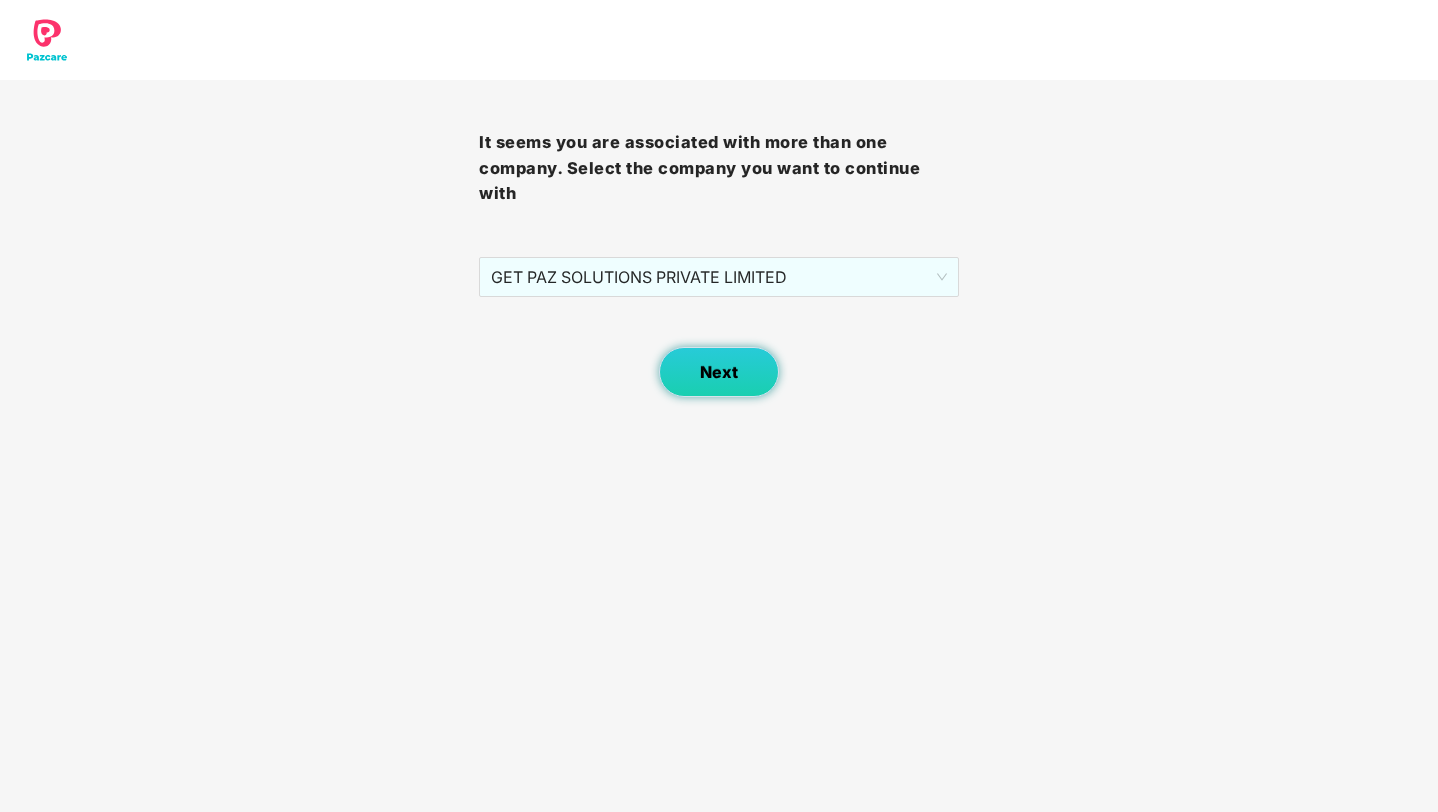 click on "Next" at bounding box center [719, 372] 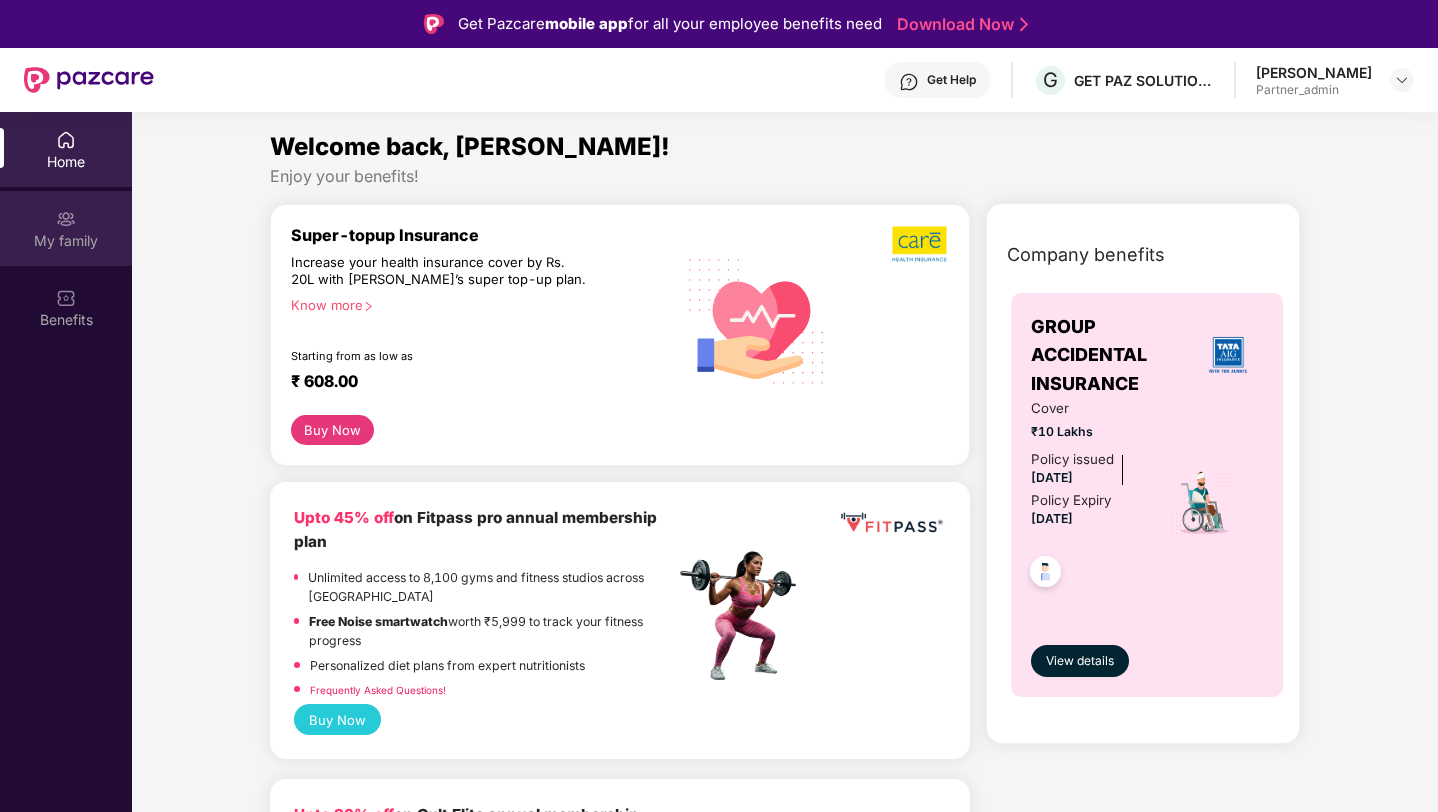 click on "My family" at bounding box center [66, 241] 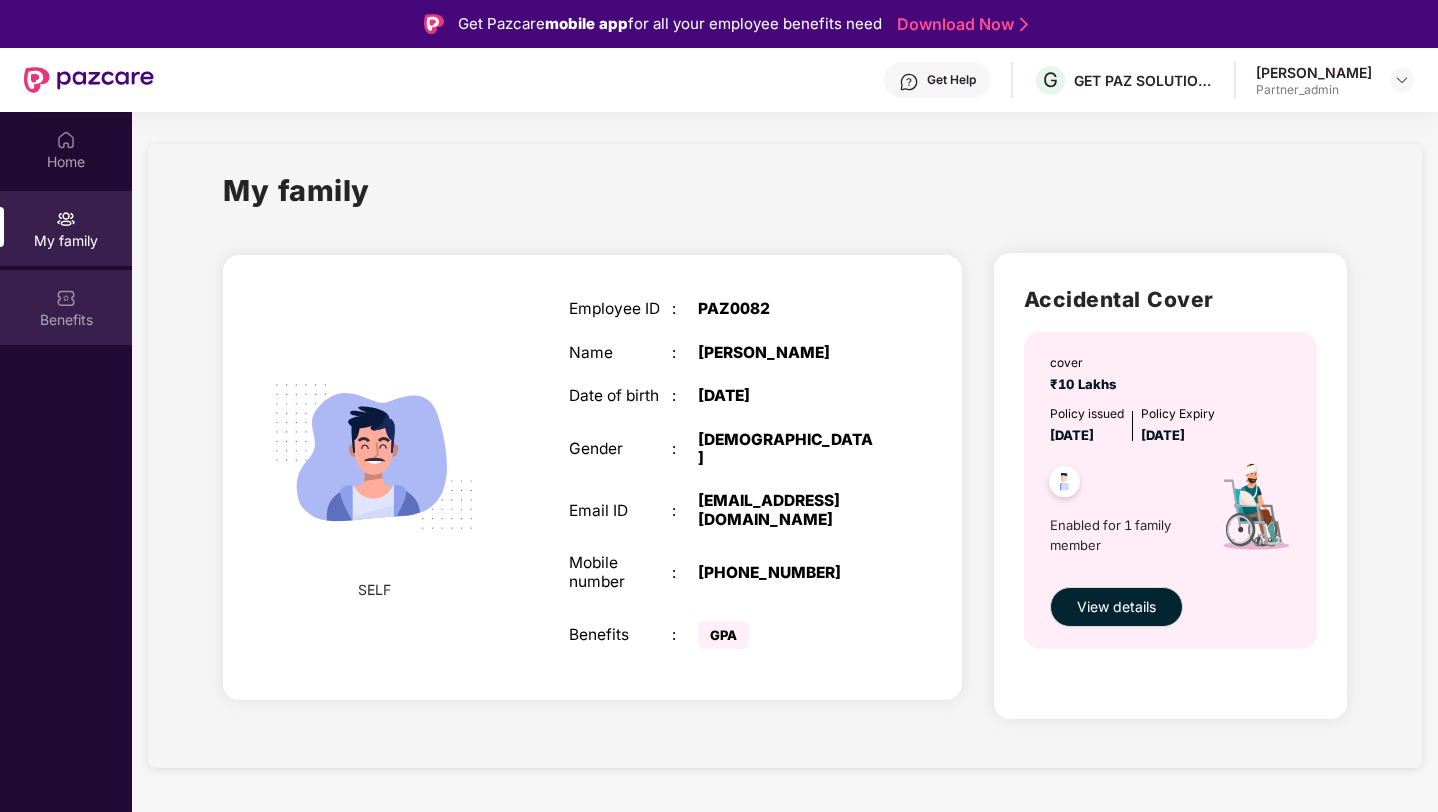 click on "Benefits" at bounding box center [66, 320] 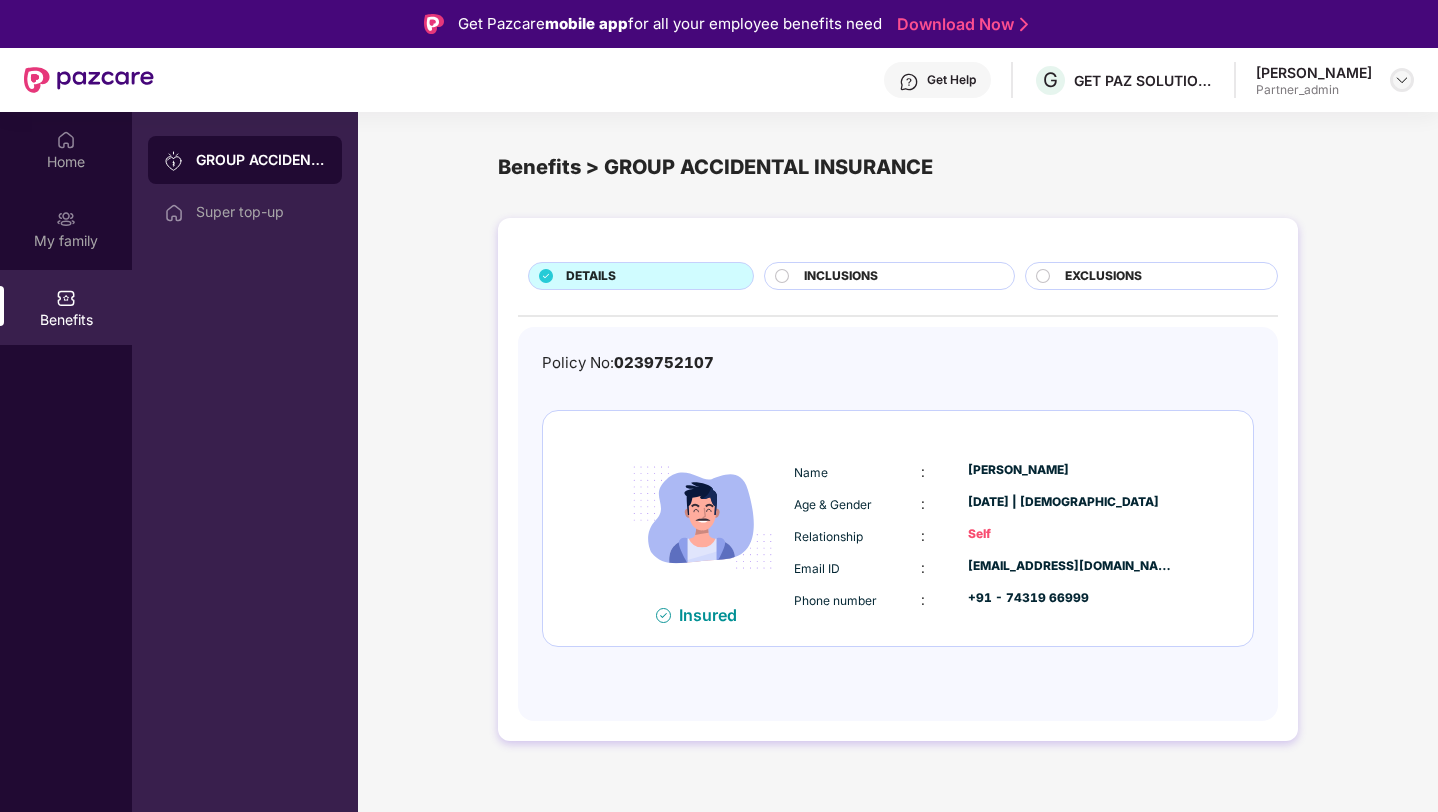 click at bounding box center [1402, 80] 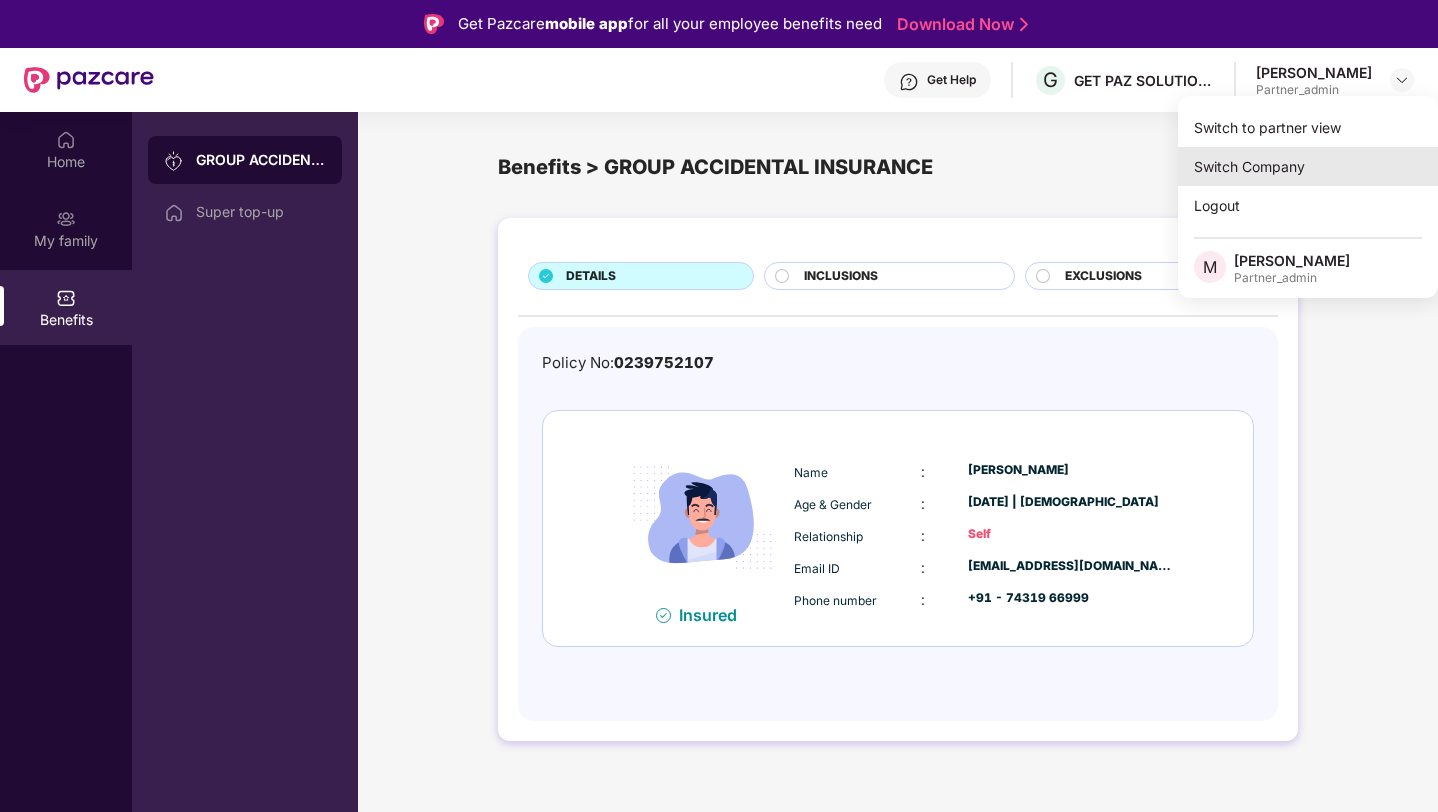 click on "Switch Company" at bounding box center (1308, 166) 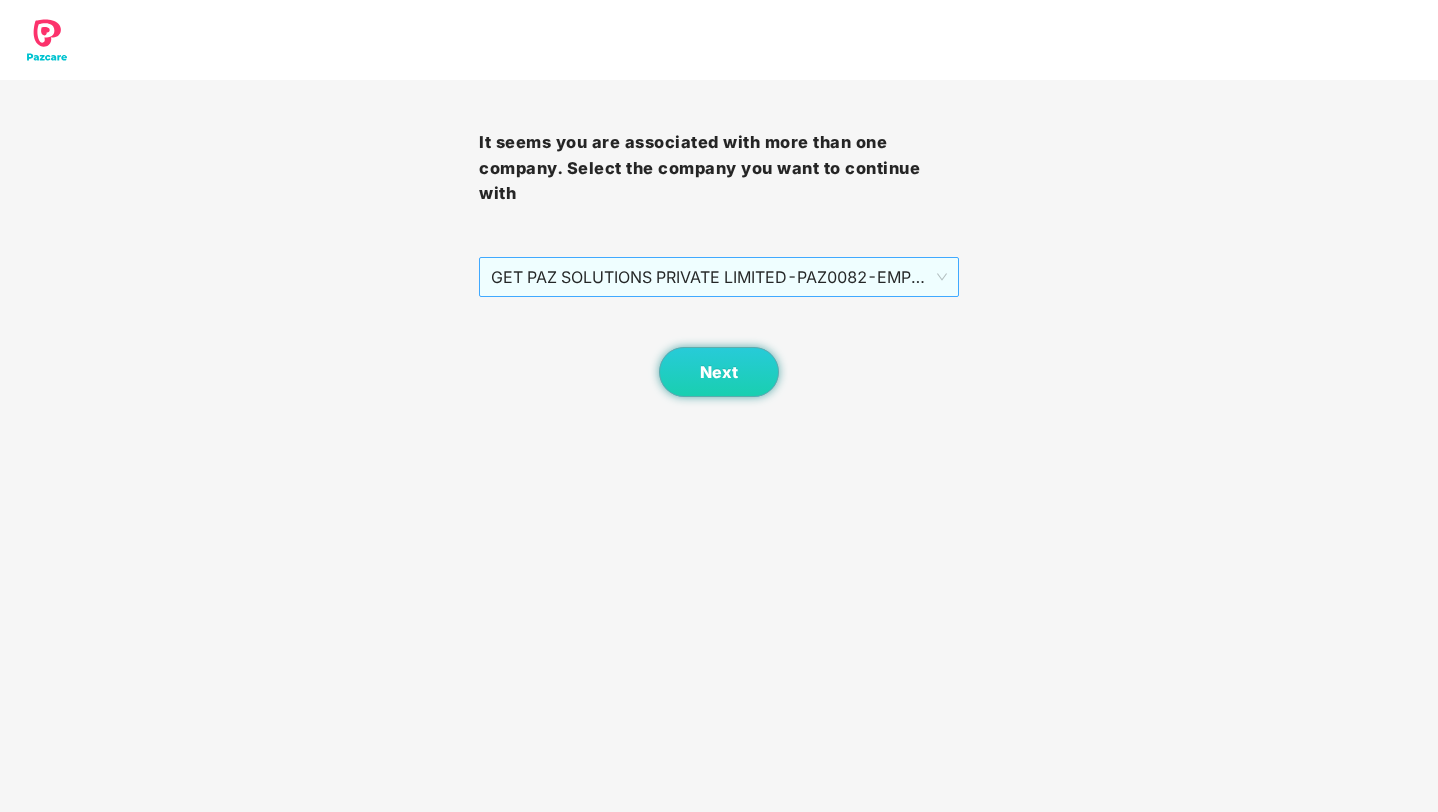 click on "GET PAZ SOLUTIONS PRIVATE LIMITED  -  PAZ0082  -  EMPLOYEE" at bounding box center [718, 277] 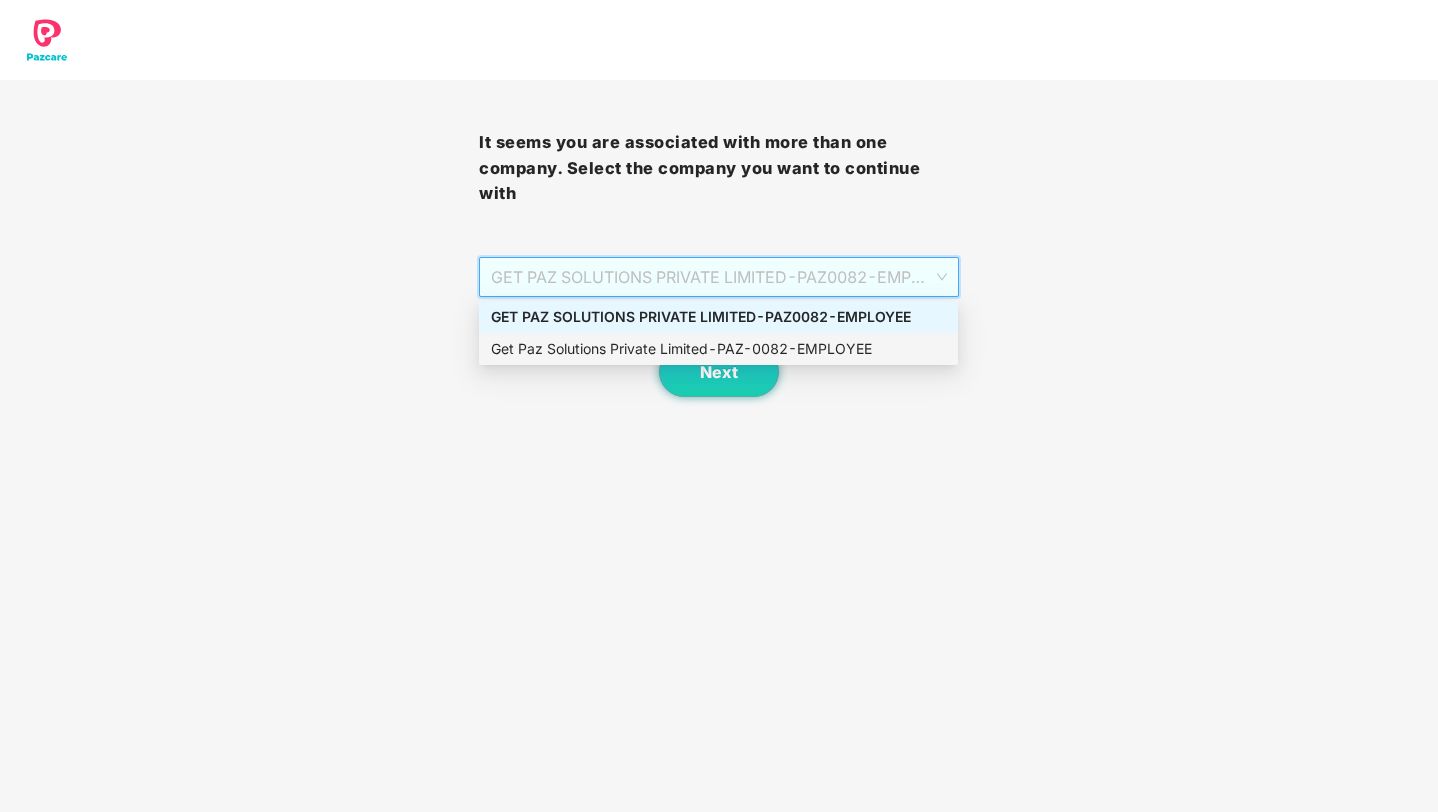 click on "Get Paz Solutions Private Limited  -  PAZ-0082  -  EMPLOYEE" at bounding box center [718, 349] 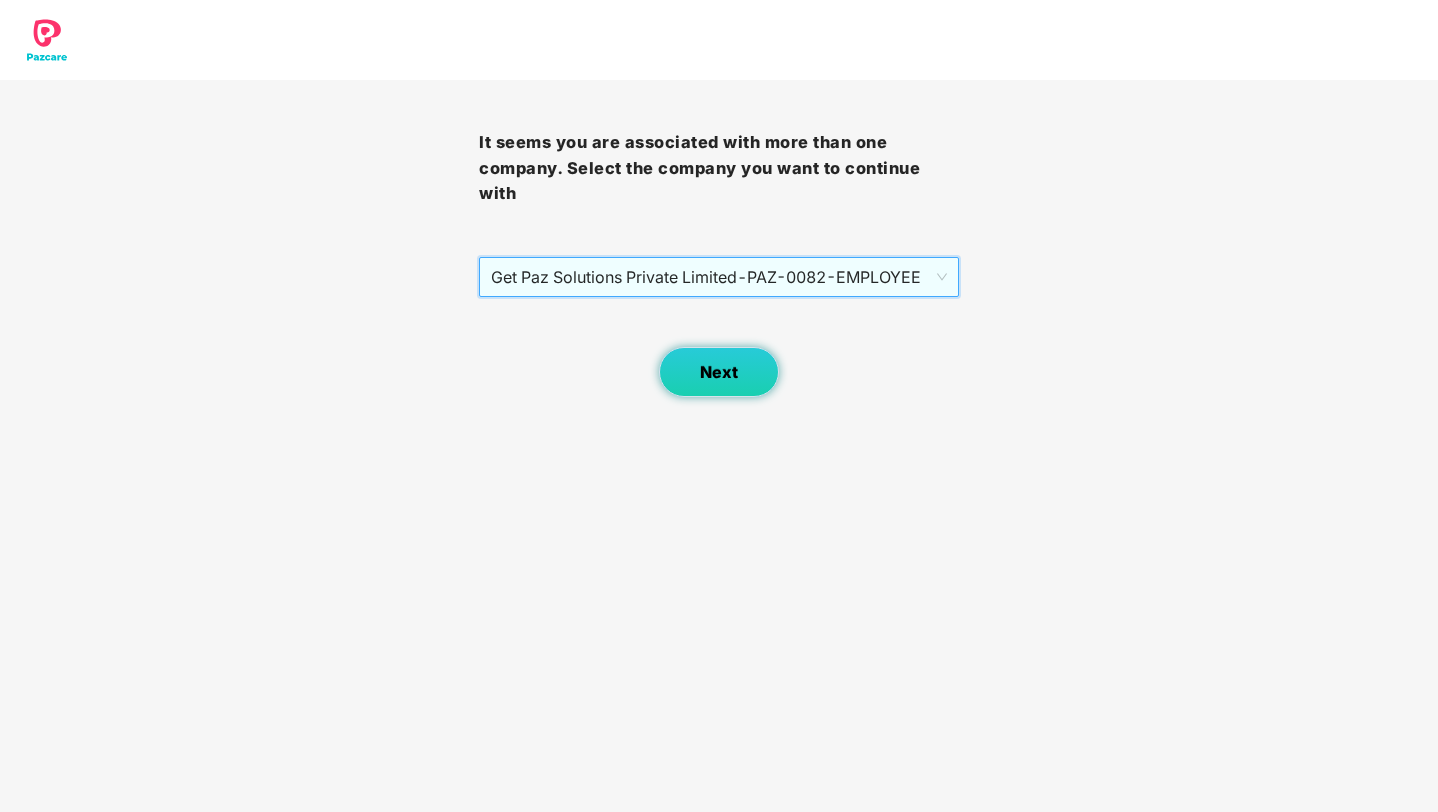 click on "Next" at bounding box center [719, 372] 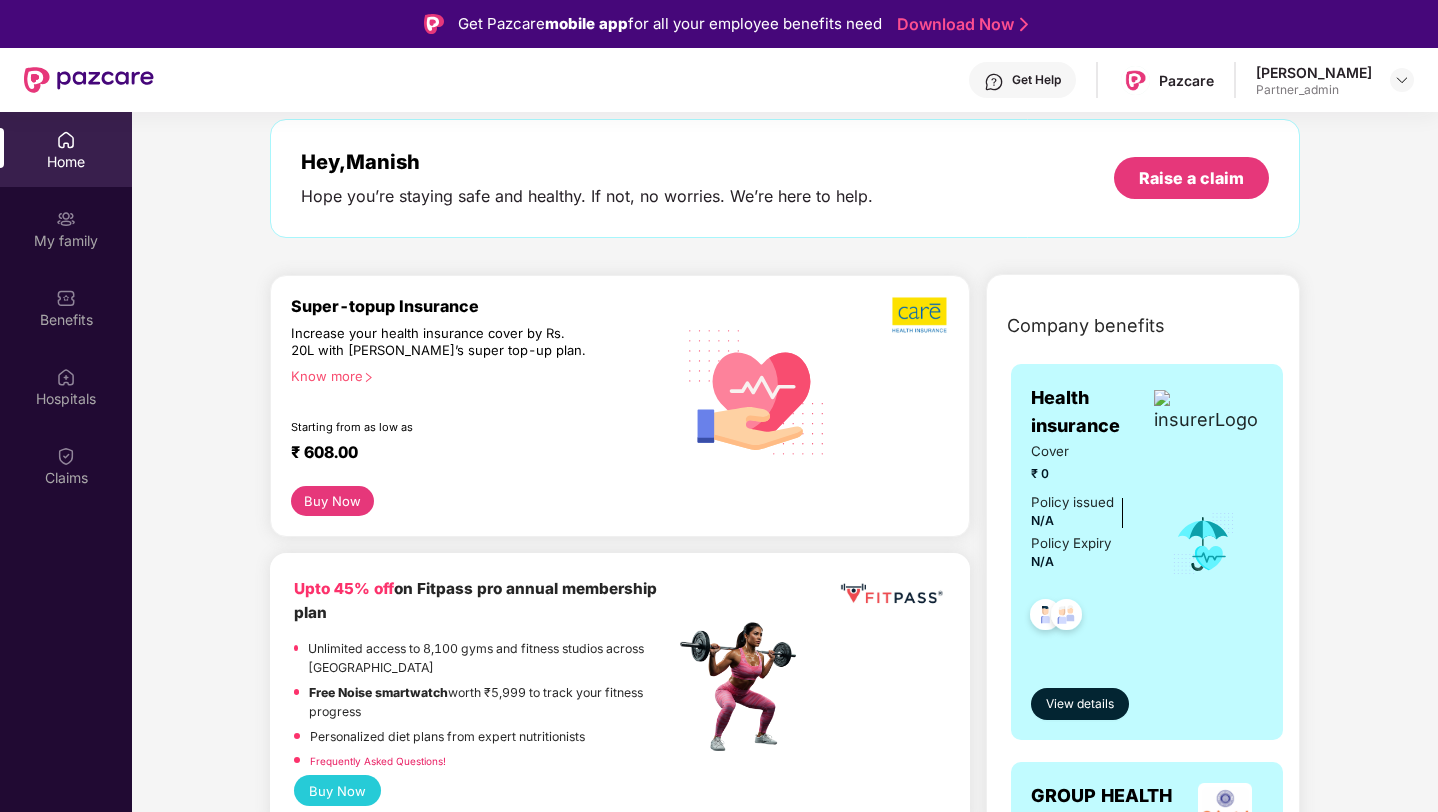 scroll, scrollTop: 0, scrollLeft: 0, axis: both 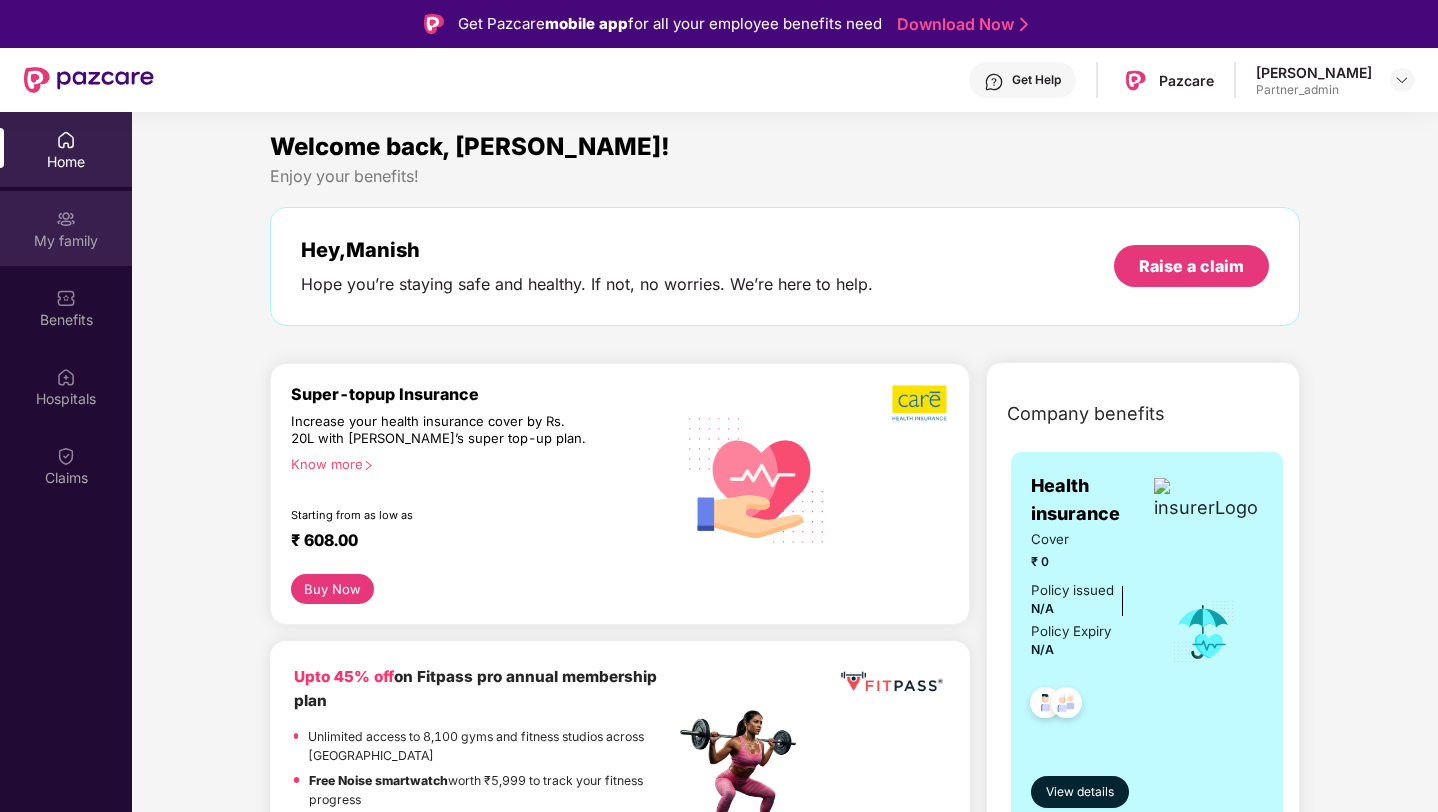 click on "My family" at bounding box center (66, 241) 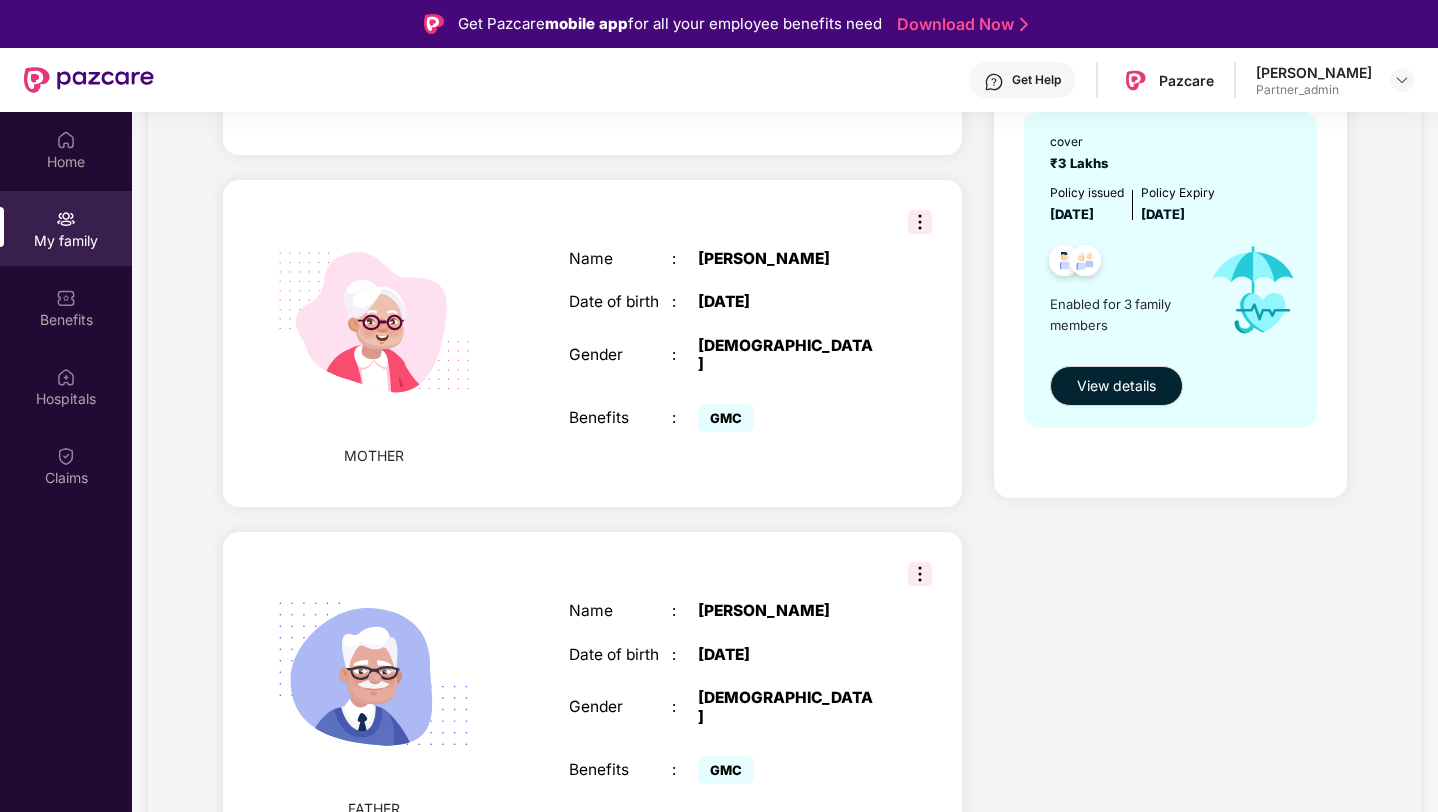 scroll, scrollTop: 716, scrollLeft: 0, axis: vertical 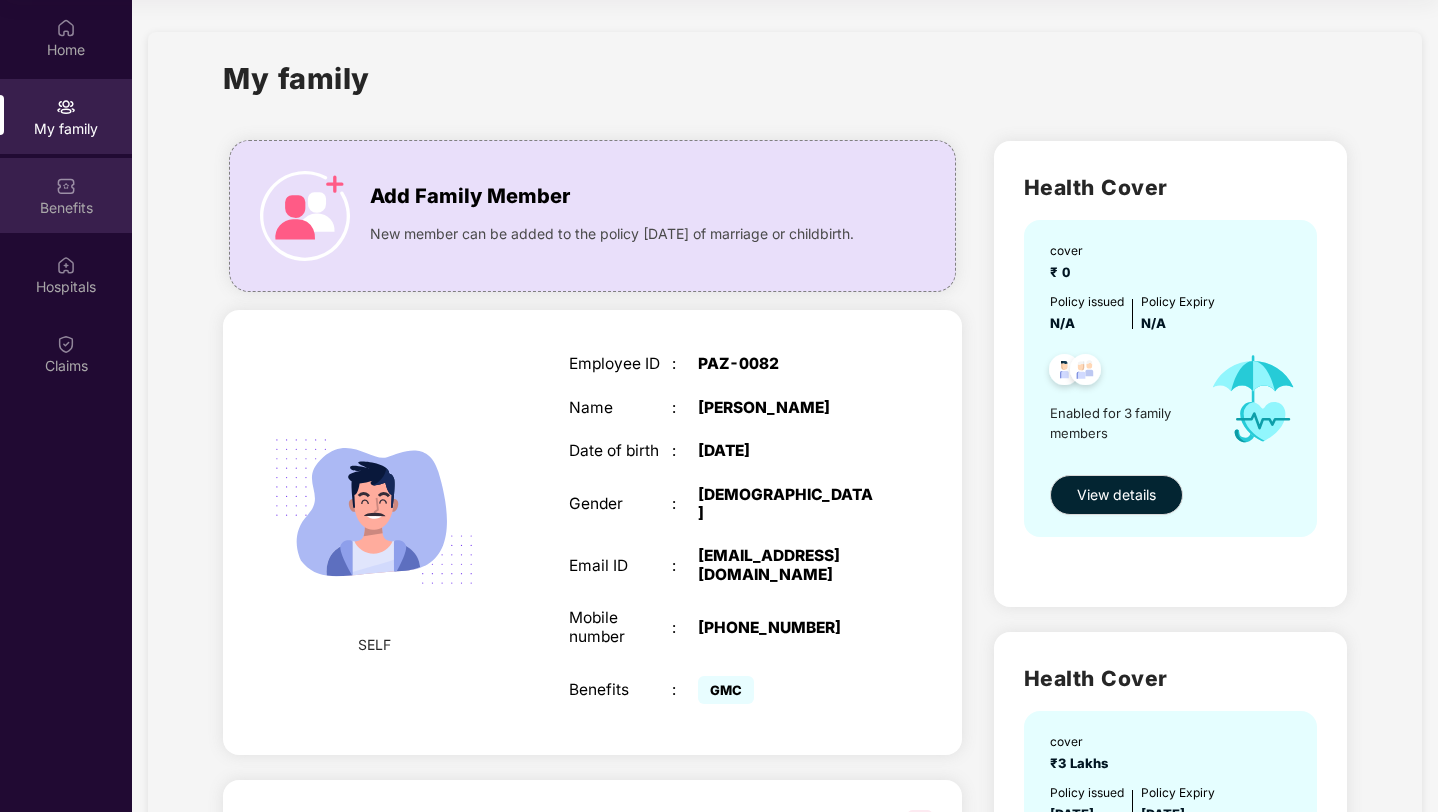 click on "Benefits" at bounding box center [66, 195] 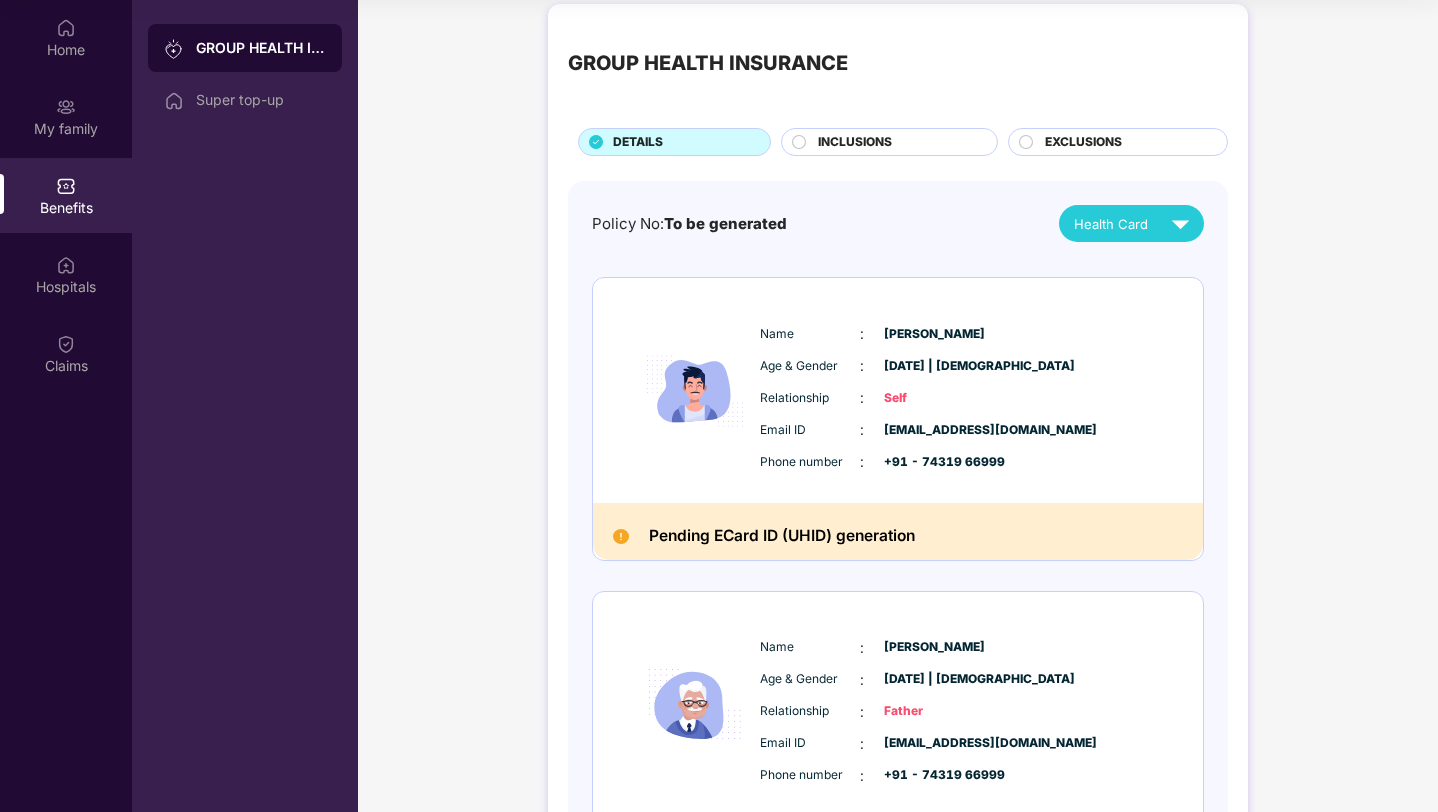 scroll, scrollTop: 0, scrollLeft: 0, axis: both 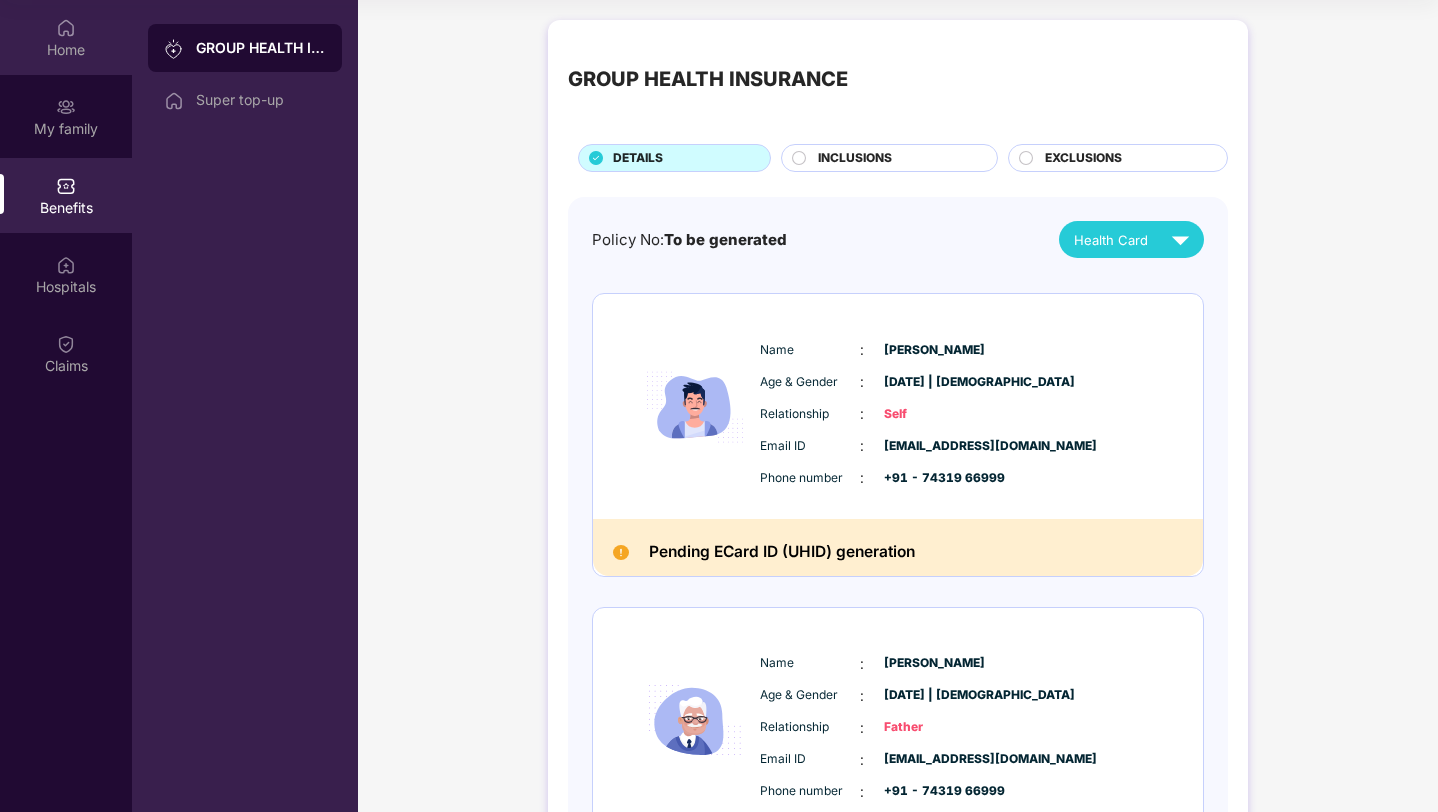 click on "Home" at bounding box center [66, 50] 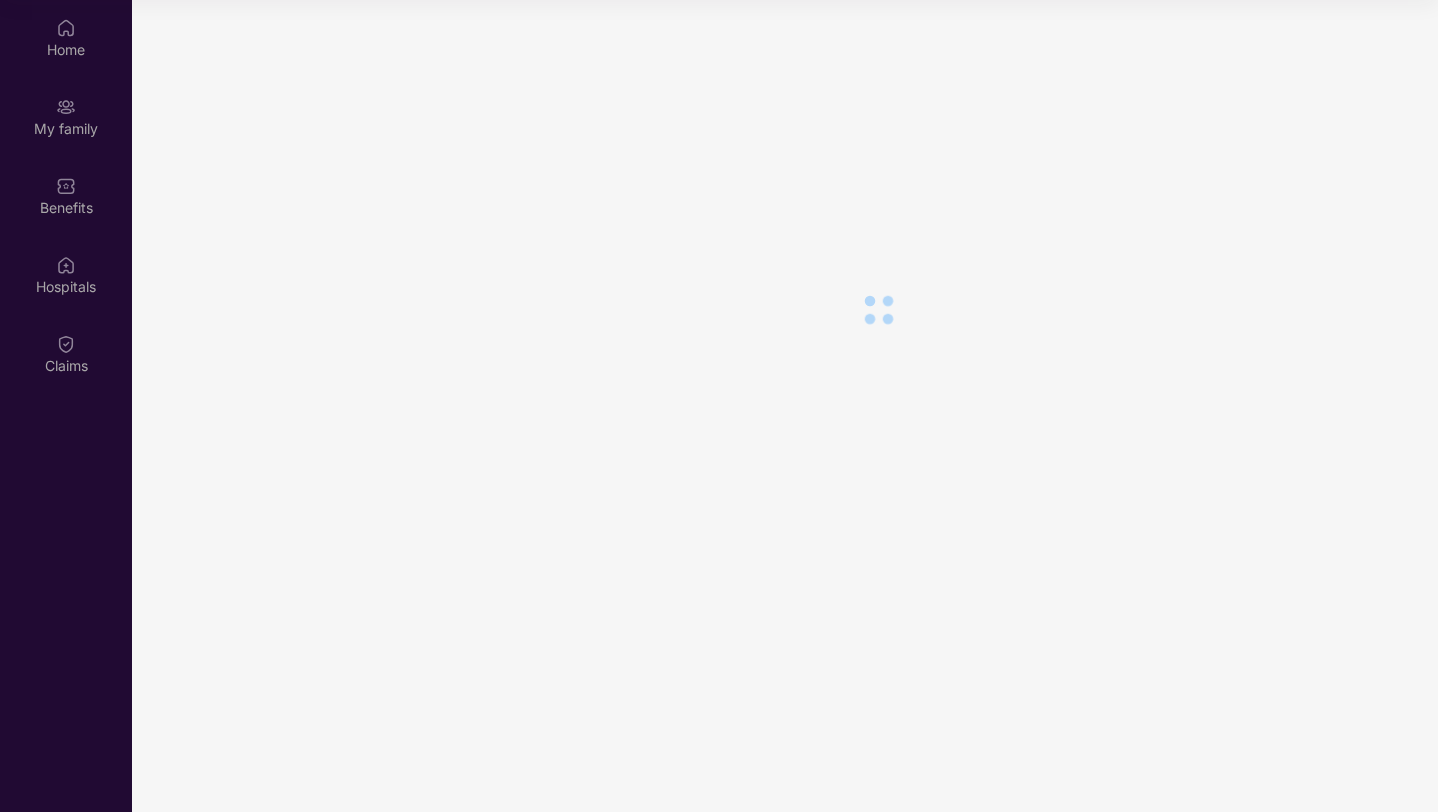 scroll, scrollTop: 0, scrollLeft: 0, axis: both 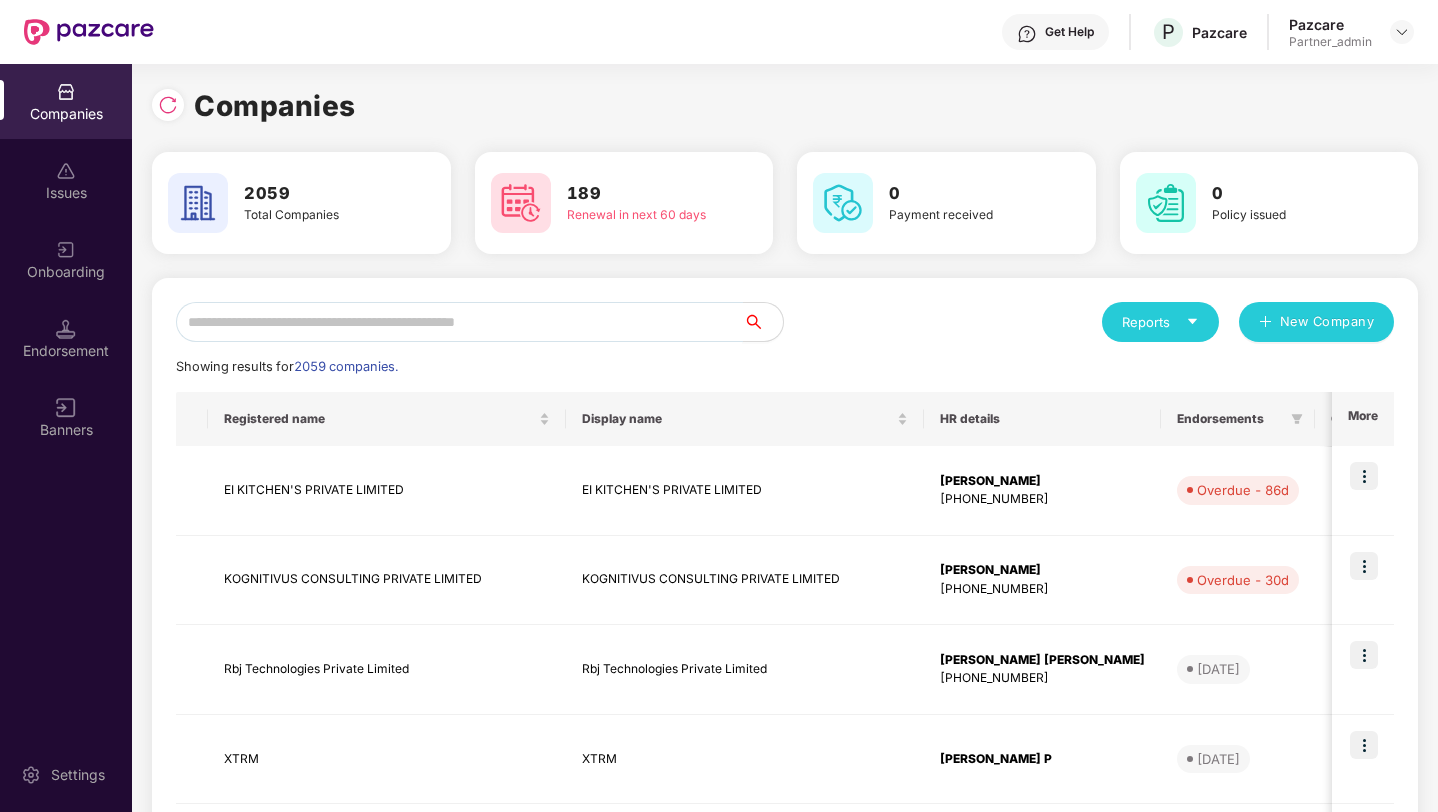click at bounding box center [459, 322] 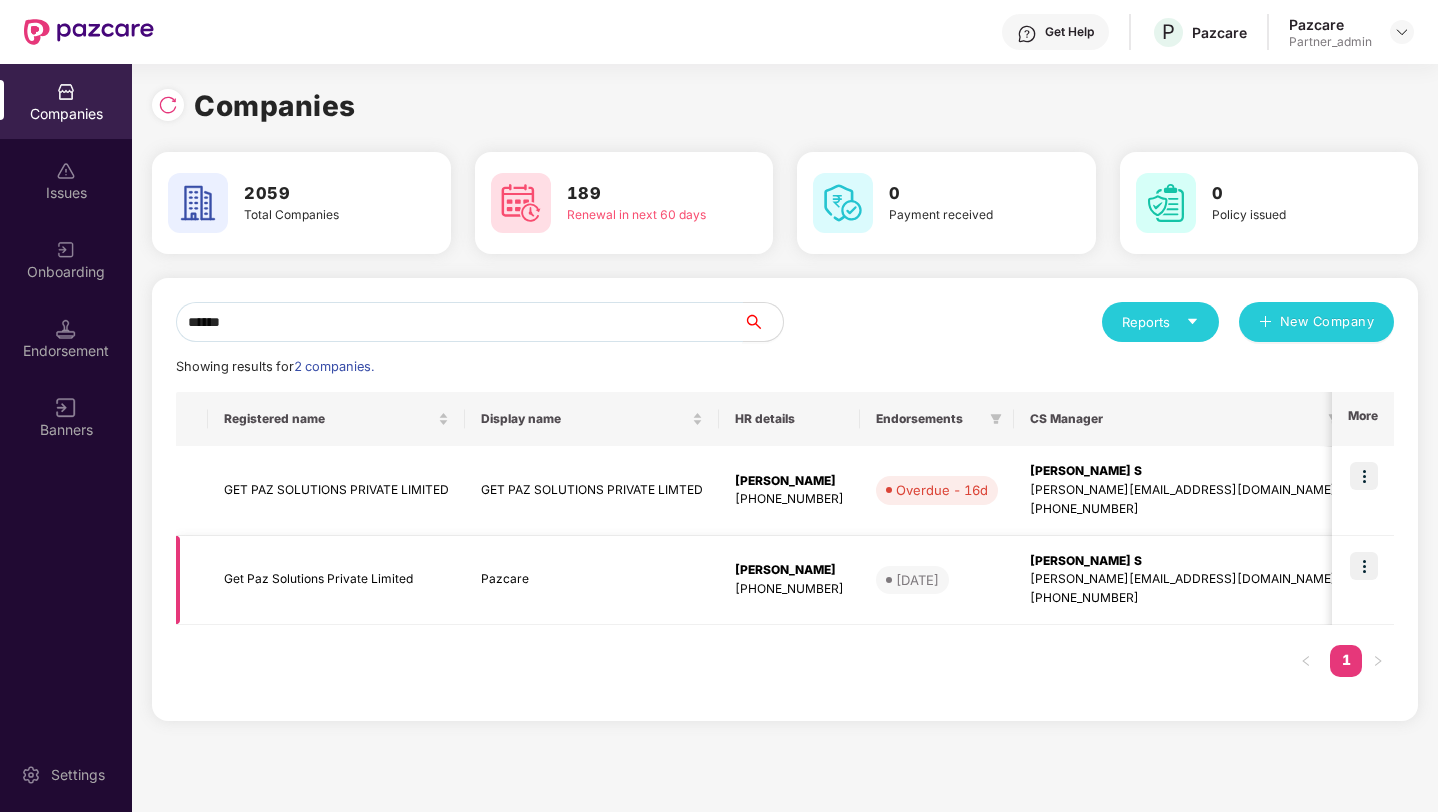 type on "******" 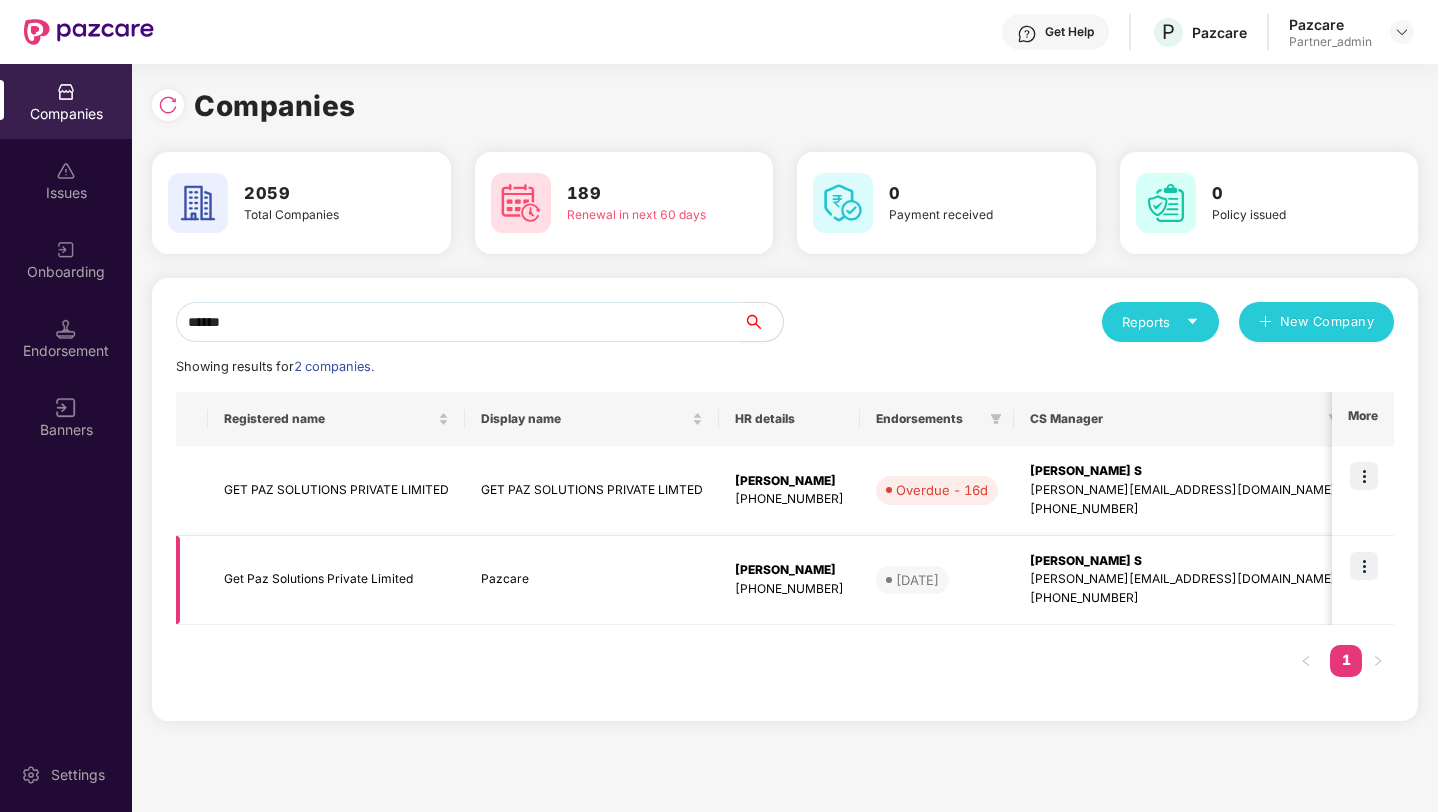 click at bounding box center (1364, 566) 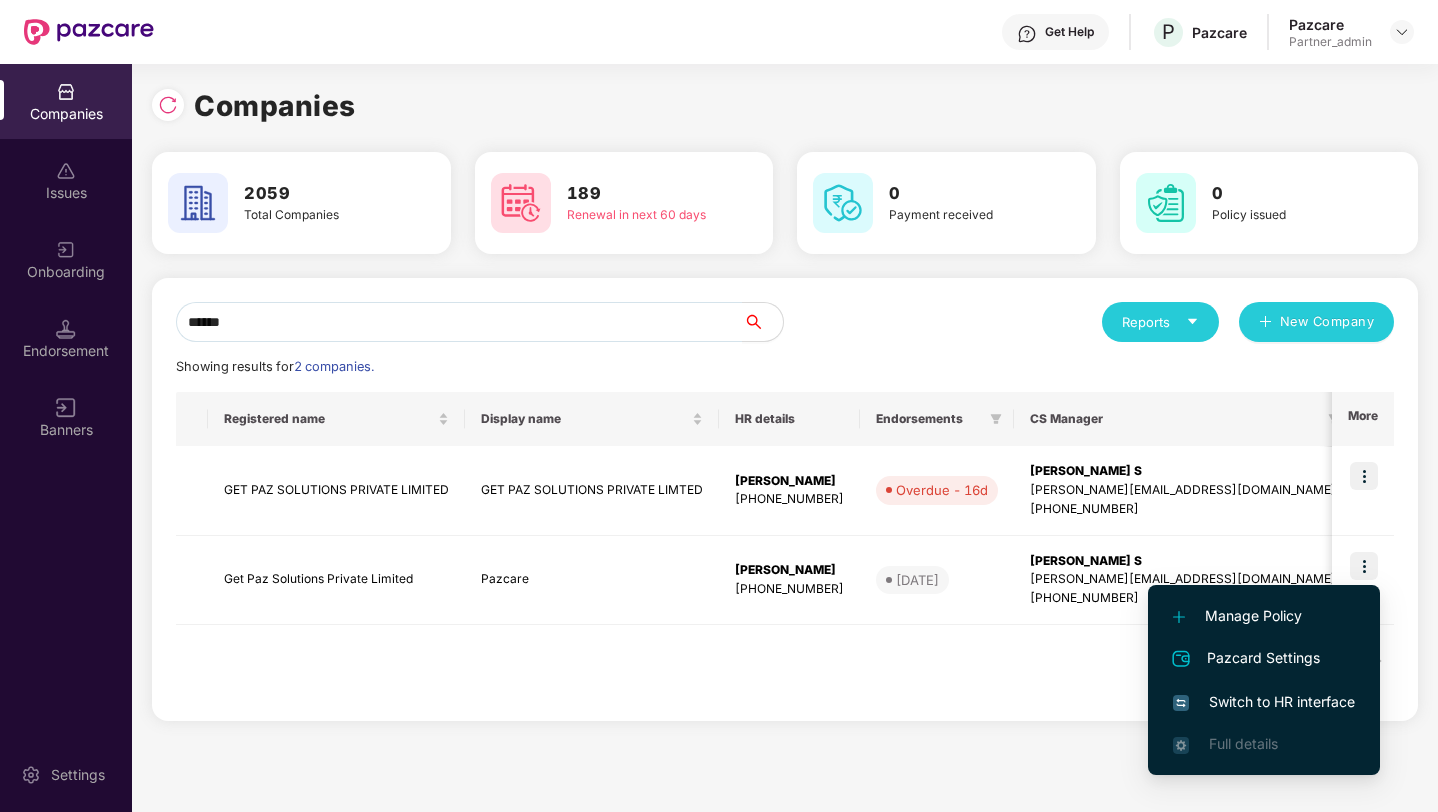 click on "Switch to HR interface" at bounding box center (1264, 702) 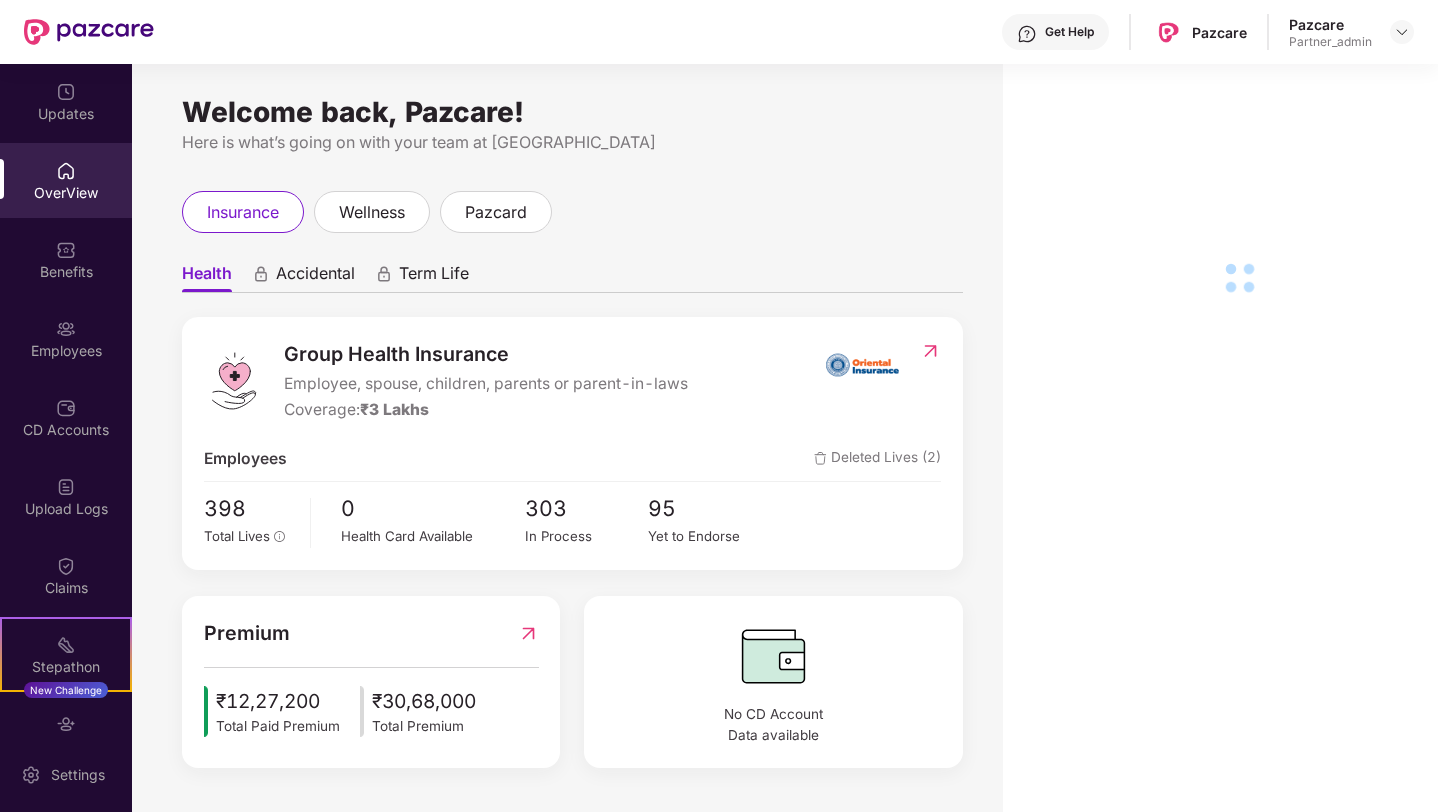 click on "Employees" at bounding box center [66, 351] 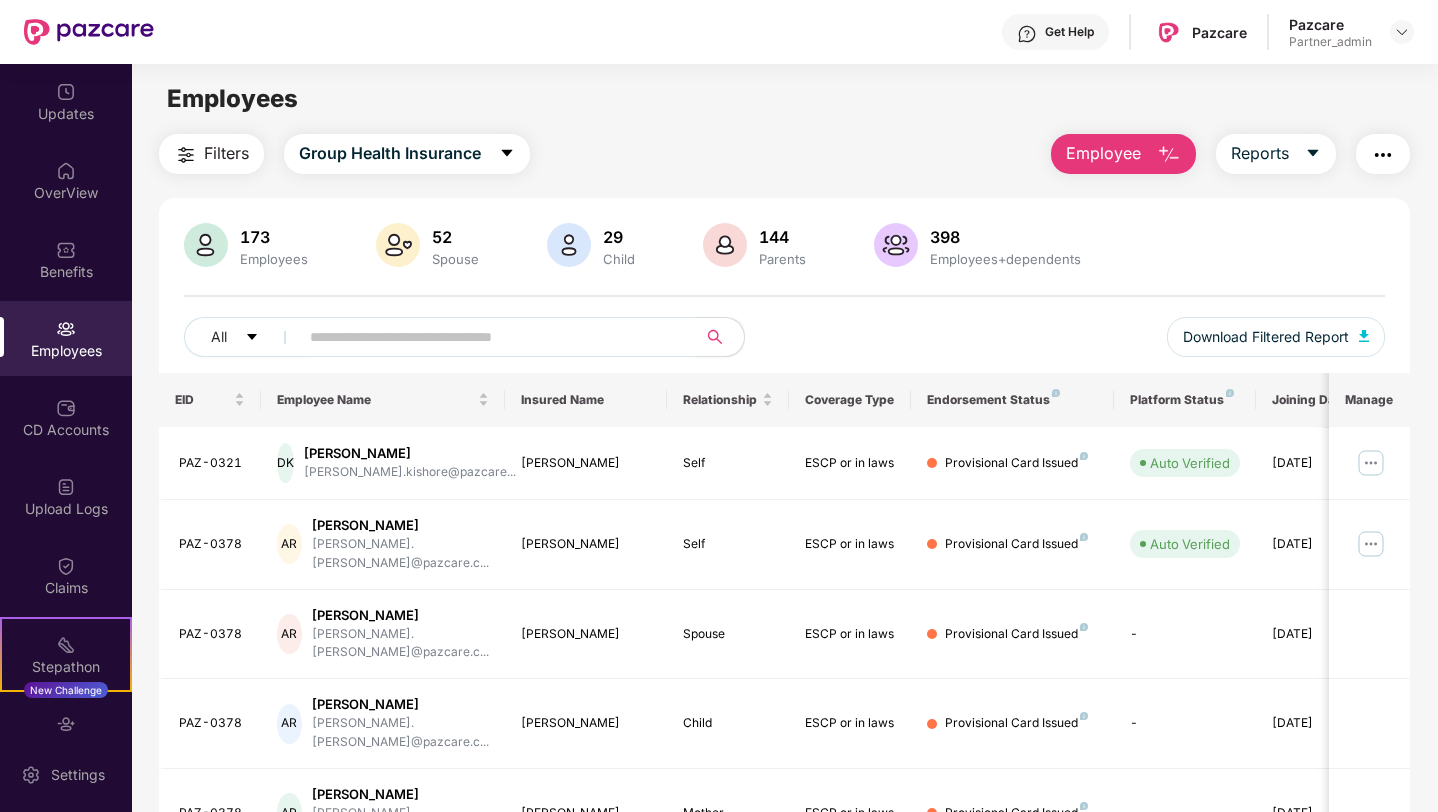 click at bounding box center (489, 337) 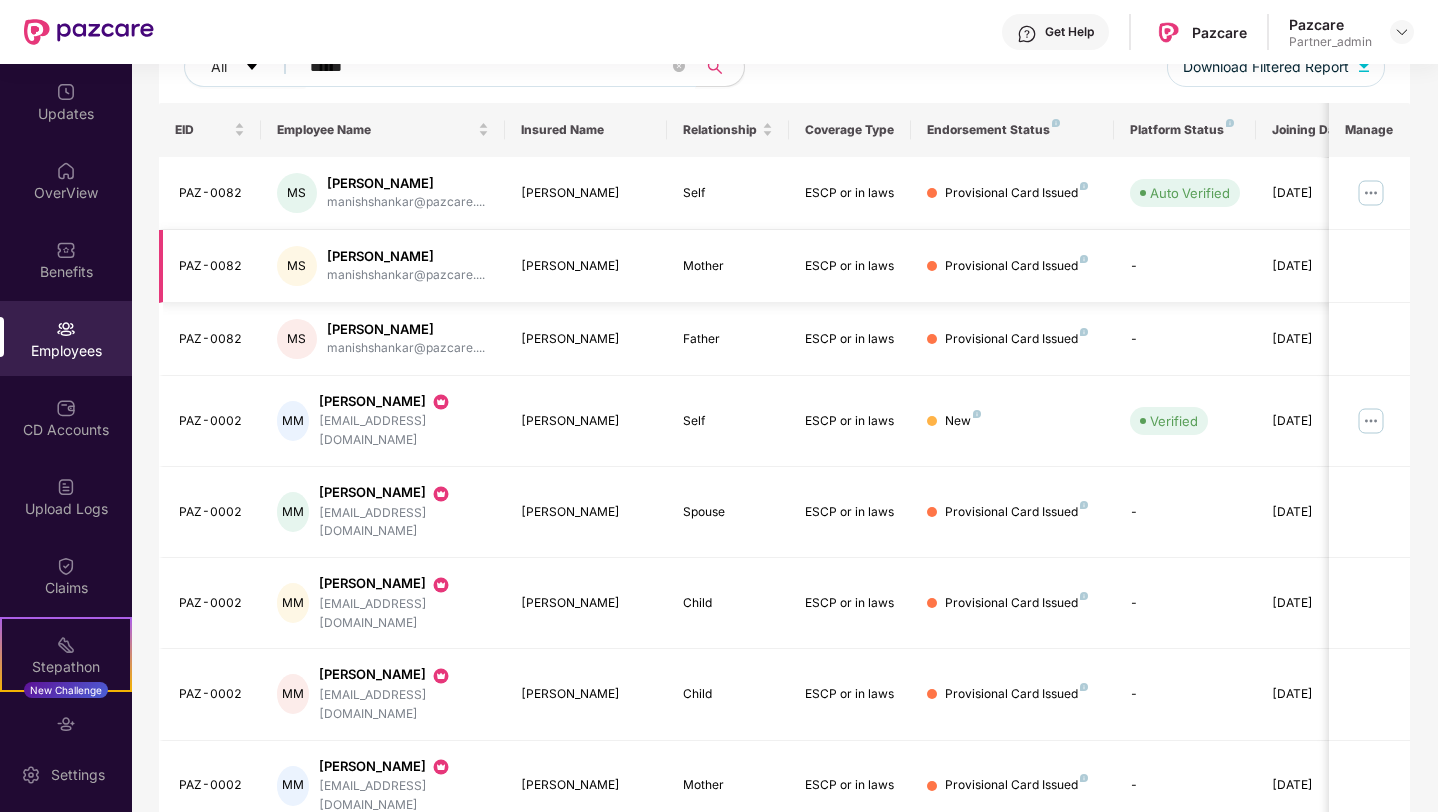 scroll, scrollTop: 262, scrollLeft: 0, axis: vertical 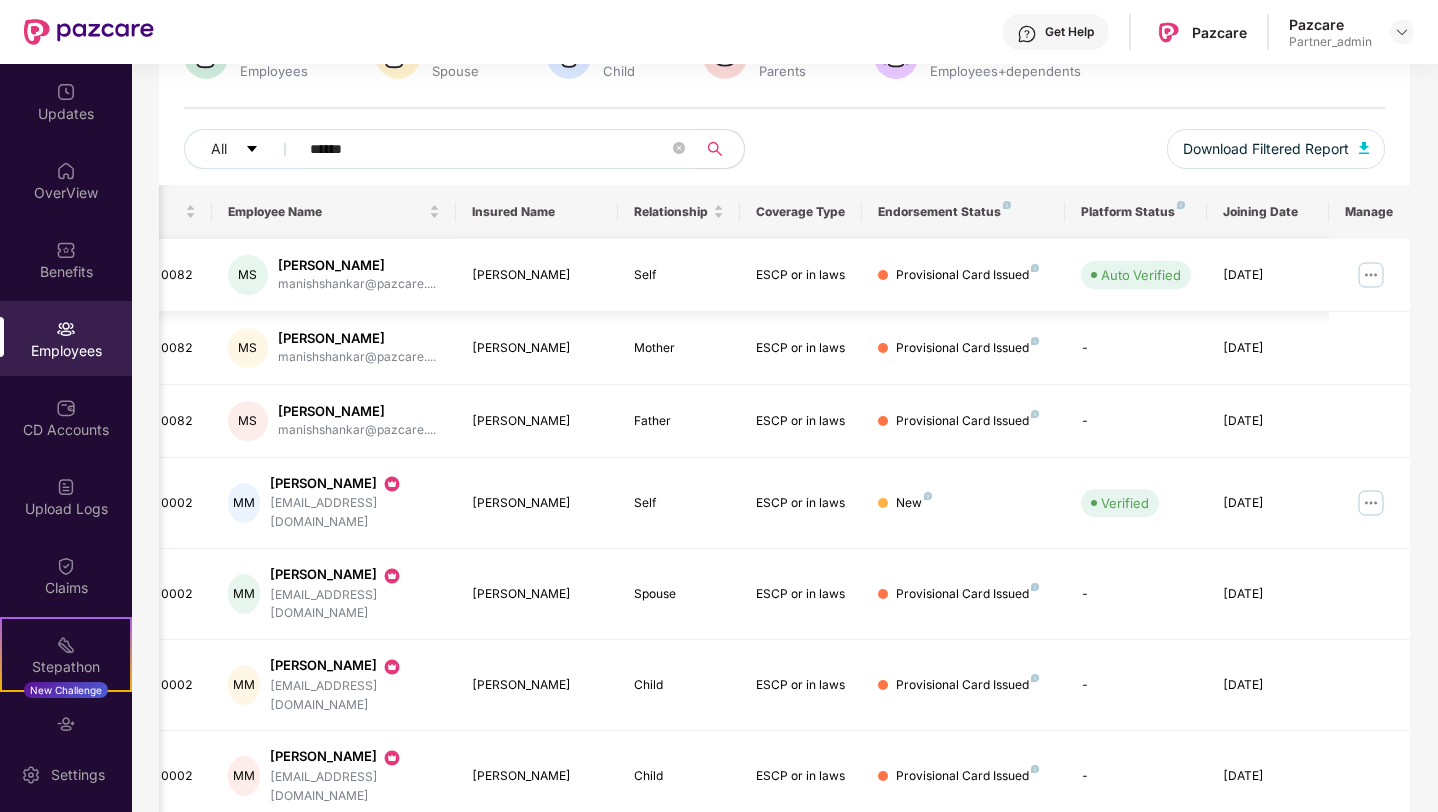 type on "******" 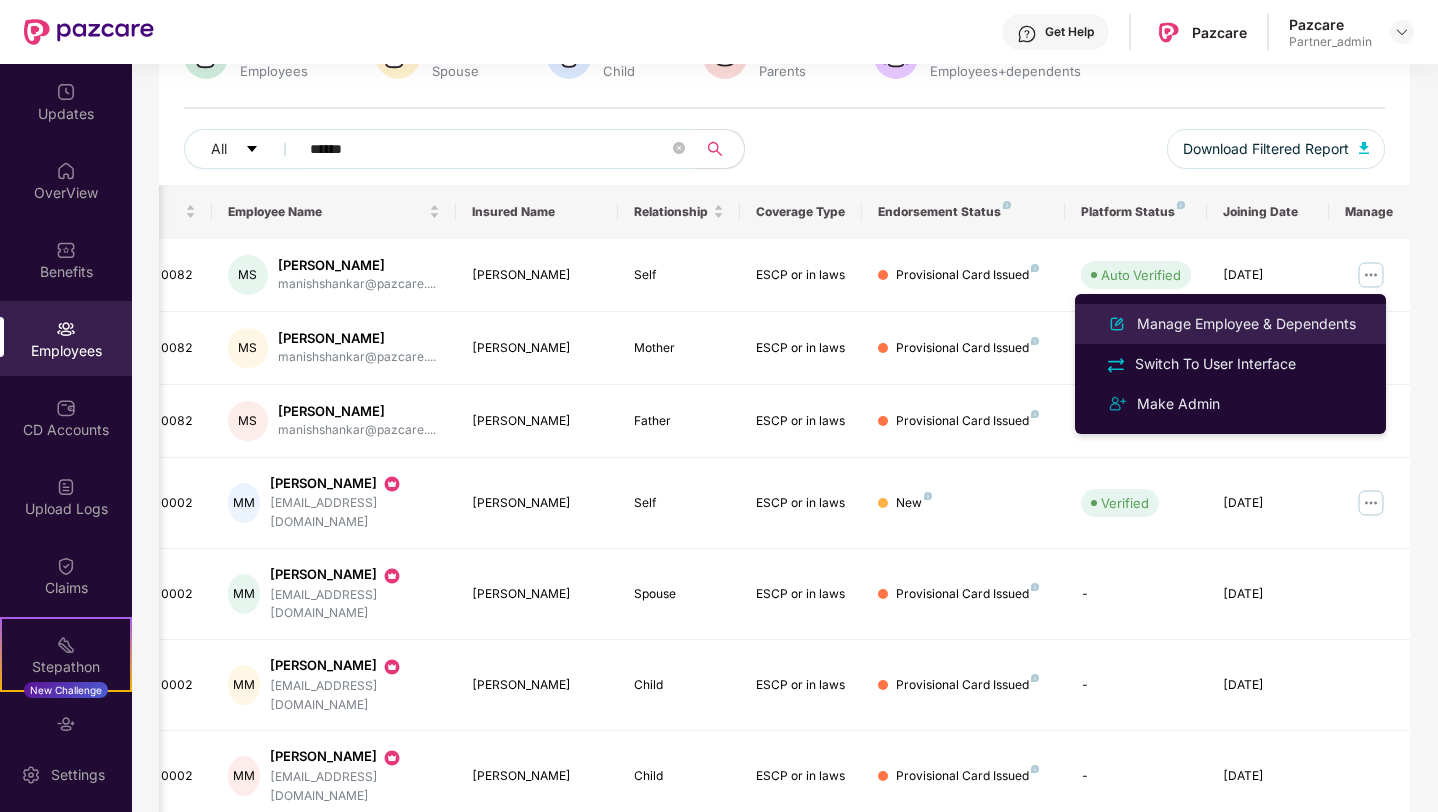 click on "Manage Employee & Dependents" at bounding box center [1246, 324] 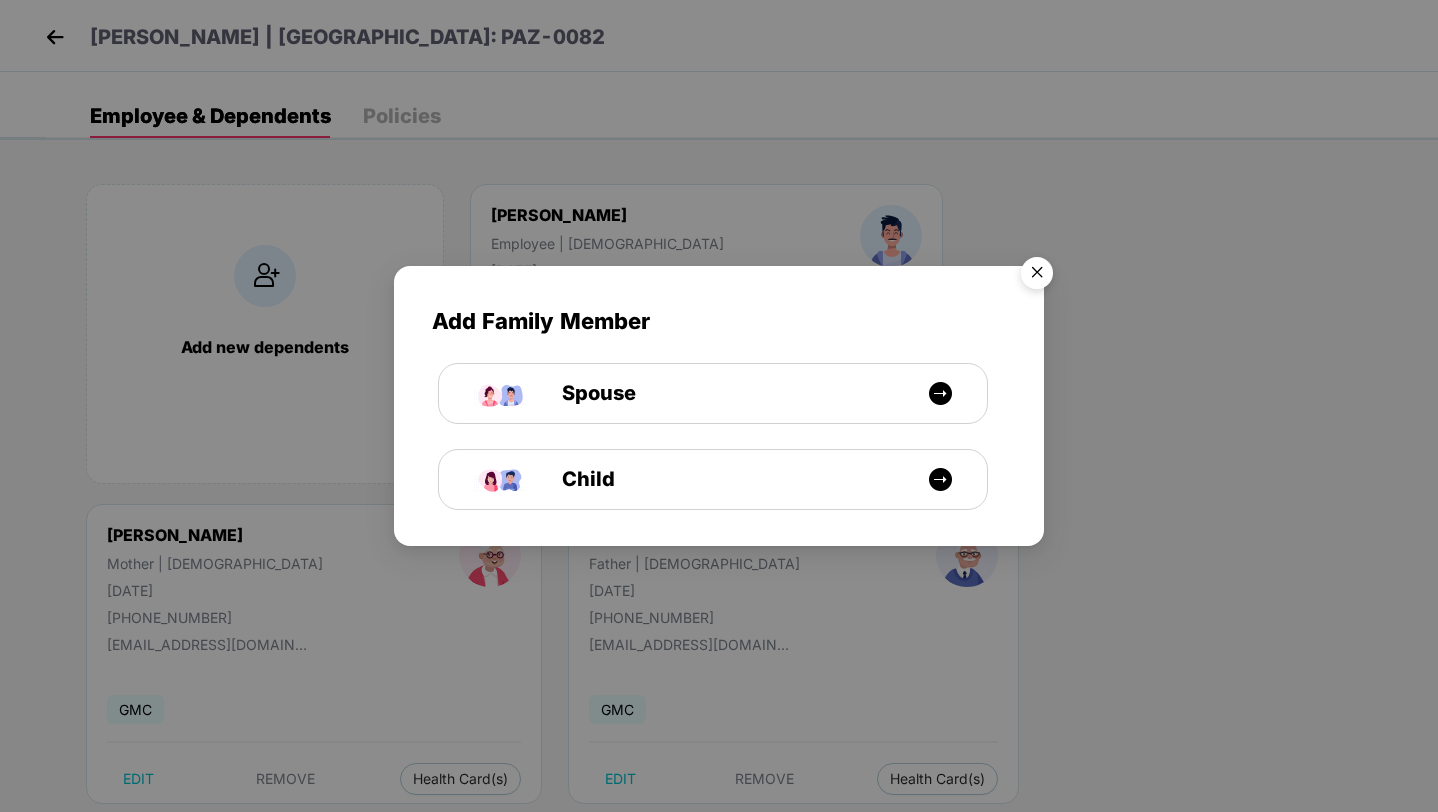 click at bounding box center [1037, 276] 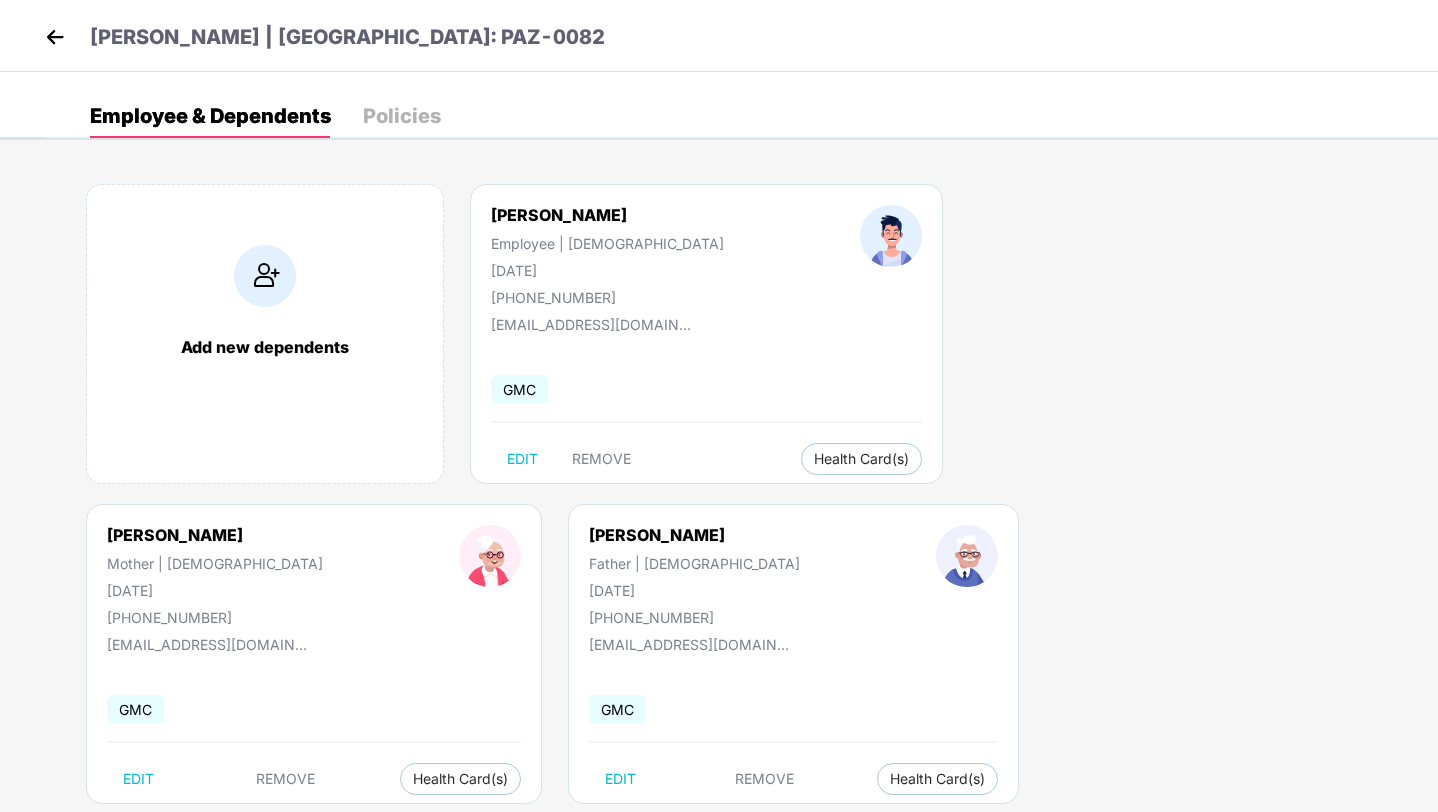 click at bounding box center [55, 37] 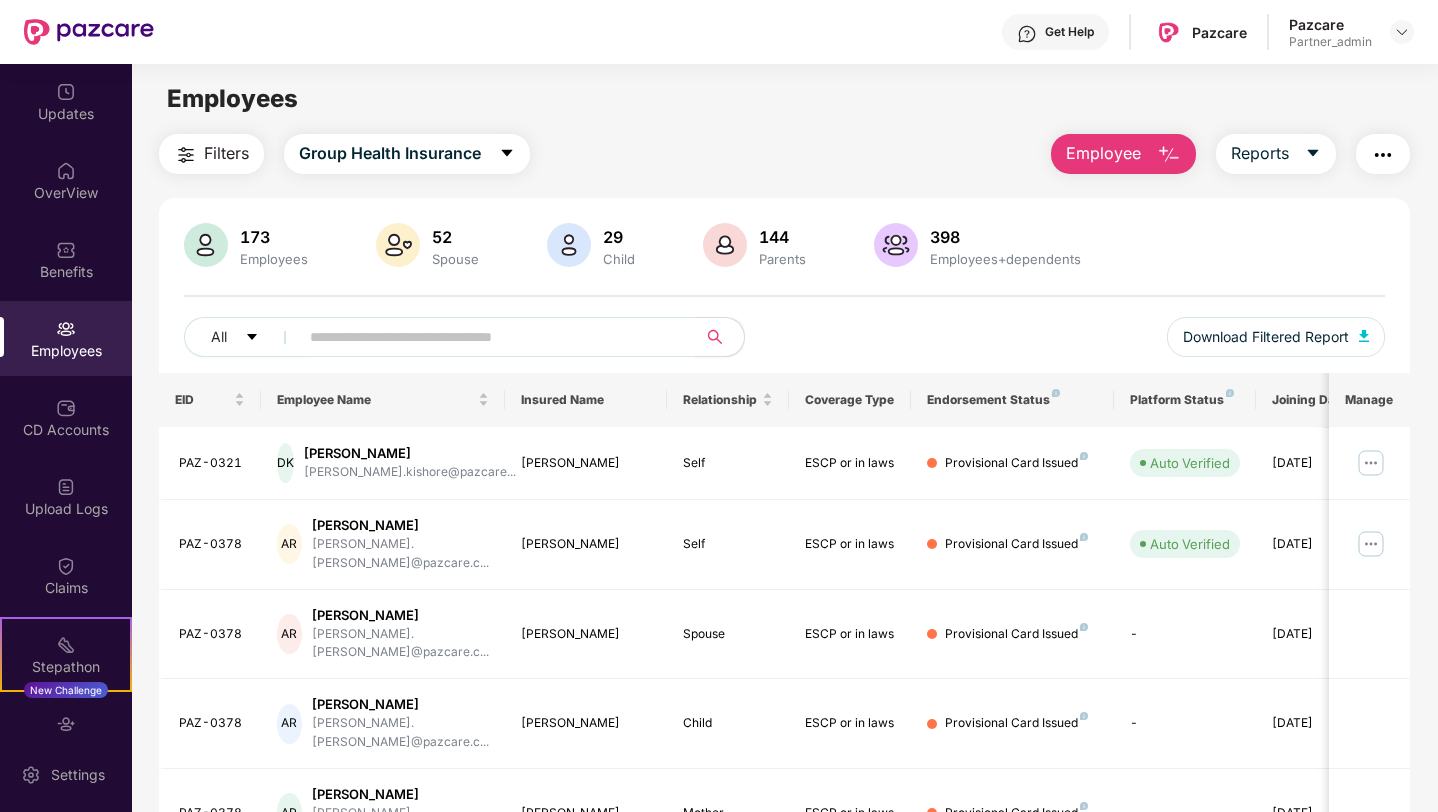 scroll, scrollTop: 196, scrollLeft: 0, axis: vertical 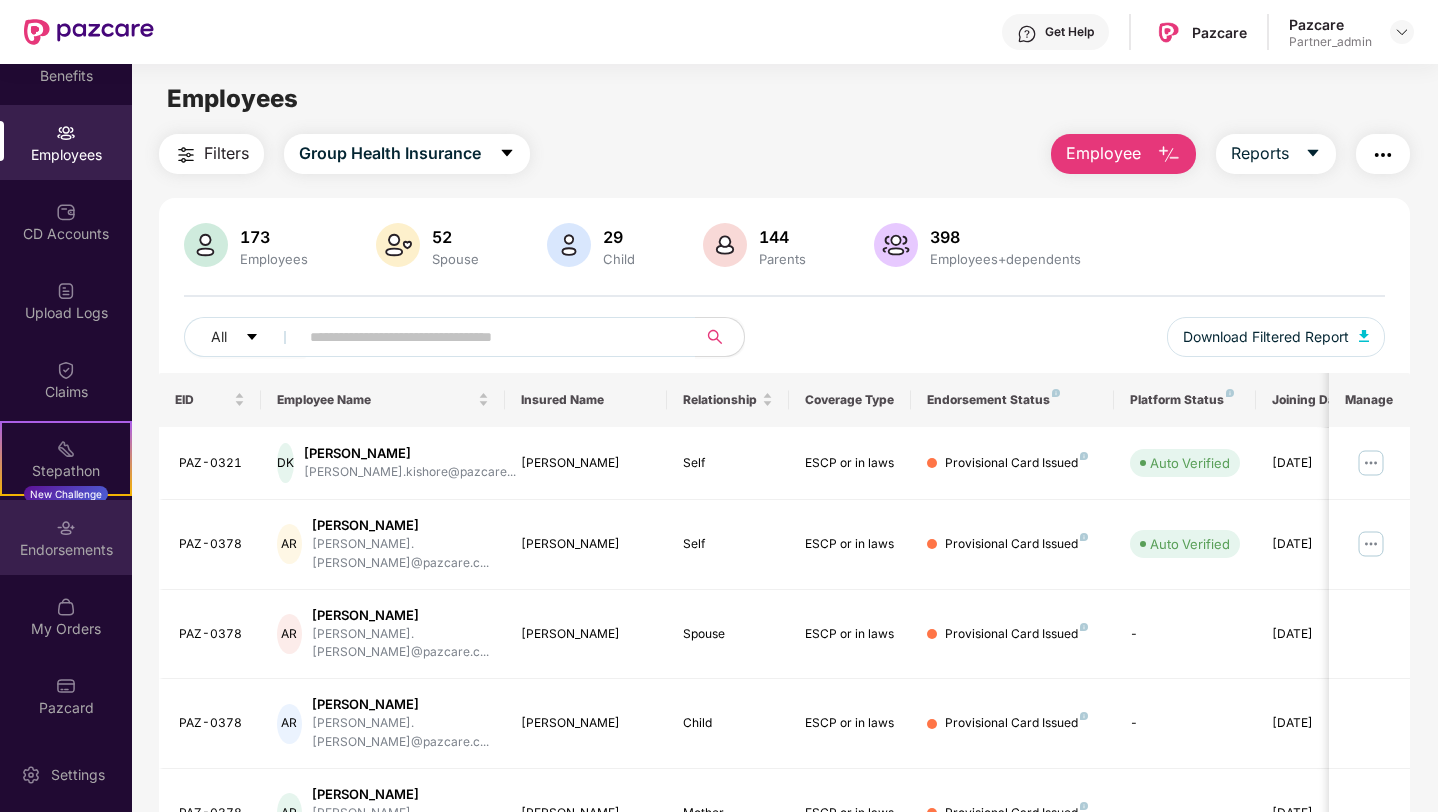 click on "Endorsements" at bounding box center [66, 550] 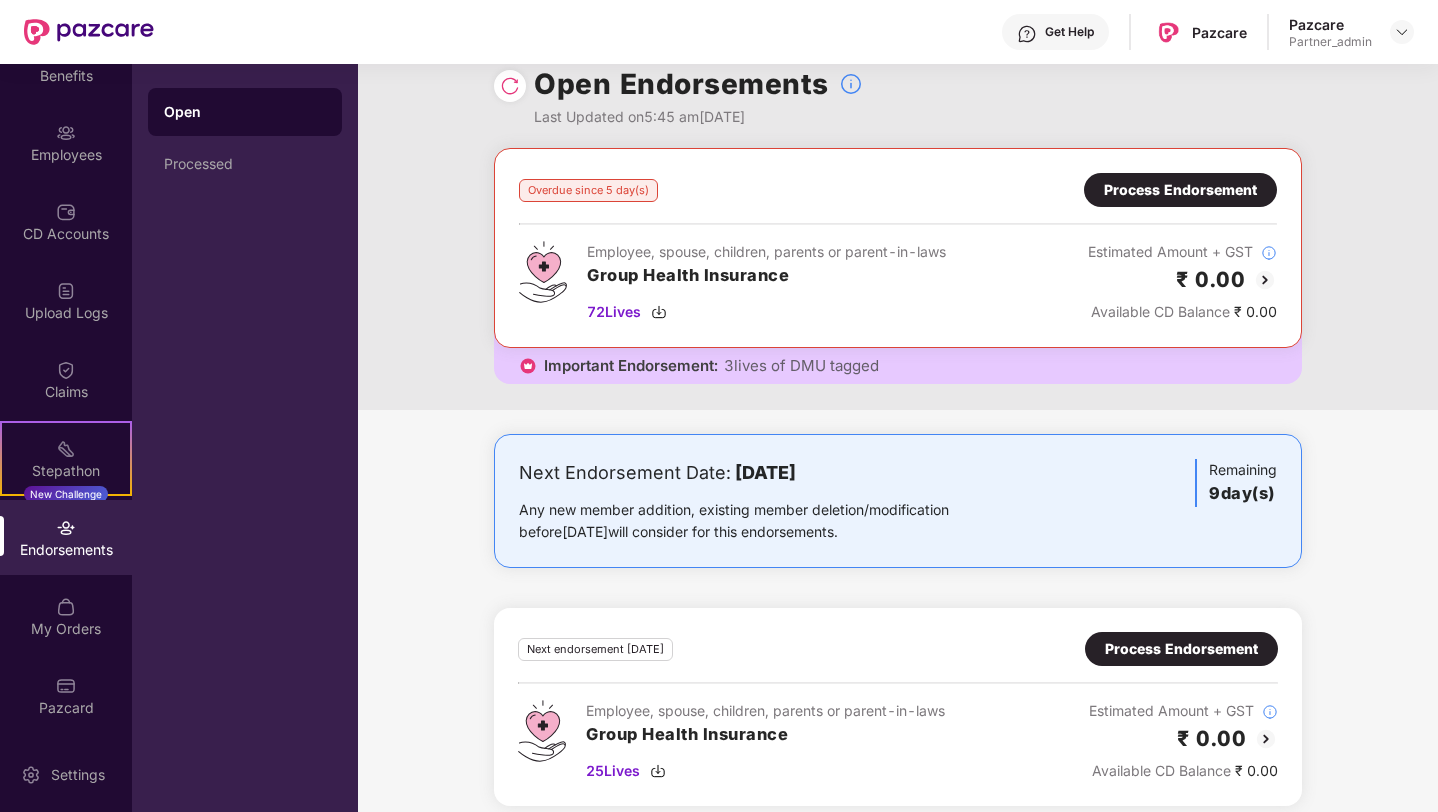 scroll, scrollTop: 44, scrollLeft: 0, axis: vertical 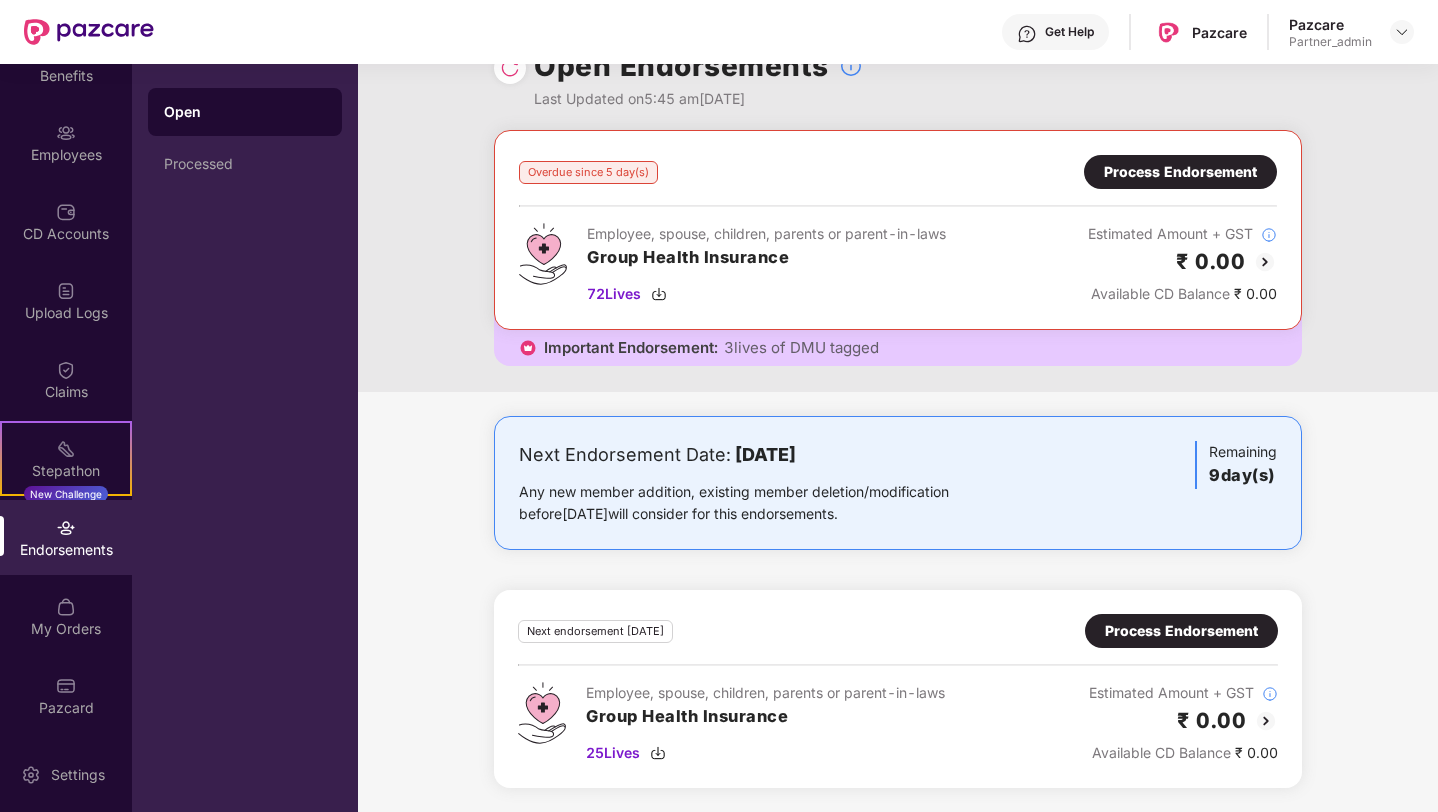 click on "Process Endorsement" at bounding box center (1181, 631) 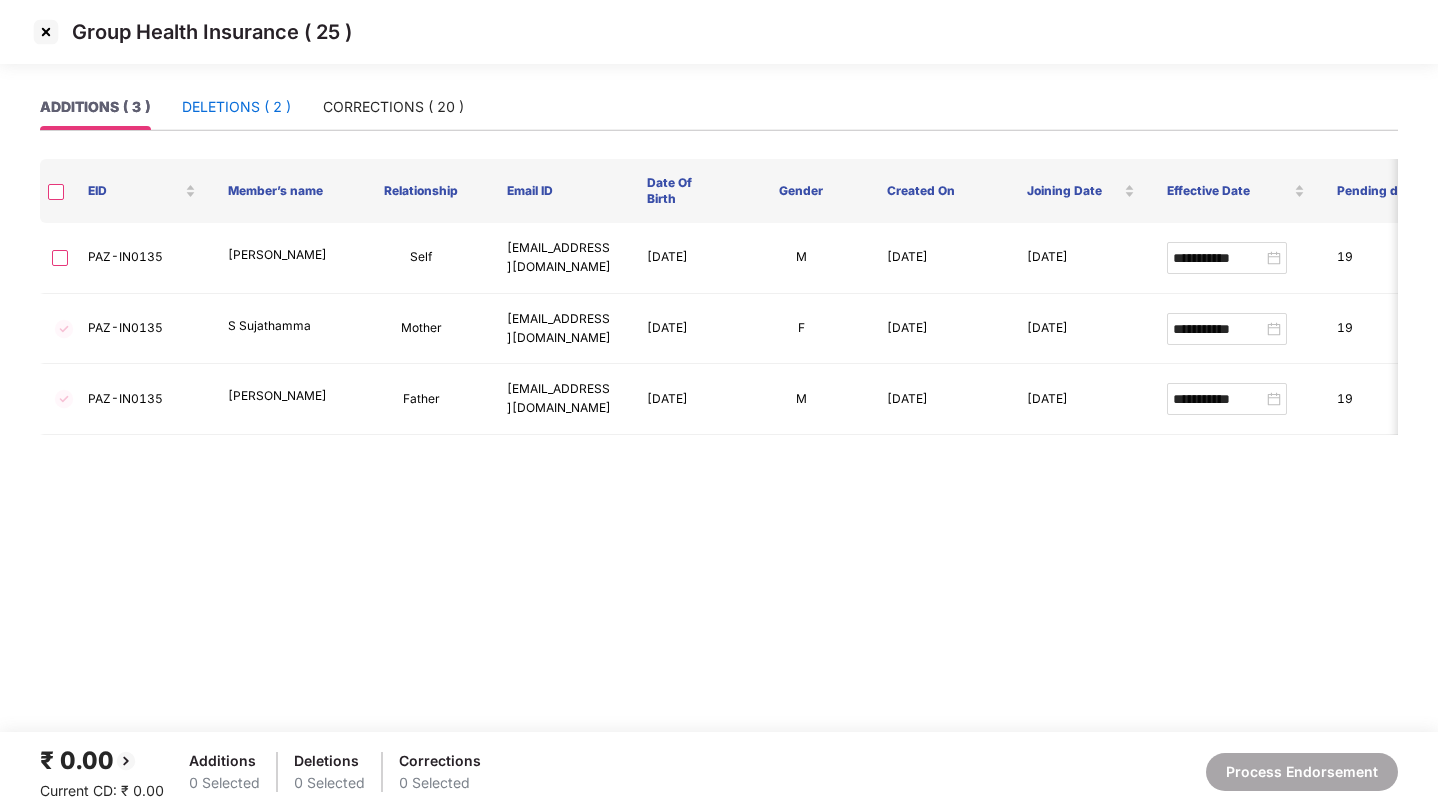 click on "DELETIONS ( 2 )" at bounding box center (236, 107) 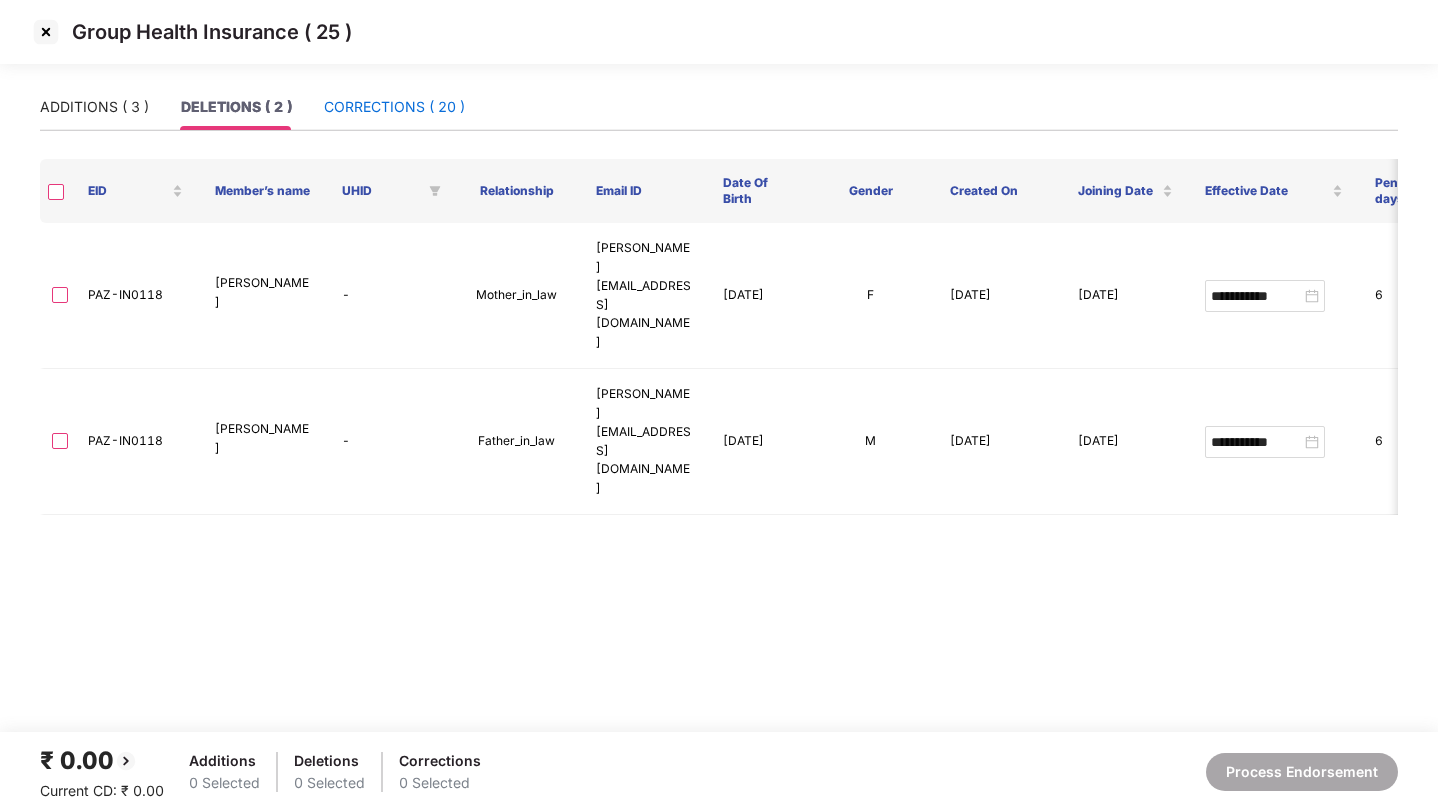 click on "CORRECTIONS ( 20 )" at bounding box center [394, 107] 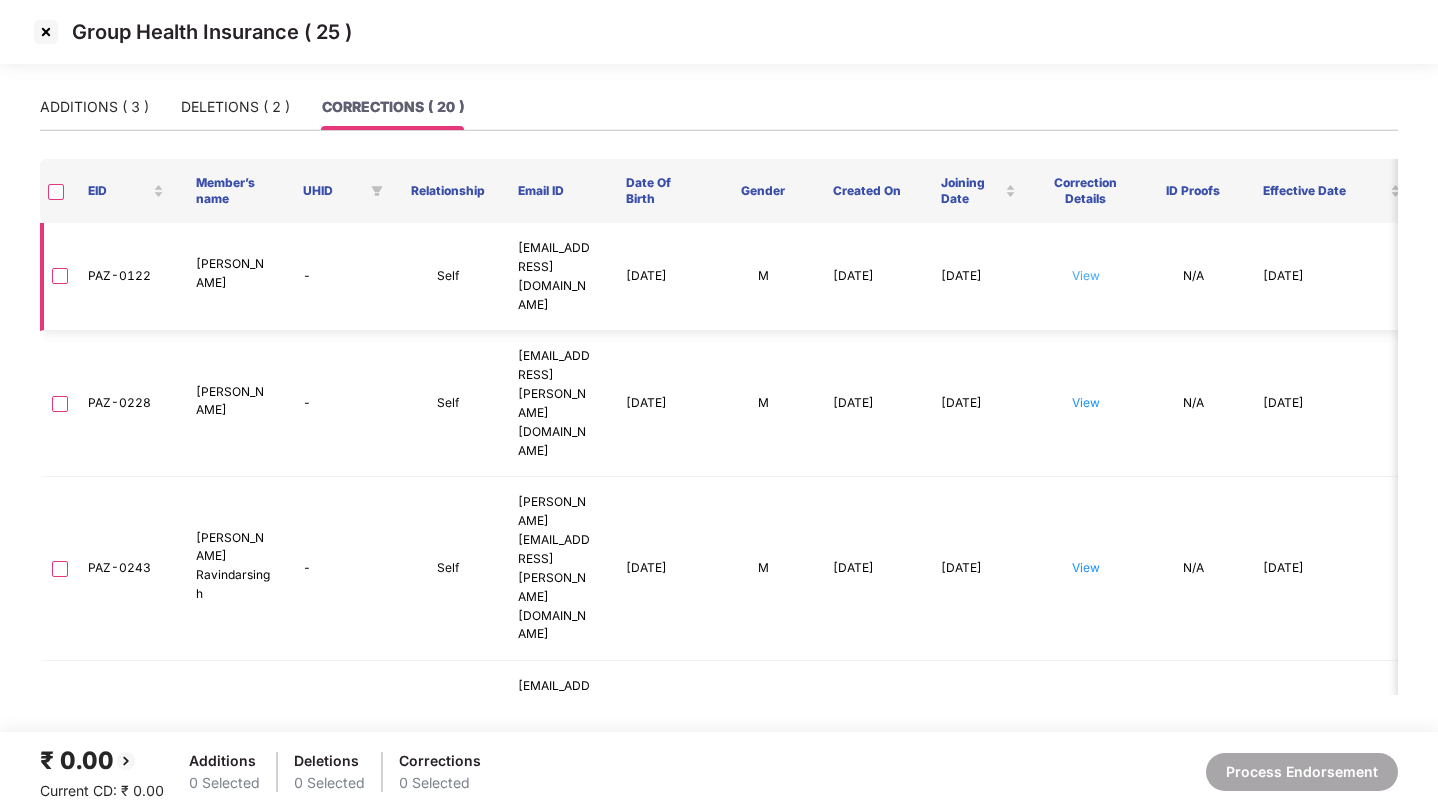 click on "View" at bounding box center (1086, 275) 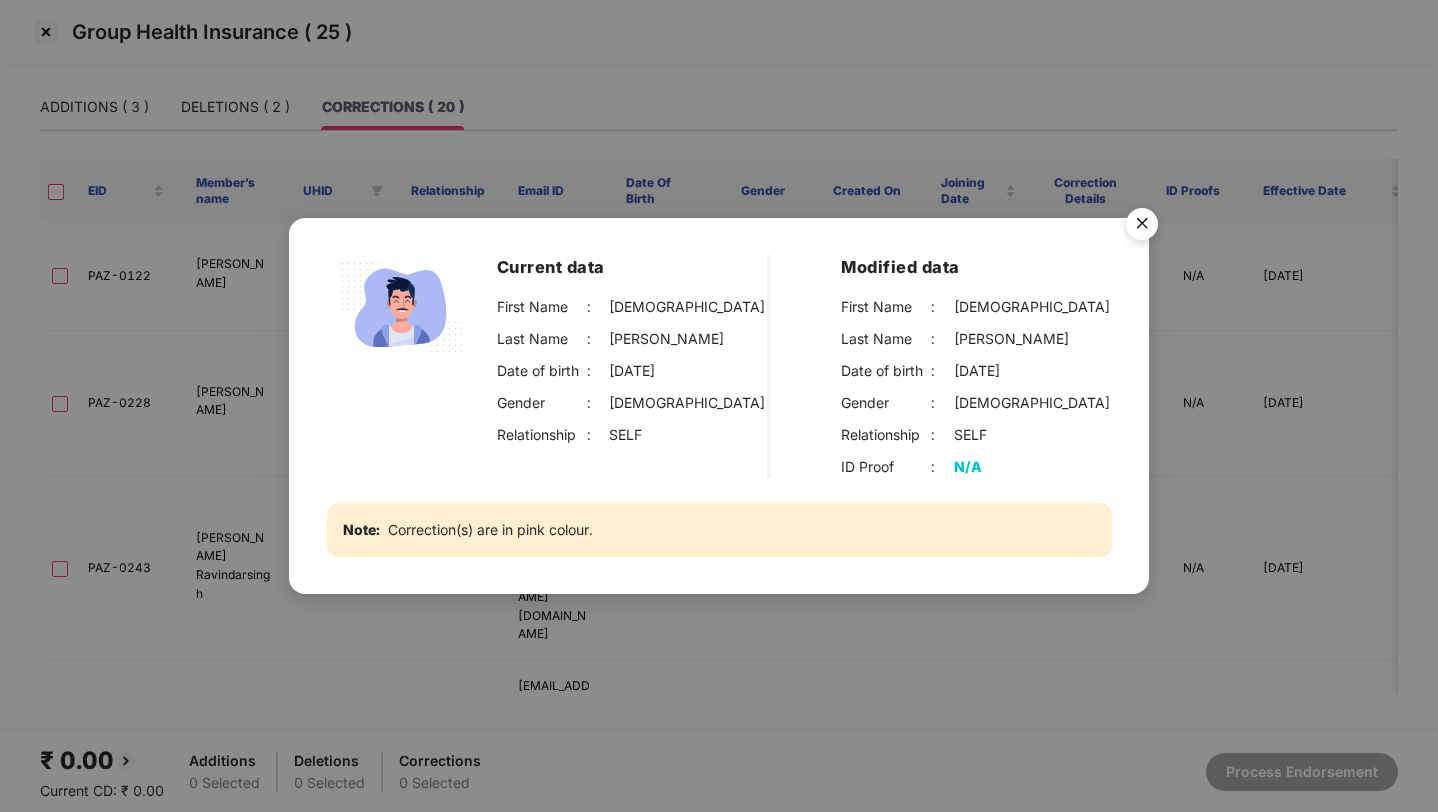 click at bounding box center [1142, 227] 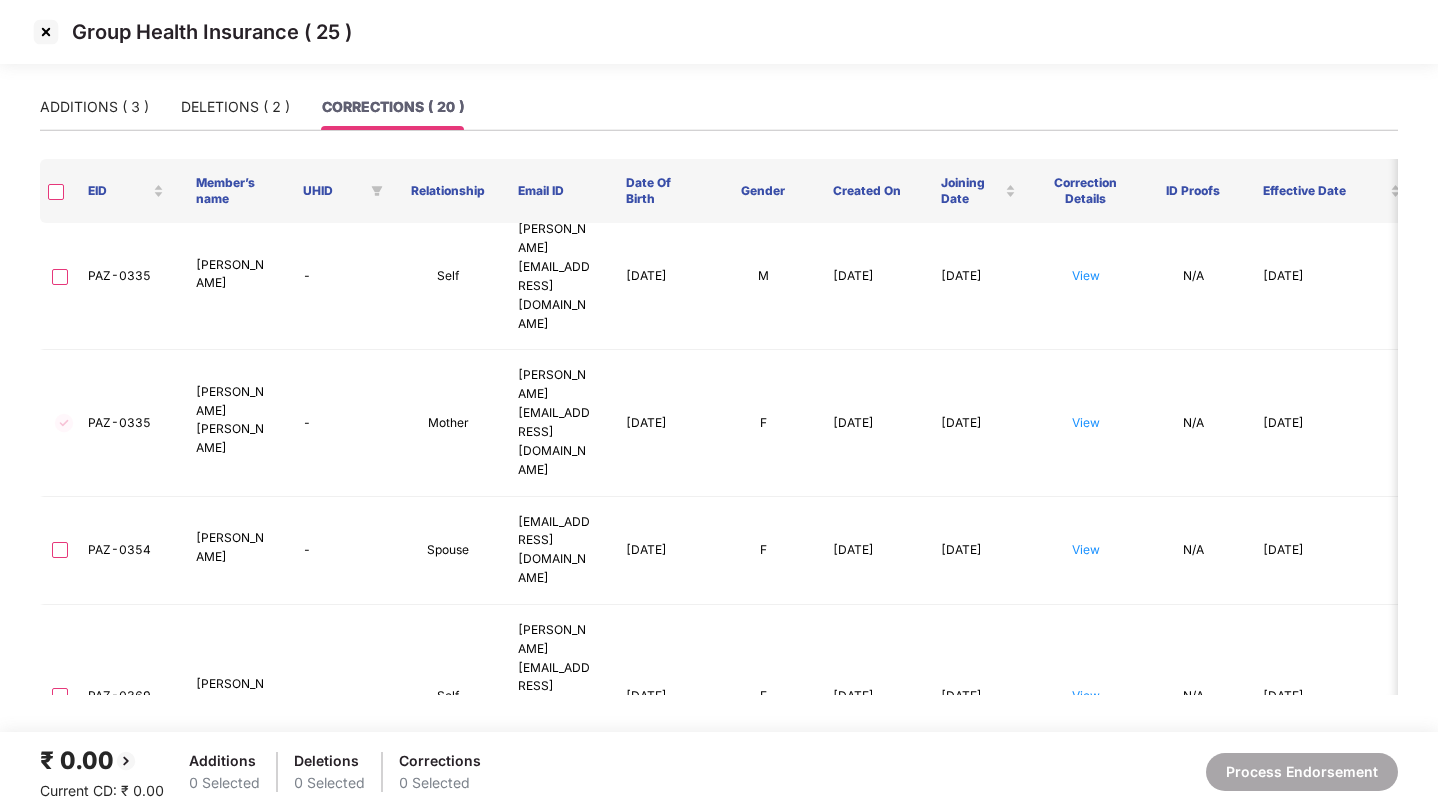 scroll, scrollTop: 900, scrollLeft: 0, axis: vertical 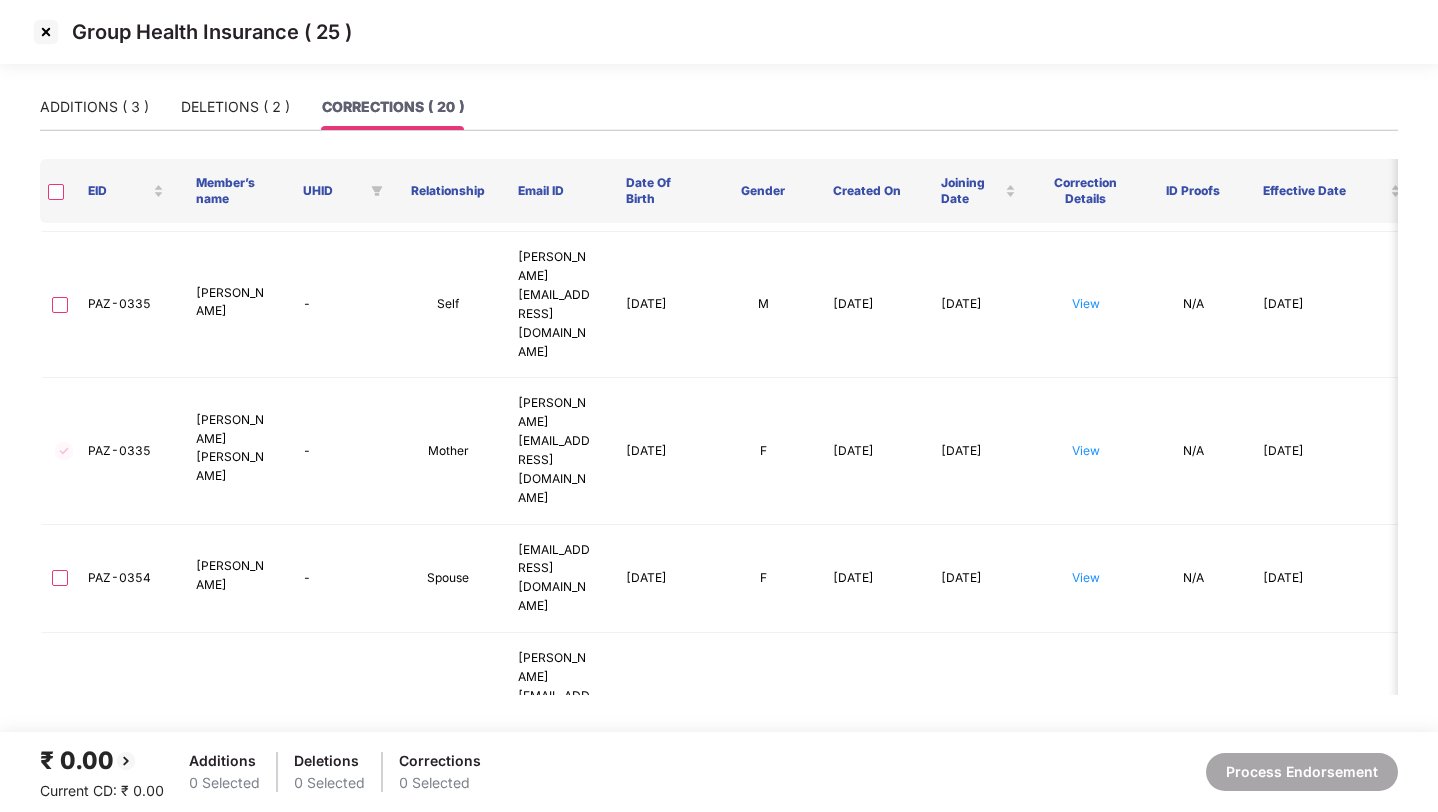 click on "View" at bounding box center [1086, 1036] 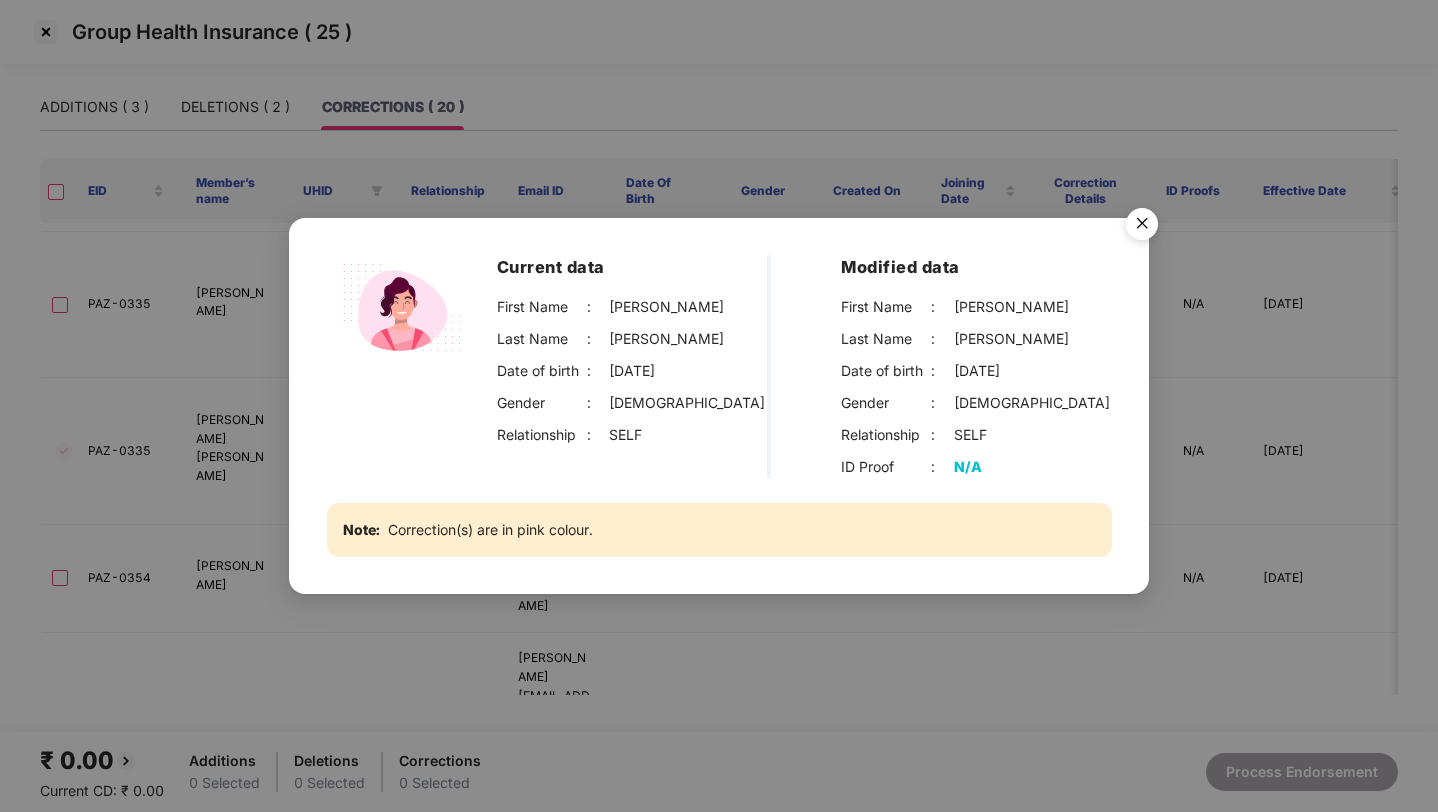 click at bounding box center (1142, 227) 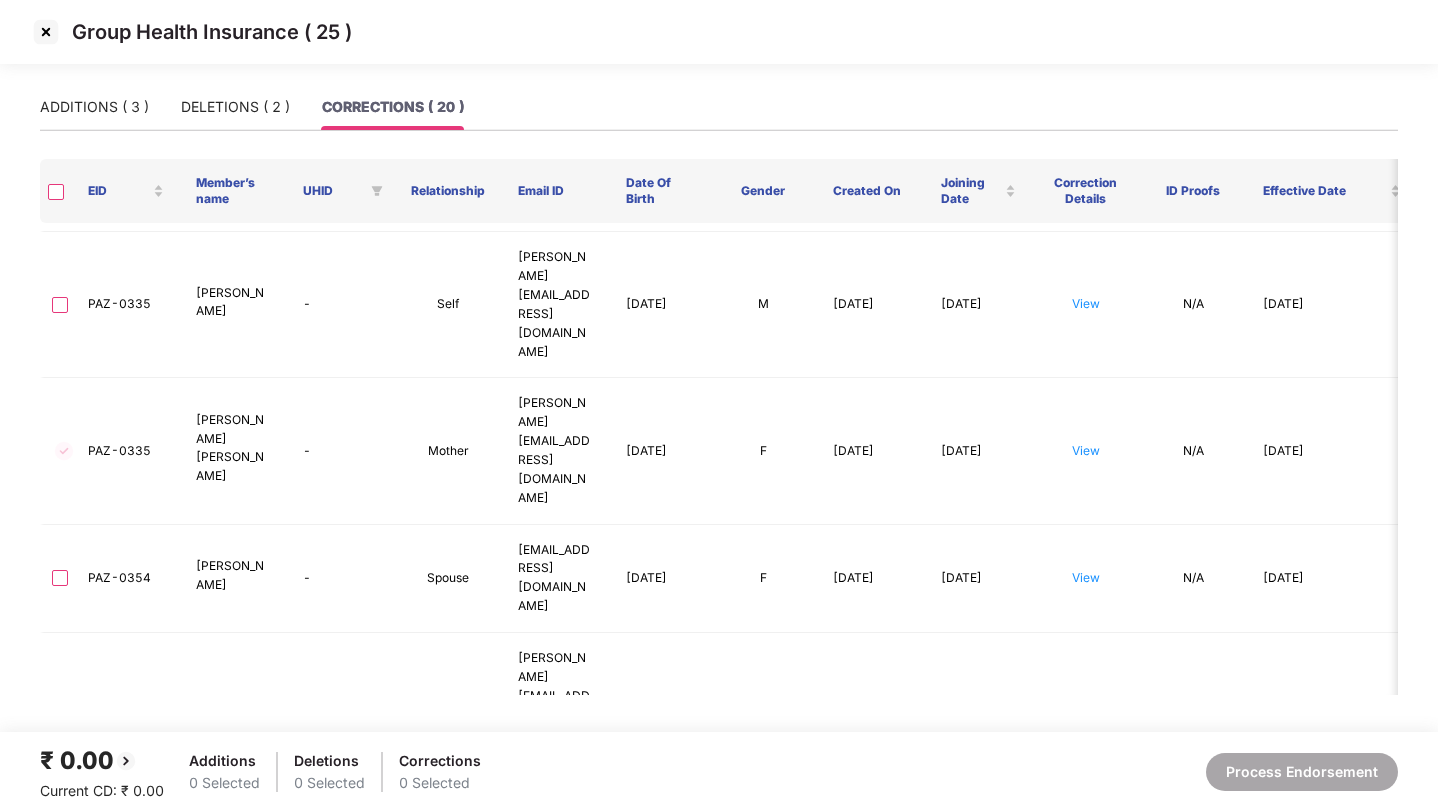 click at bounding box center [46, 32] 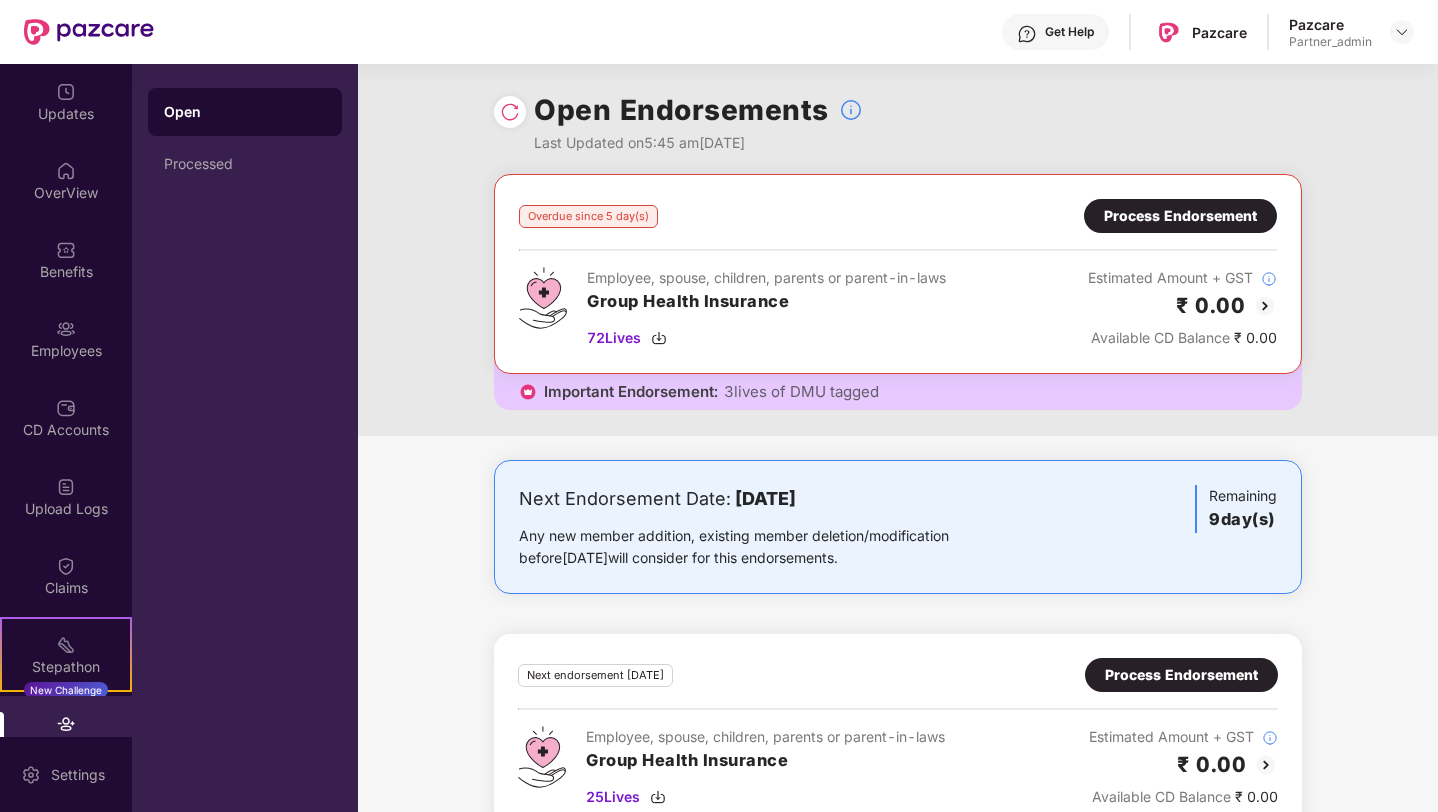 click on "Process Endorsement" at bounding box center [1180, 216] 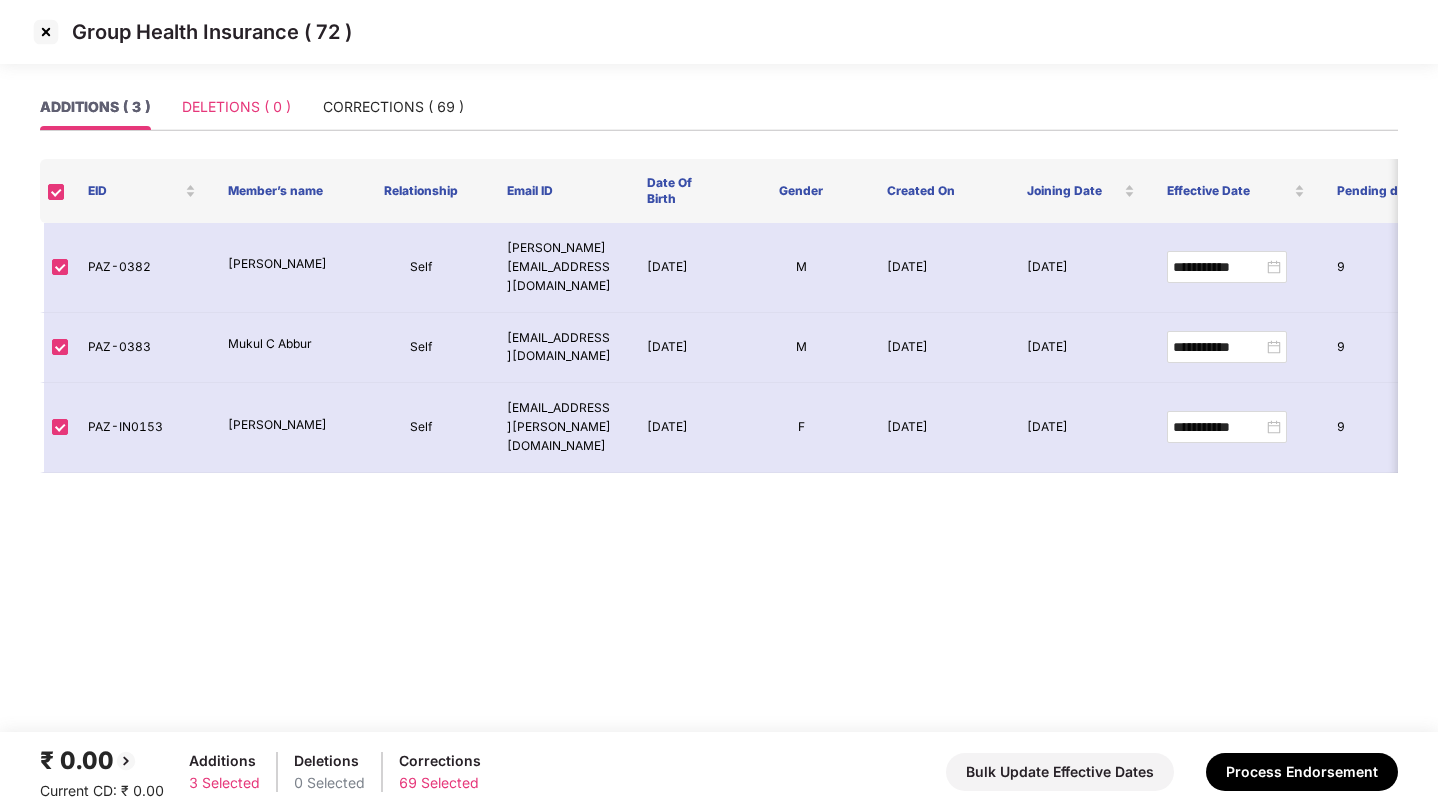 click on "DELETIONS ( 0 )" at bounding box center (236, 107) 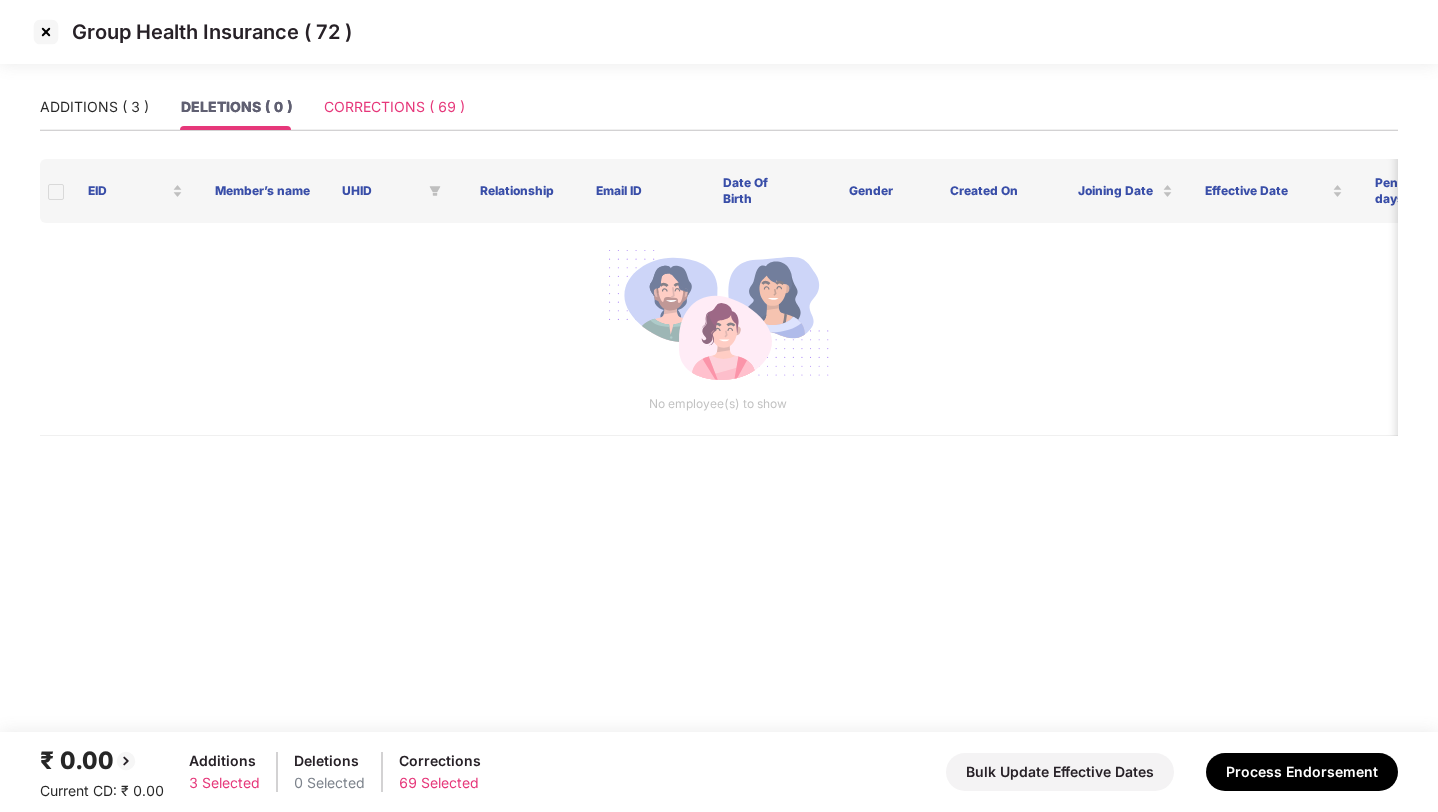 click on "CORRECTIONS ( 69 )" at bounding box center [394, 107] 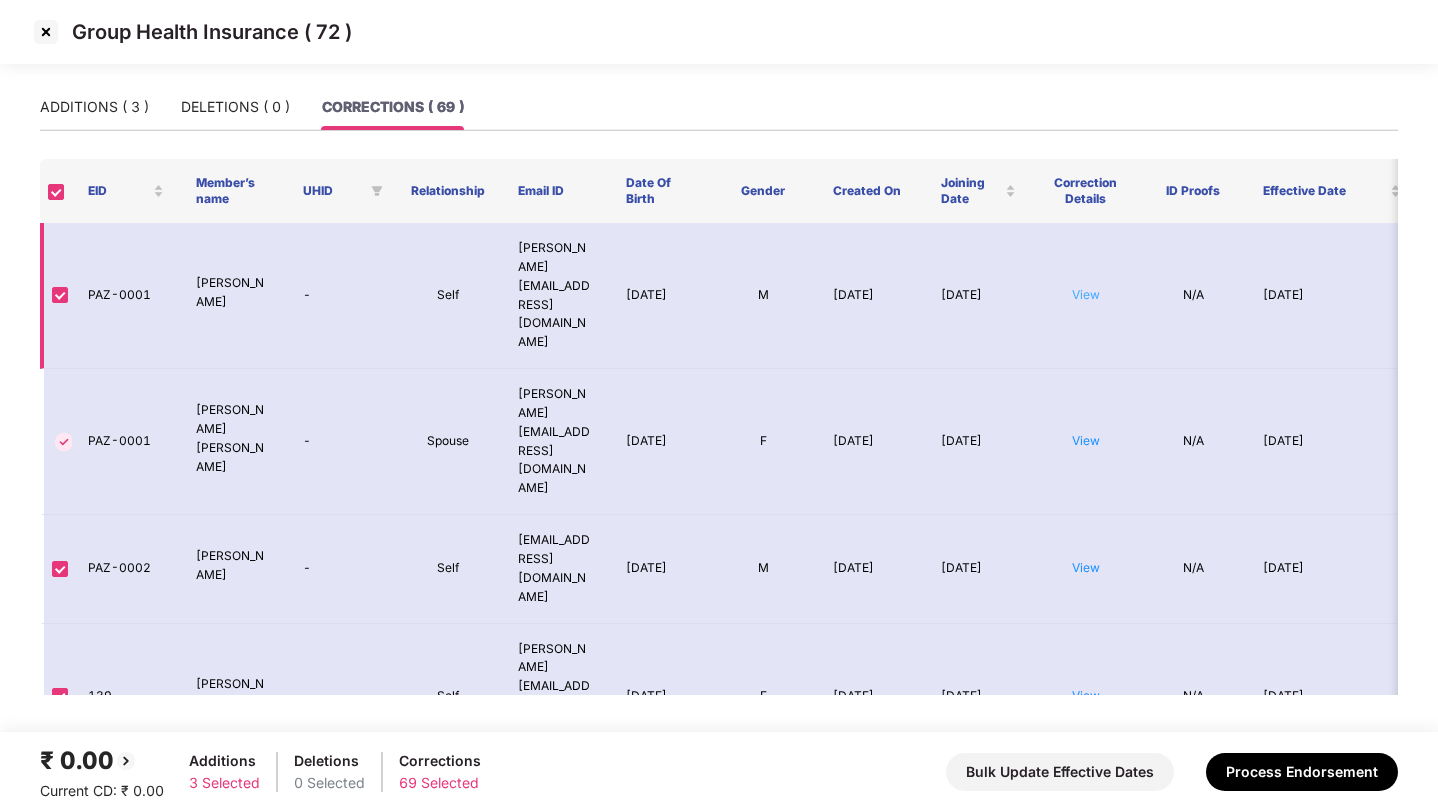 click on "View" at bounding box center (1086, 294) 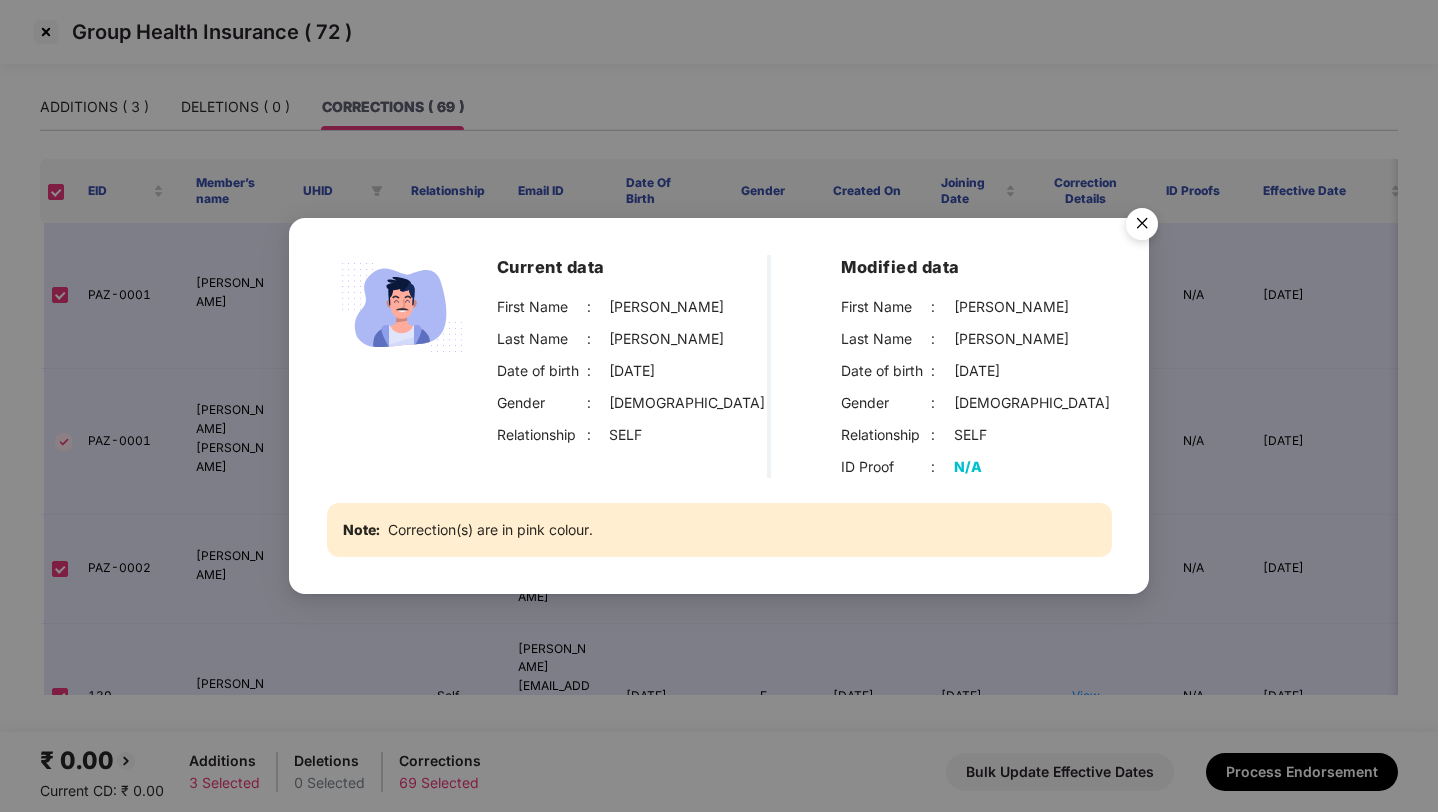 click at bounding box center [1142, 227] 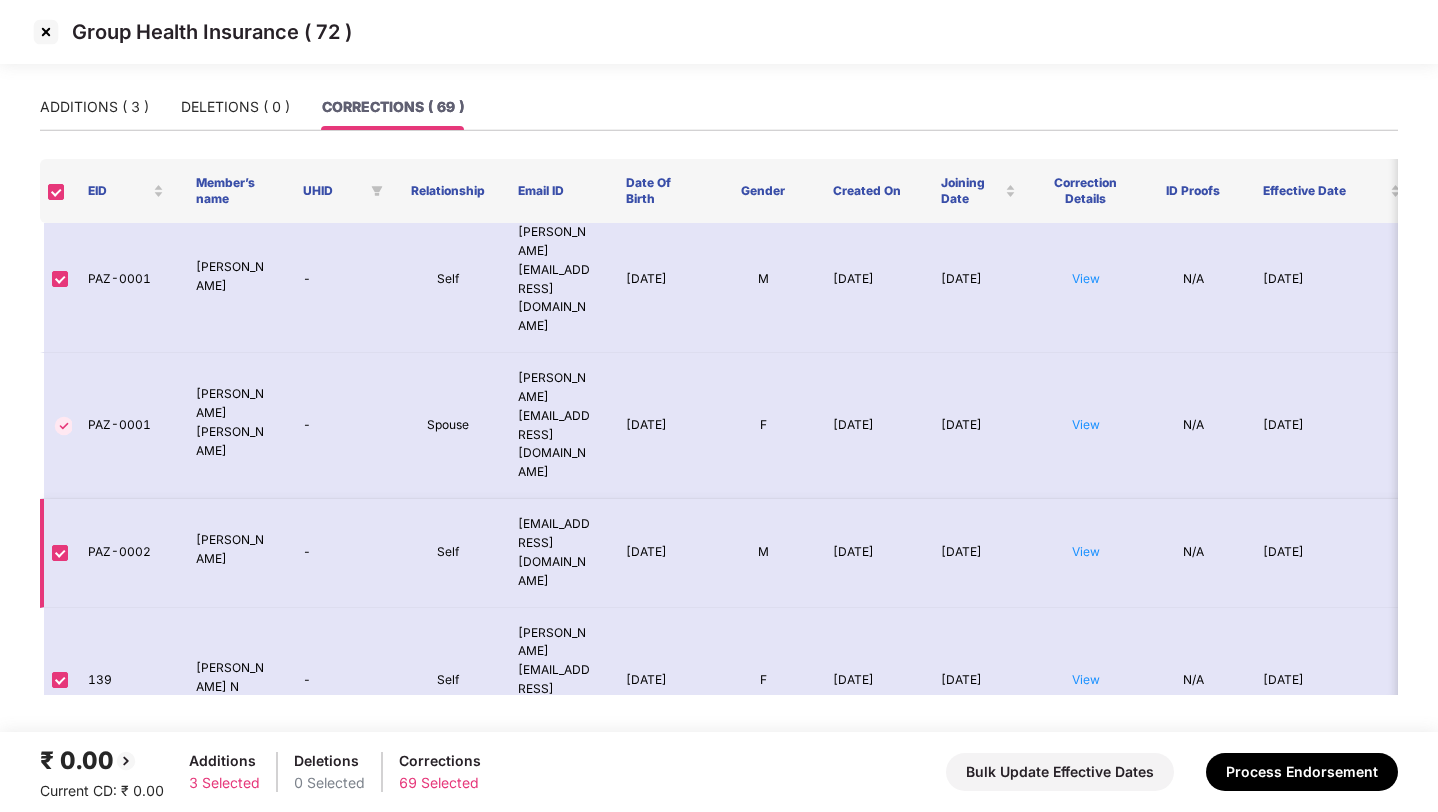 scroll, scrollTop: 21, scrollLeft: 0, axis: vertical 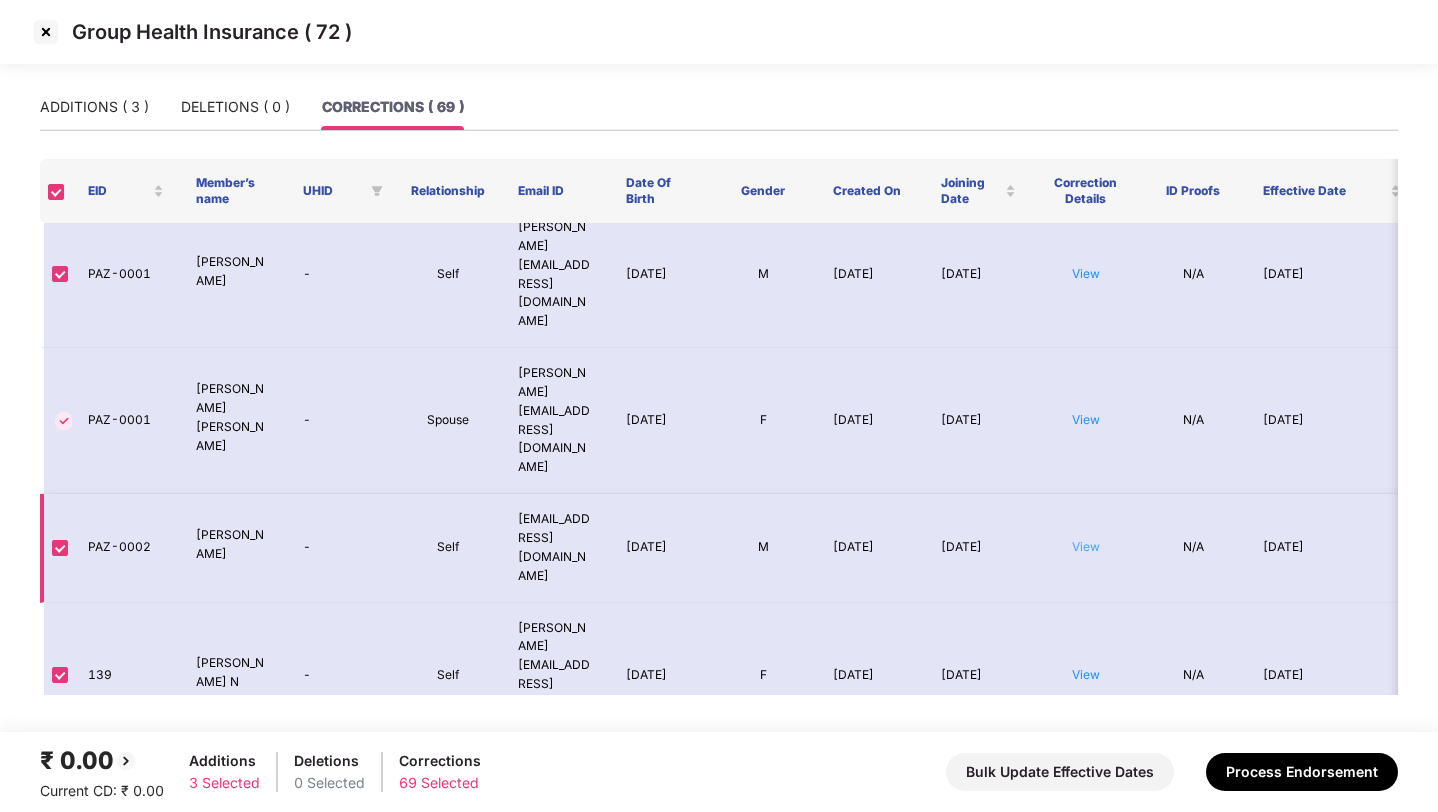 click on "View" at bounding box center [1086, 546] 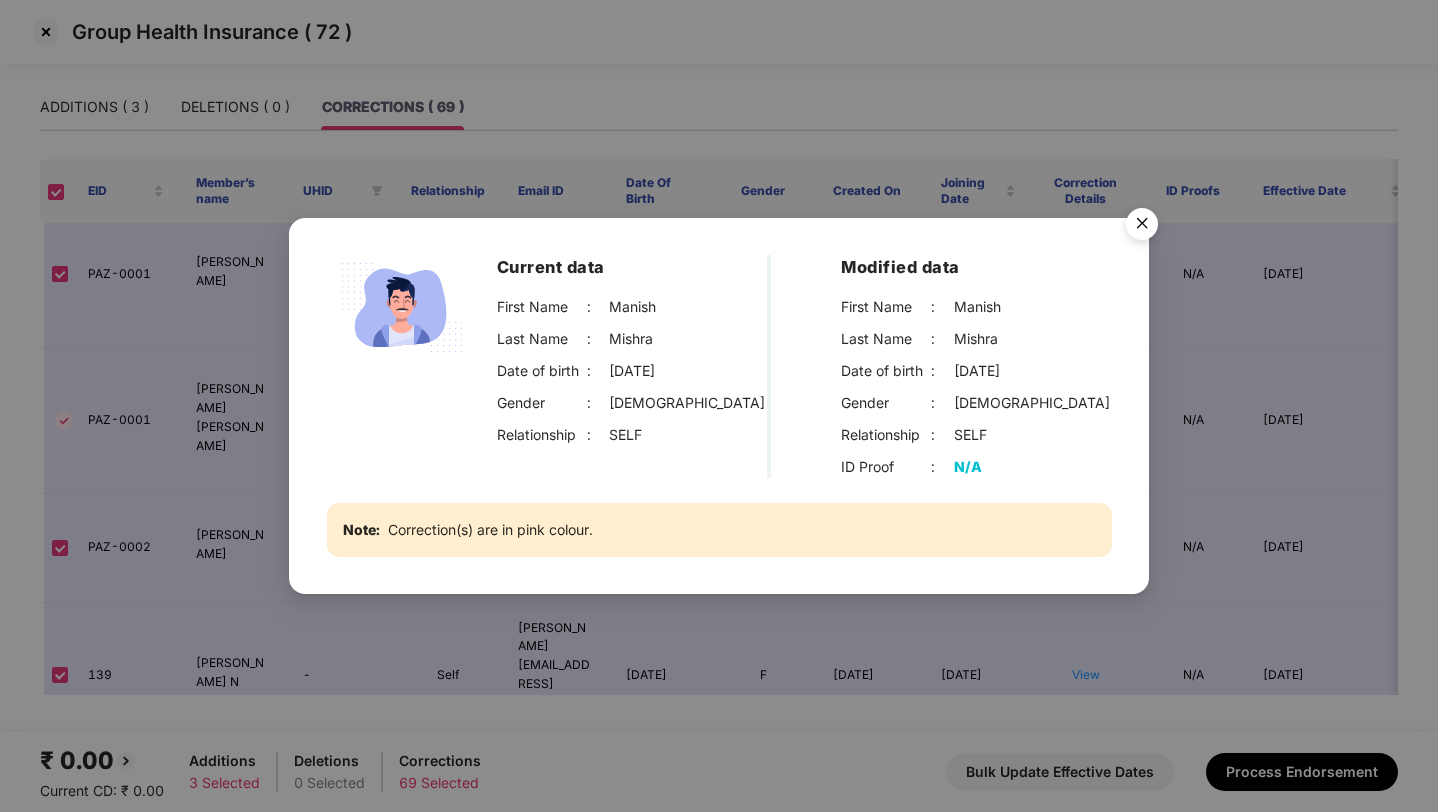 click at bounding box center [1142, 227] 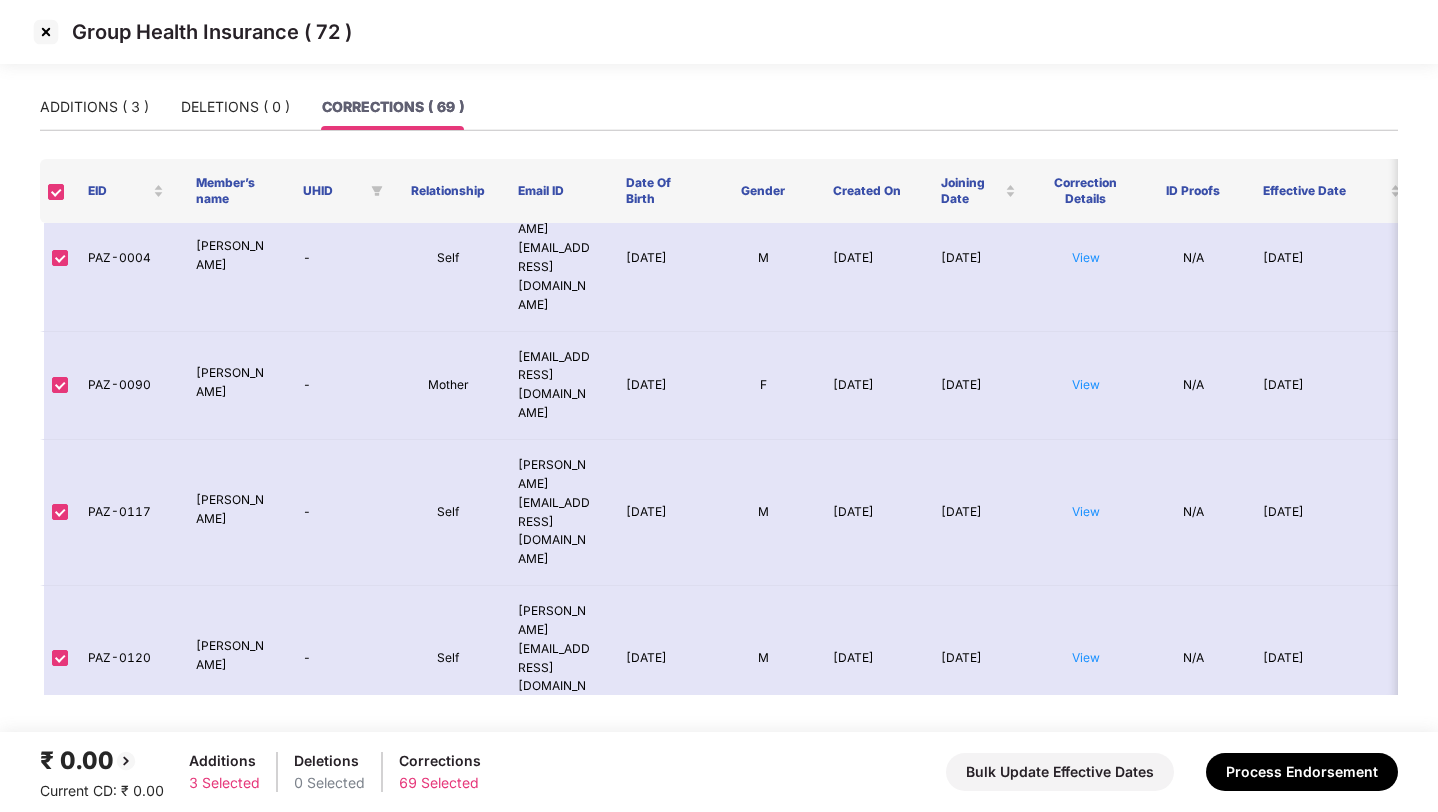 scroll, scrollTop: 602, scrollLeft: 0, axis: vertical 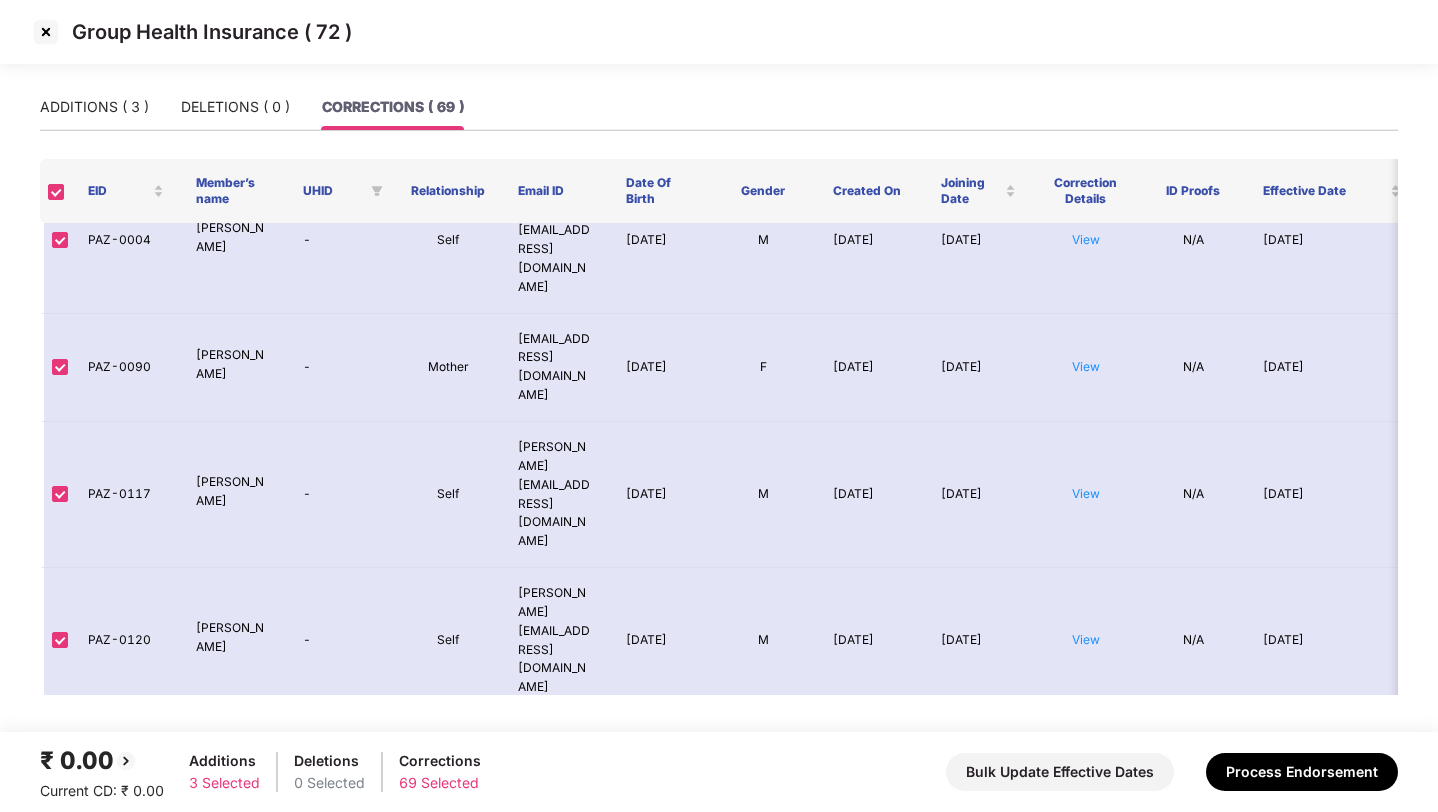 click on "View" at bounding box center [1086, 1134] 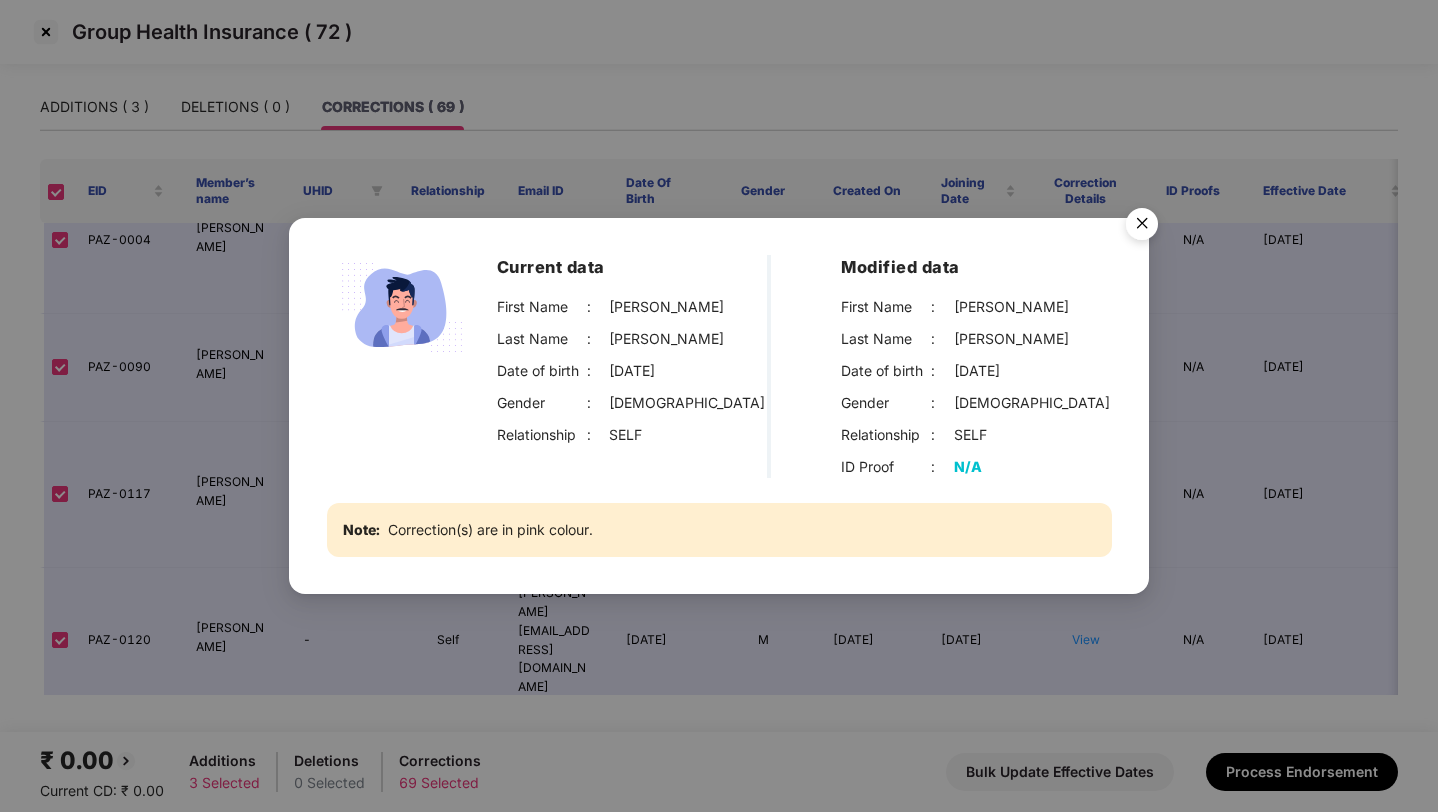 click at bounding box center (1142, 227) 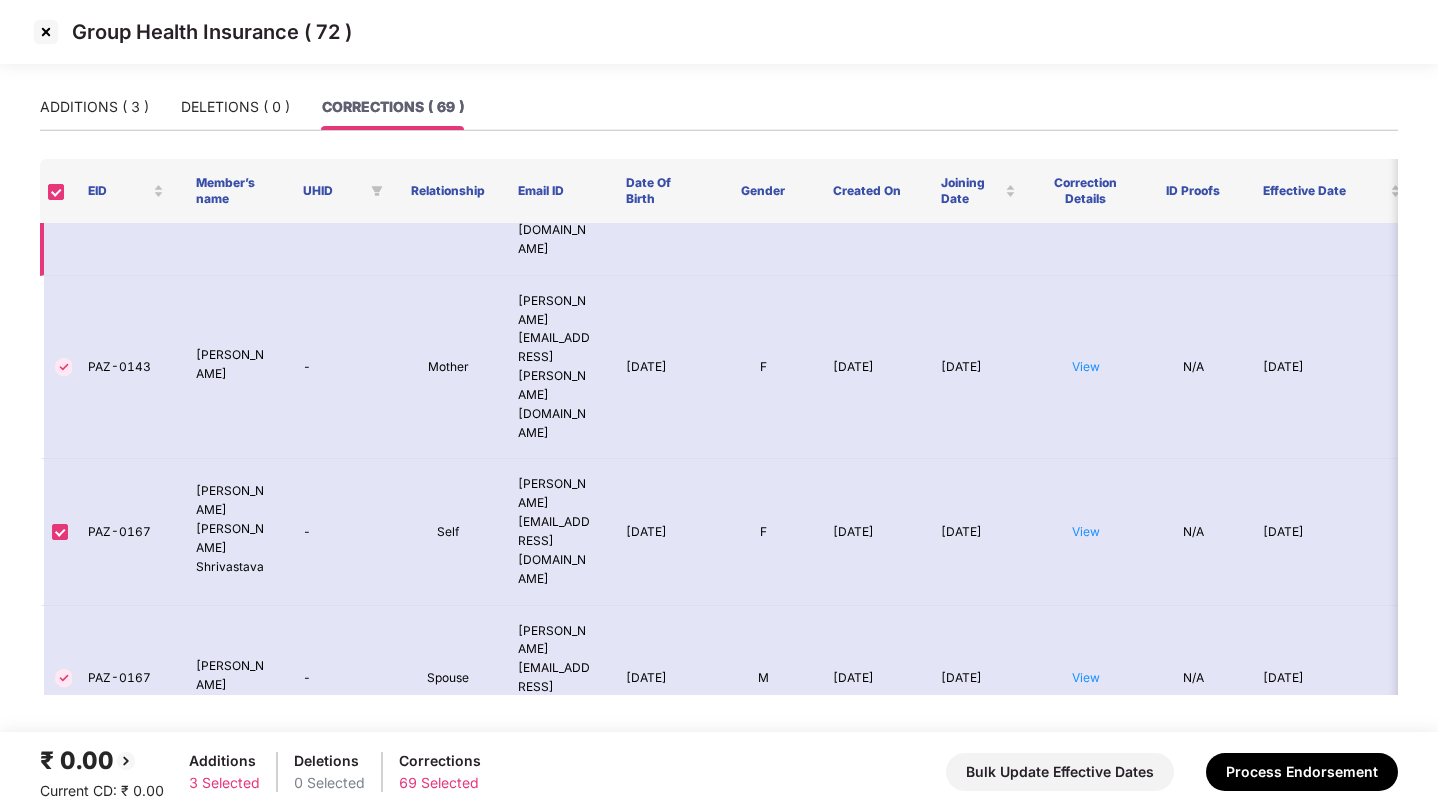 scroll, scrollTop: 1557, scrollLeft: 0, axis: vertical 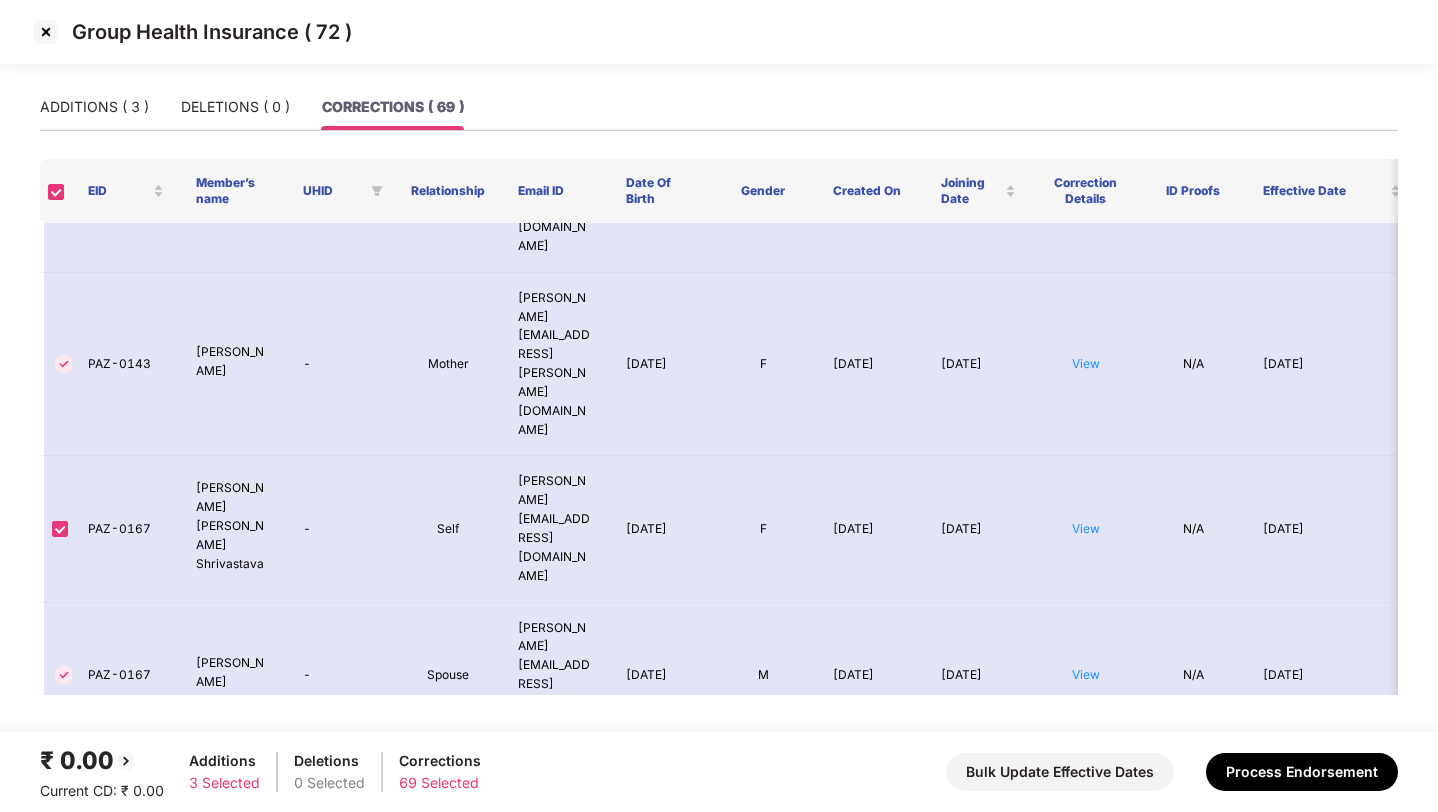 click on "View" at bounding box center (1086, 1626) 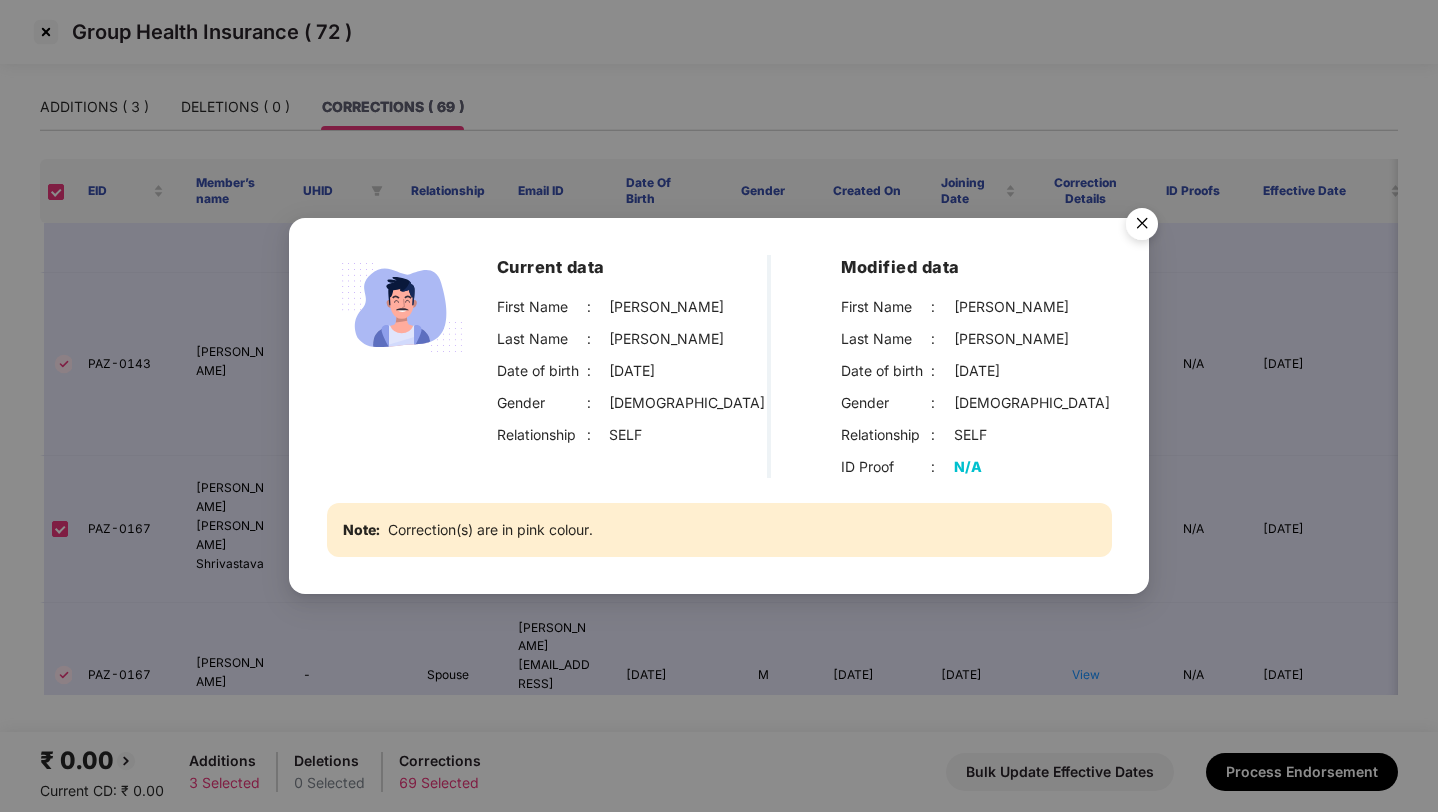 click at bounding box center [1142, 227] 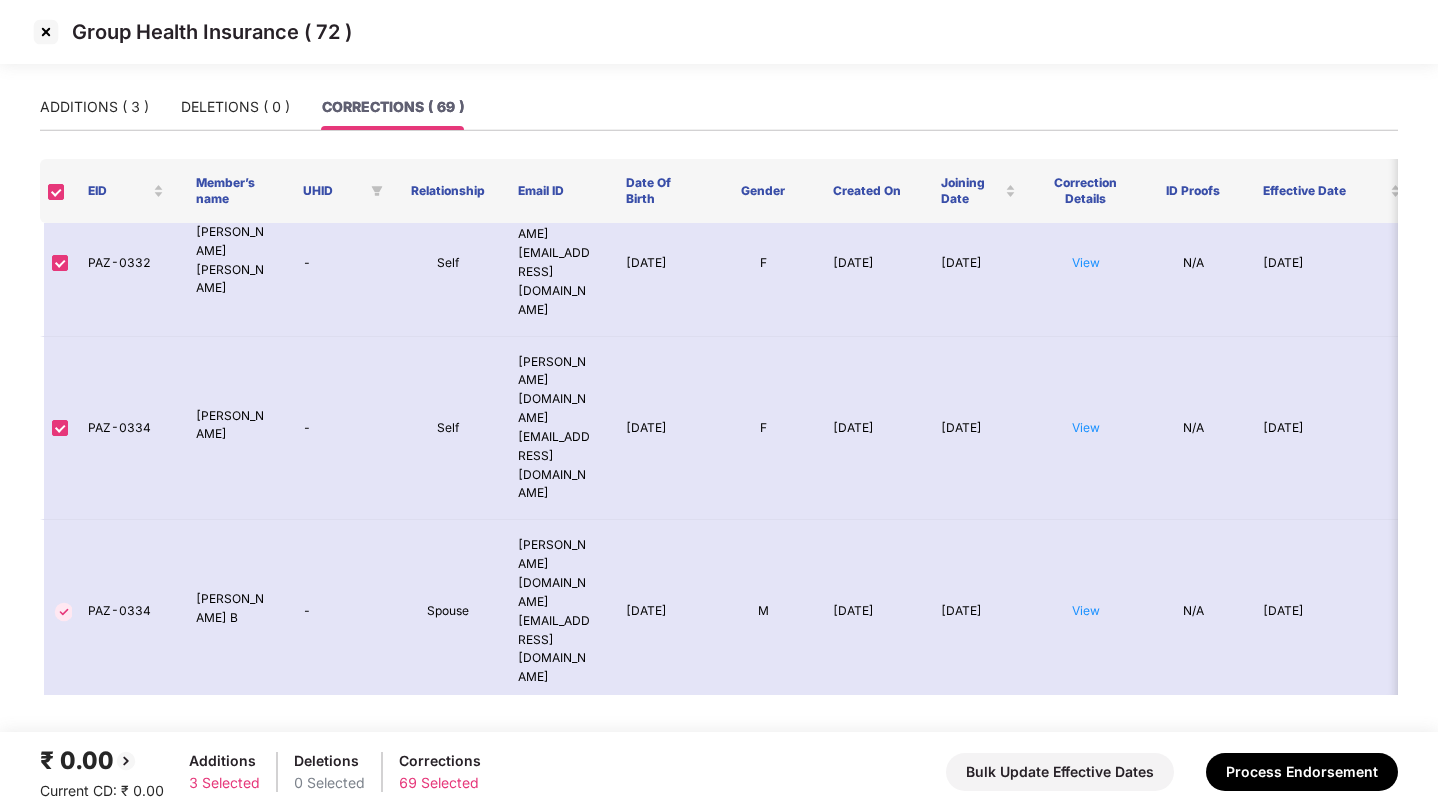 scroll, scrollTop: 5478, scrollLeft: 0, axis: vertical 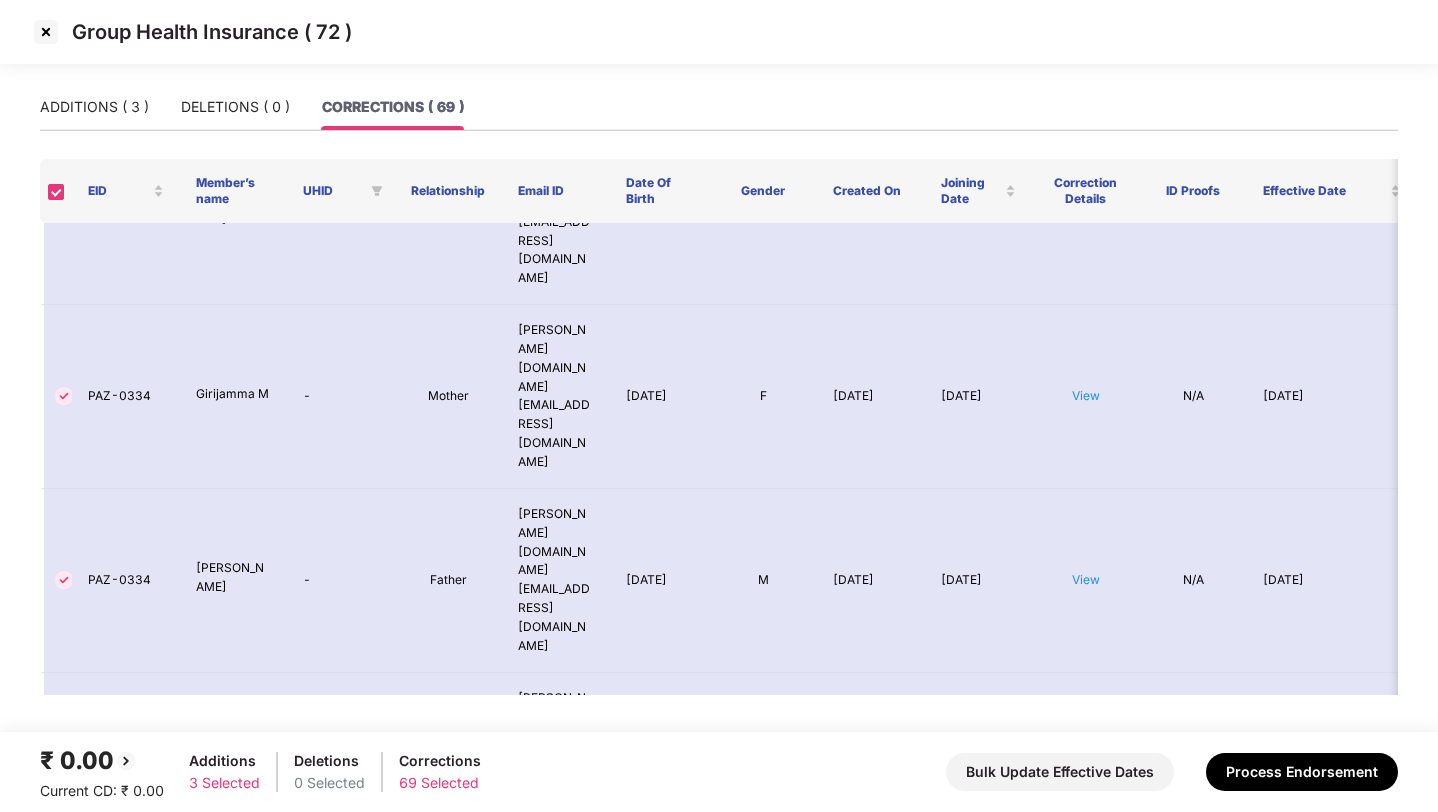 click at bounding box center [46, 32] 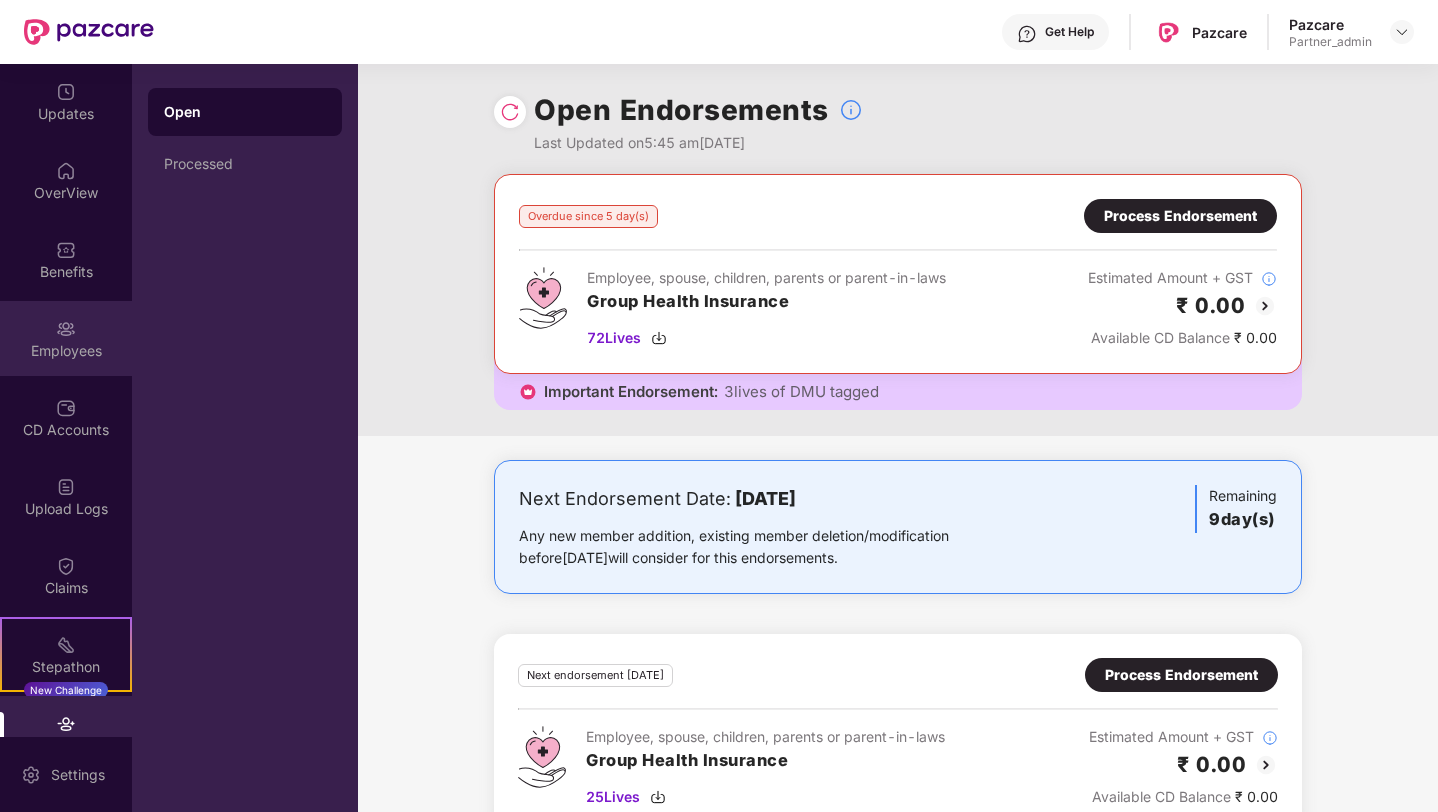 click on "Employees" at bounding box center [66, 338] 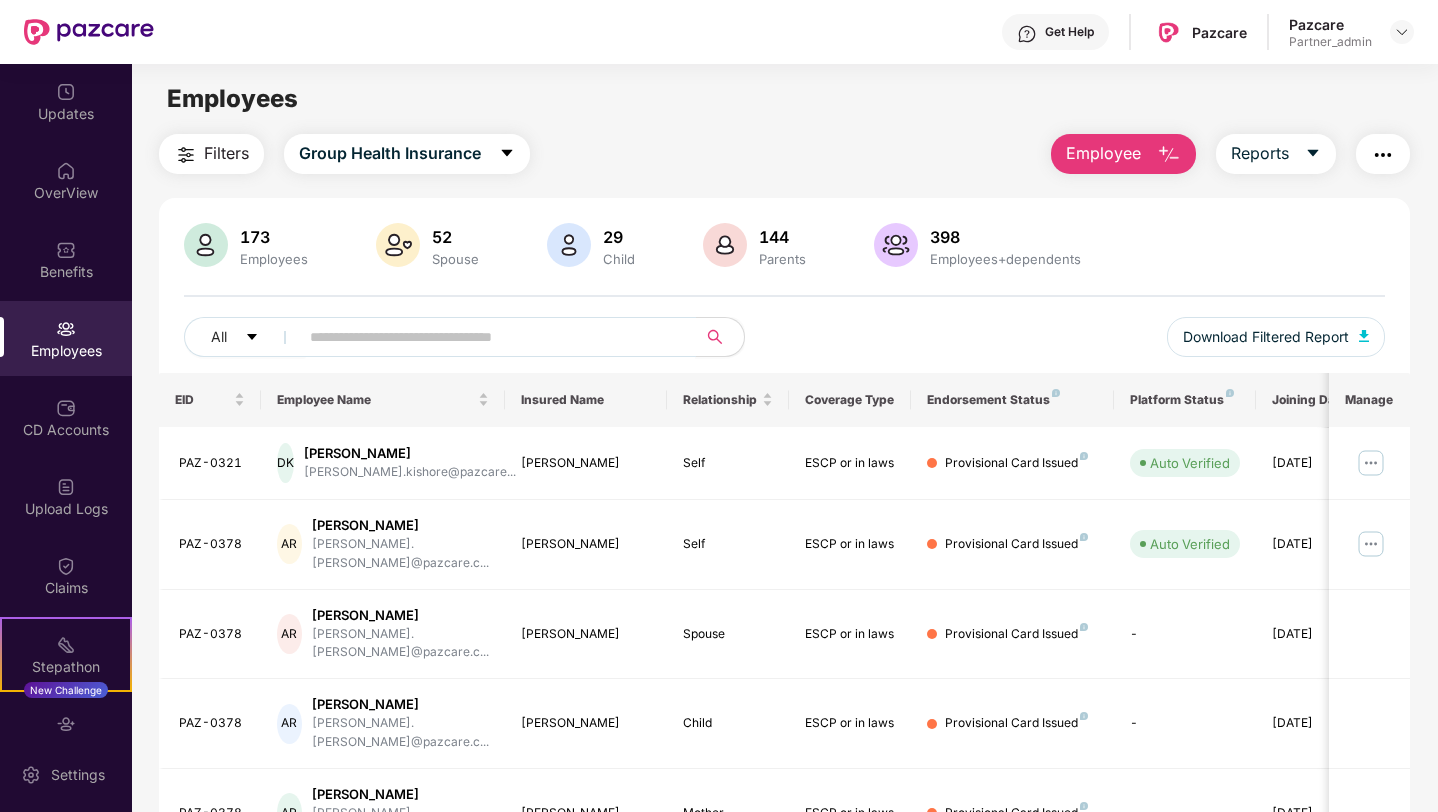 click at bounding box center (489, 337) 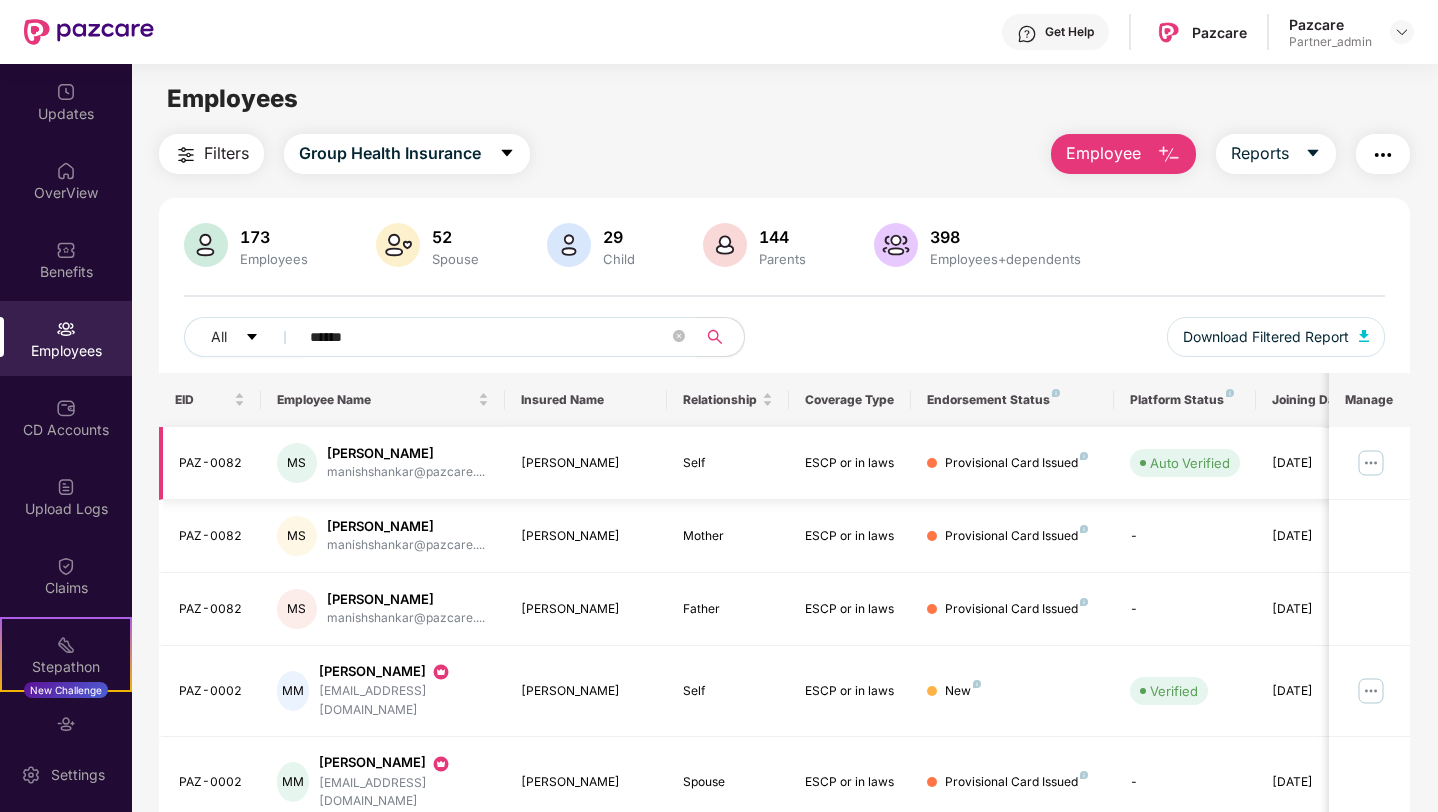 type on "******" 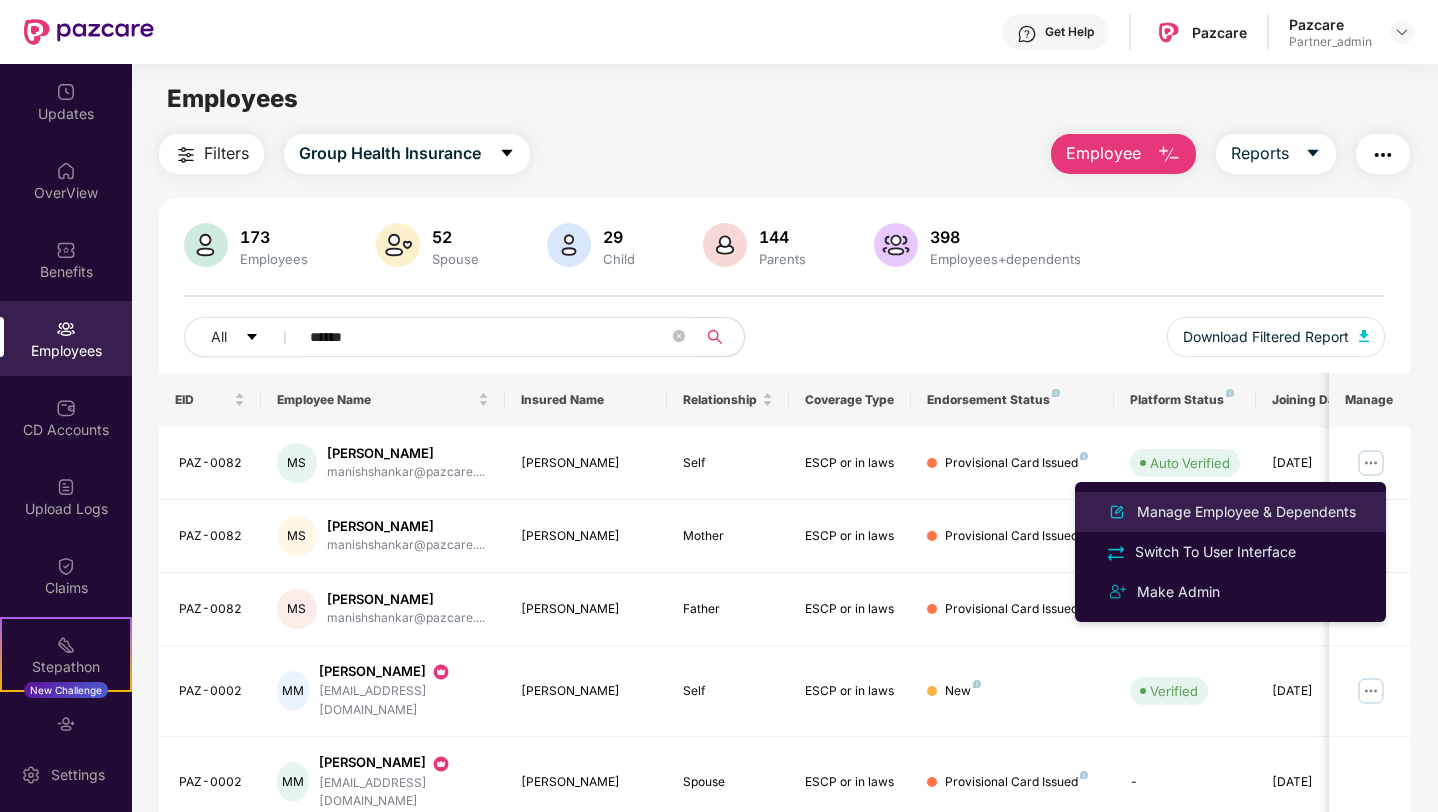 click on "Manage Employee & Dependents" at bounding box center [1246, 512] 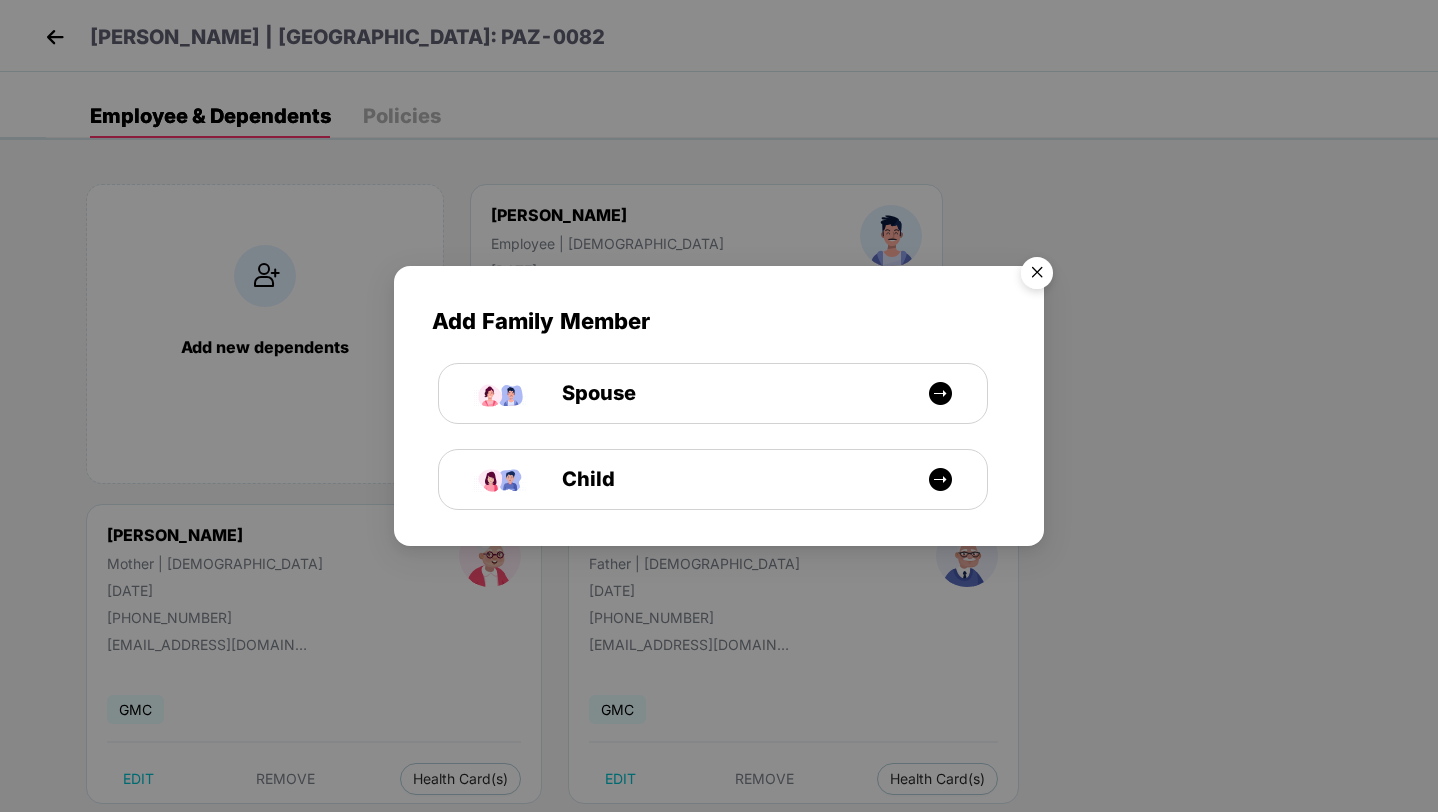 click at bounding box center [1037, 276] 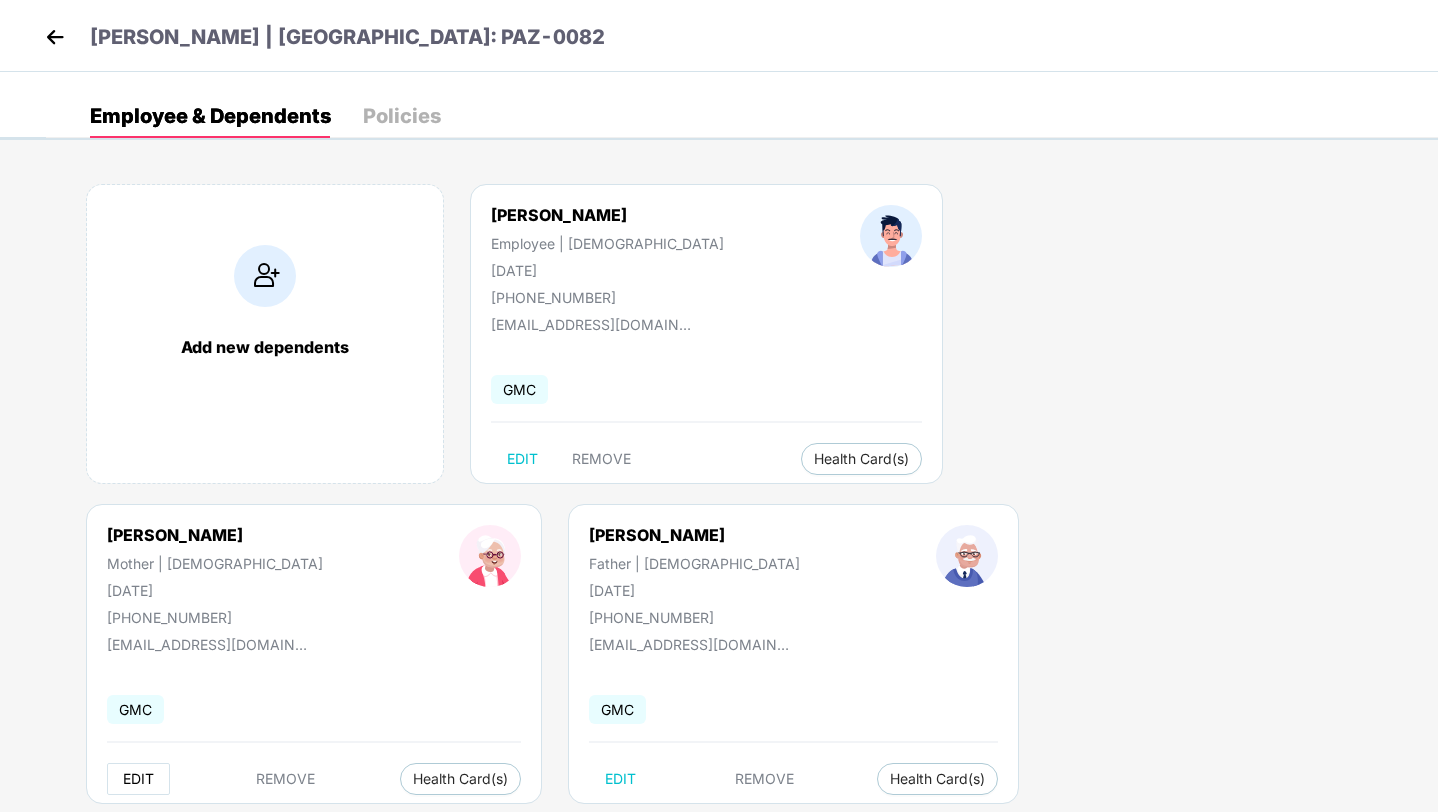 click on "EDIT" at bounding box center [138, 779] 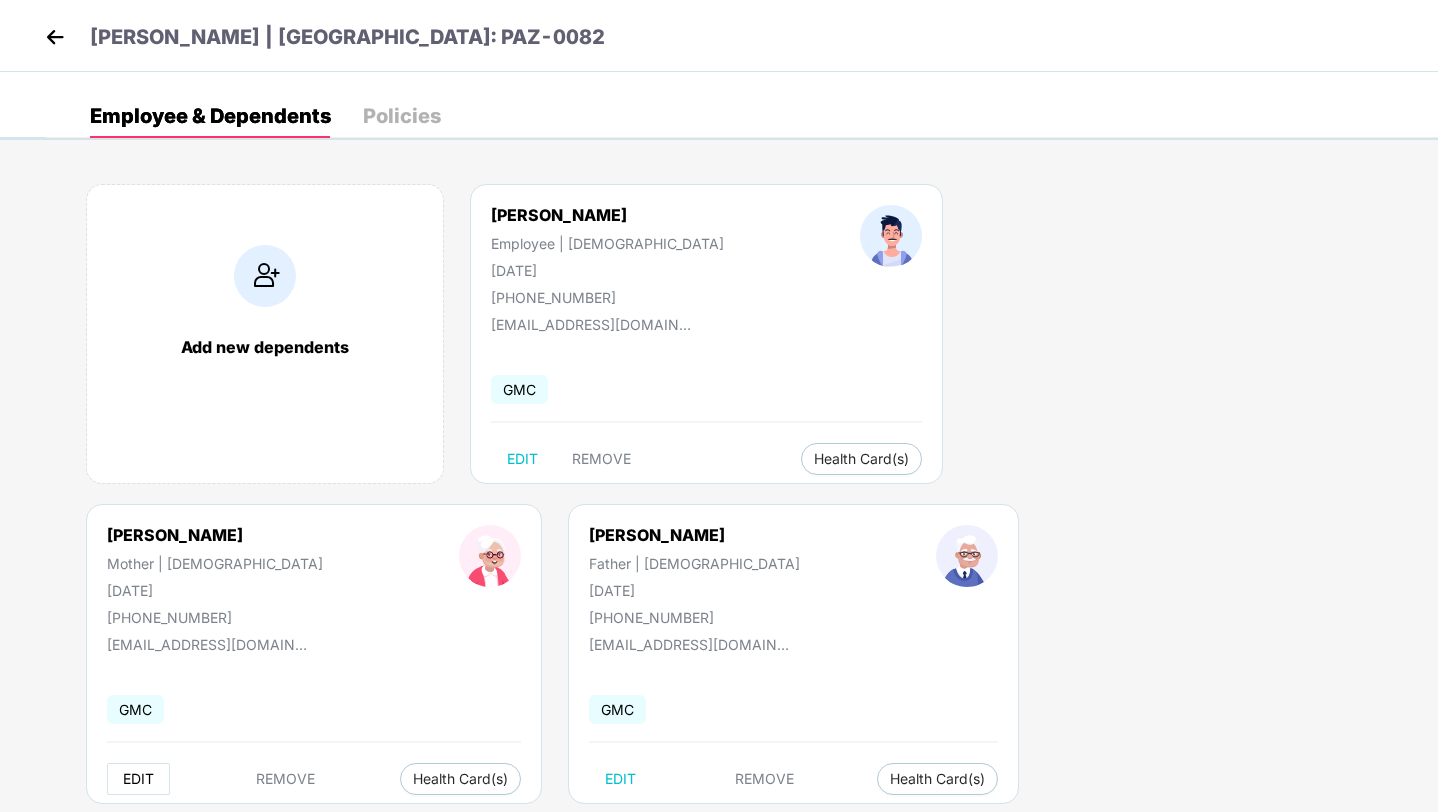 select on "******" 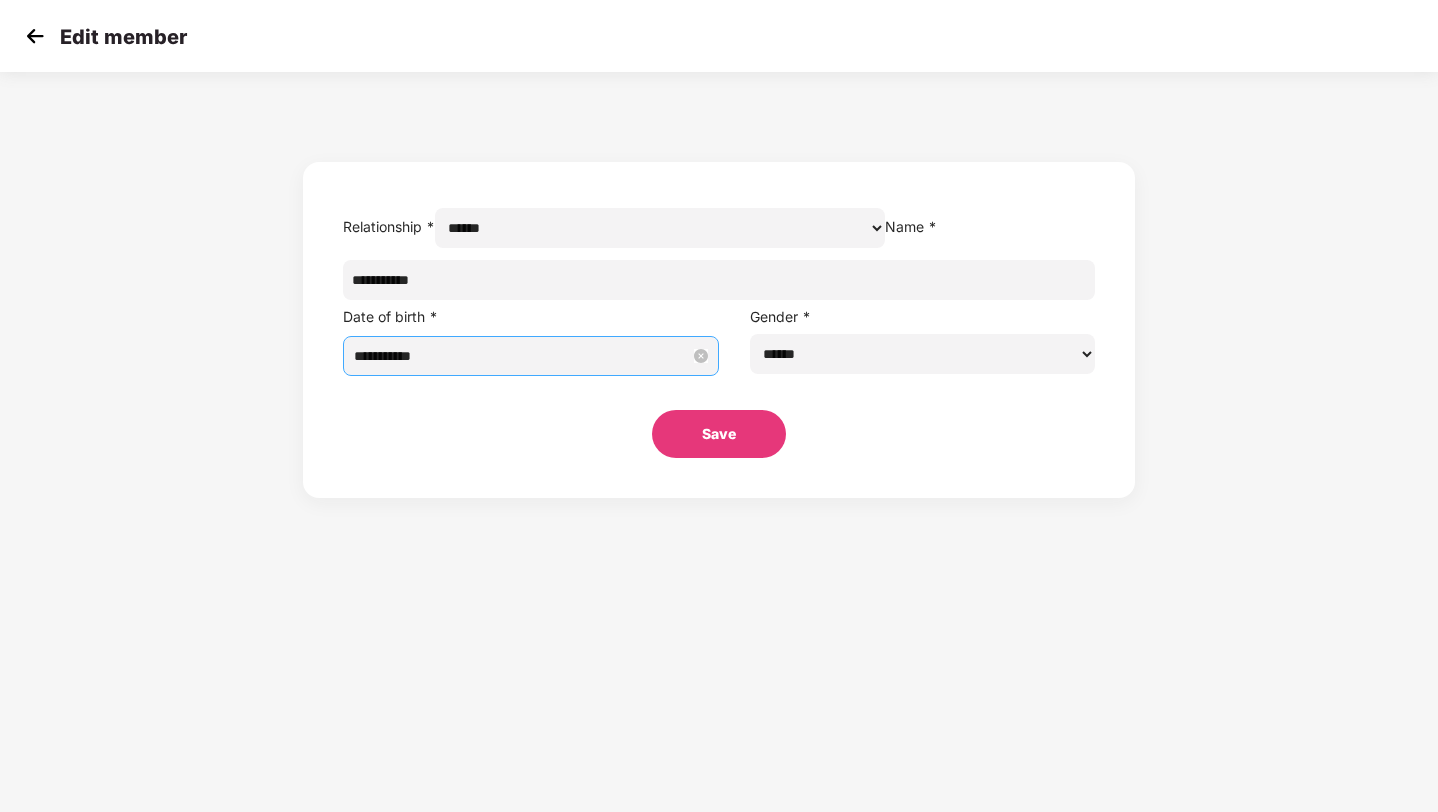 click on "**********" at bounding box center (531, 356) 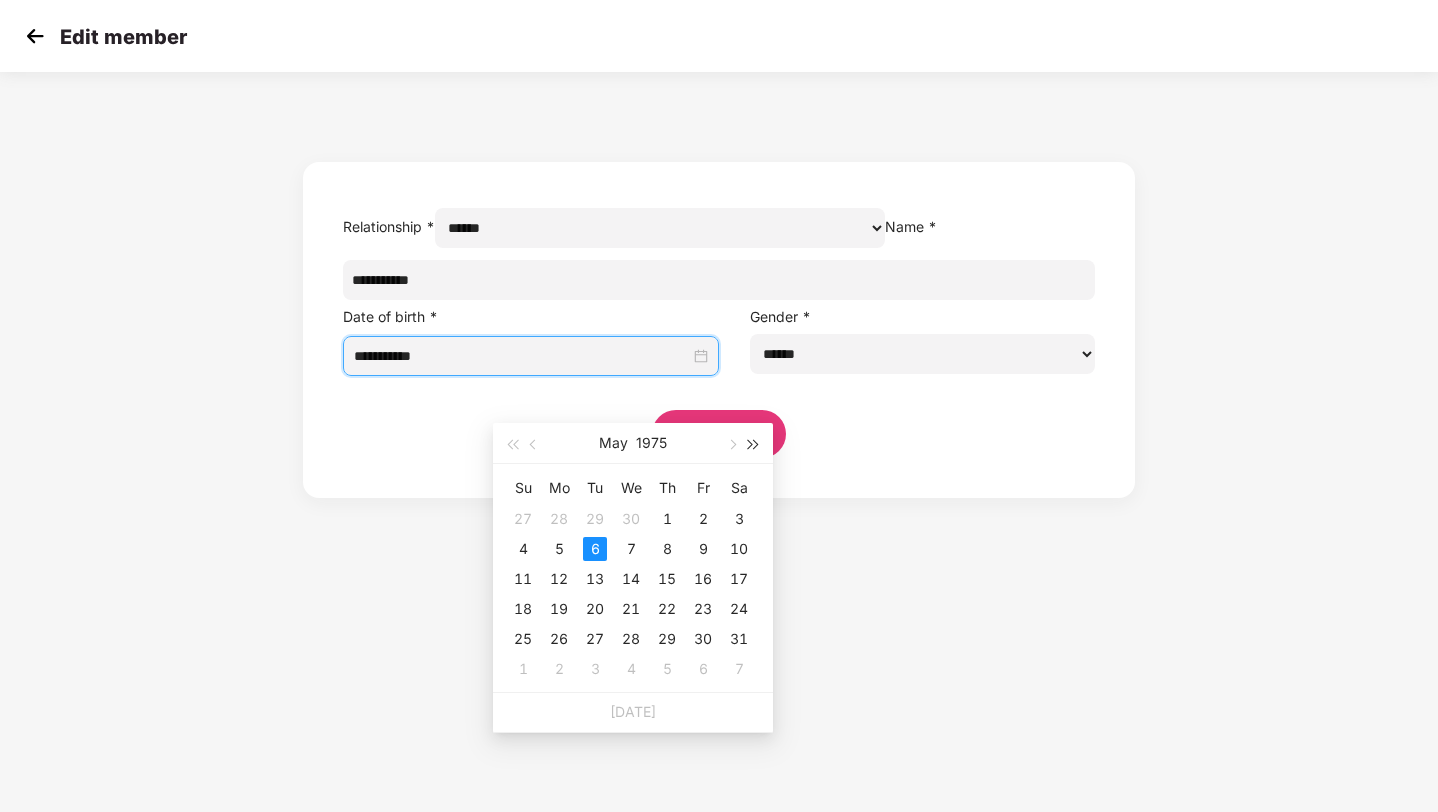 click at bounding box center [754, 443] 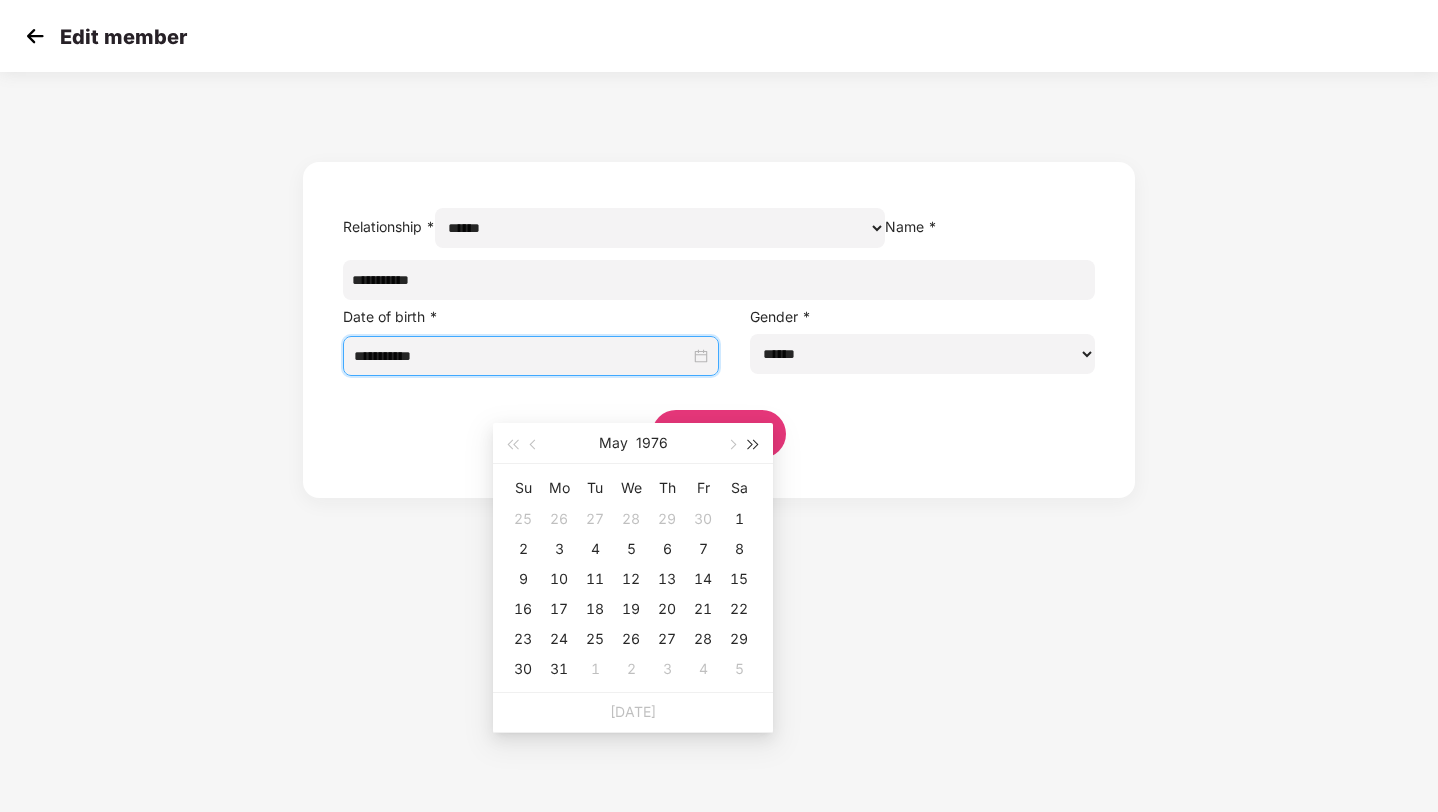 click at bounding box center (754, 443) 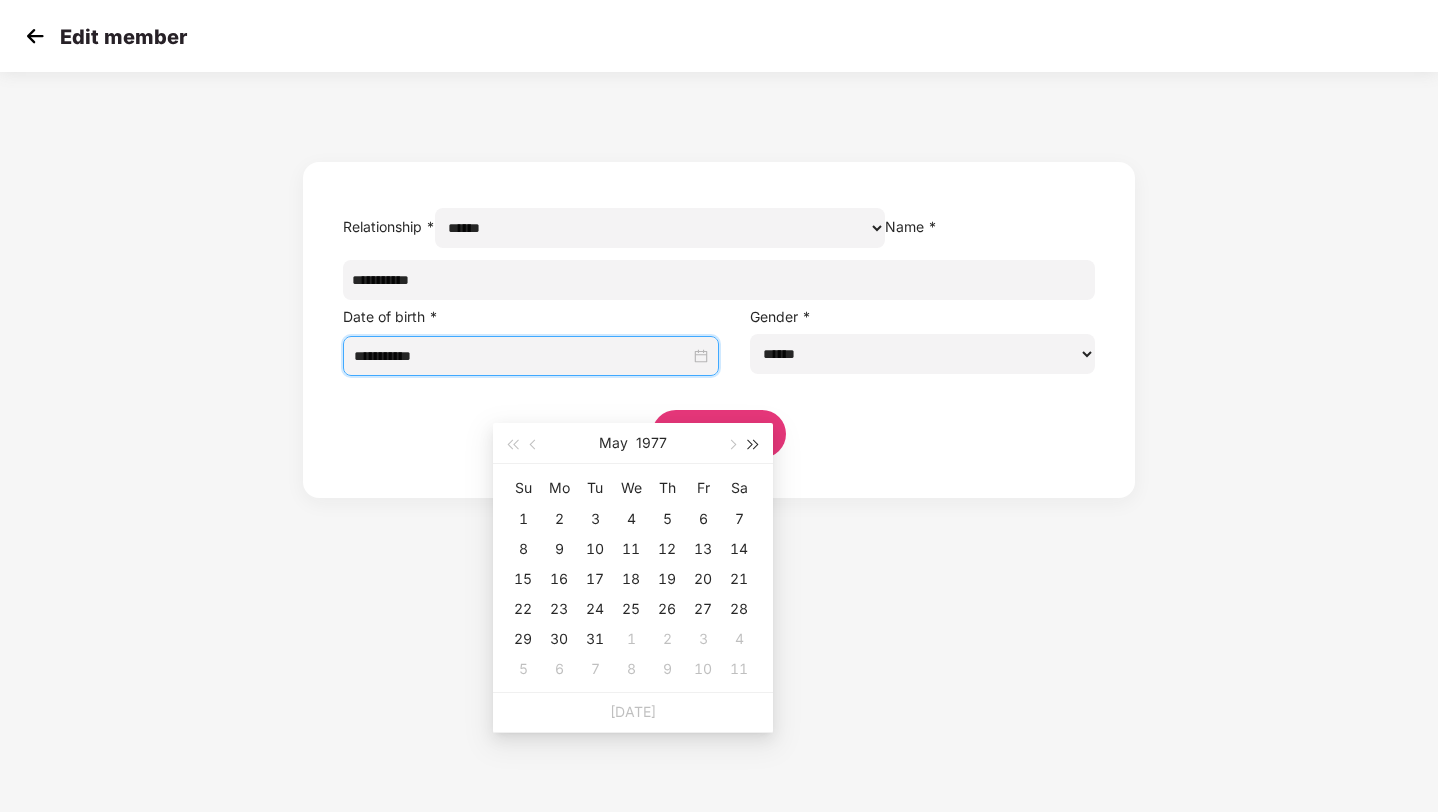 click at bounding box center (754, 443) 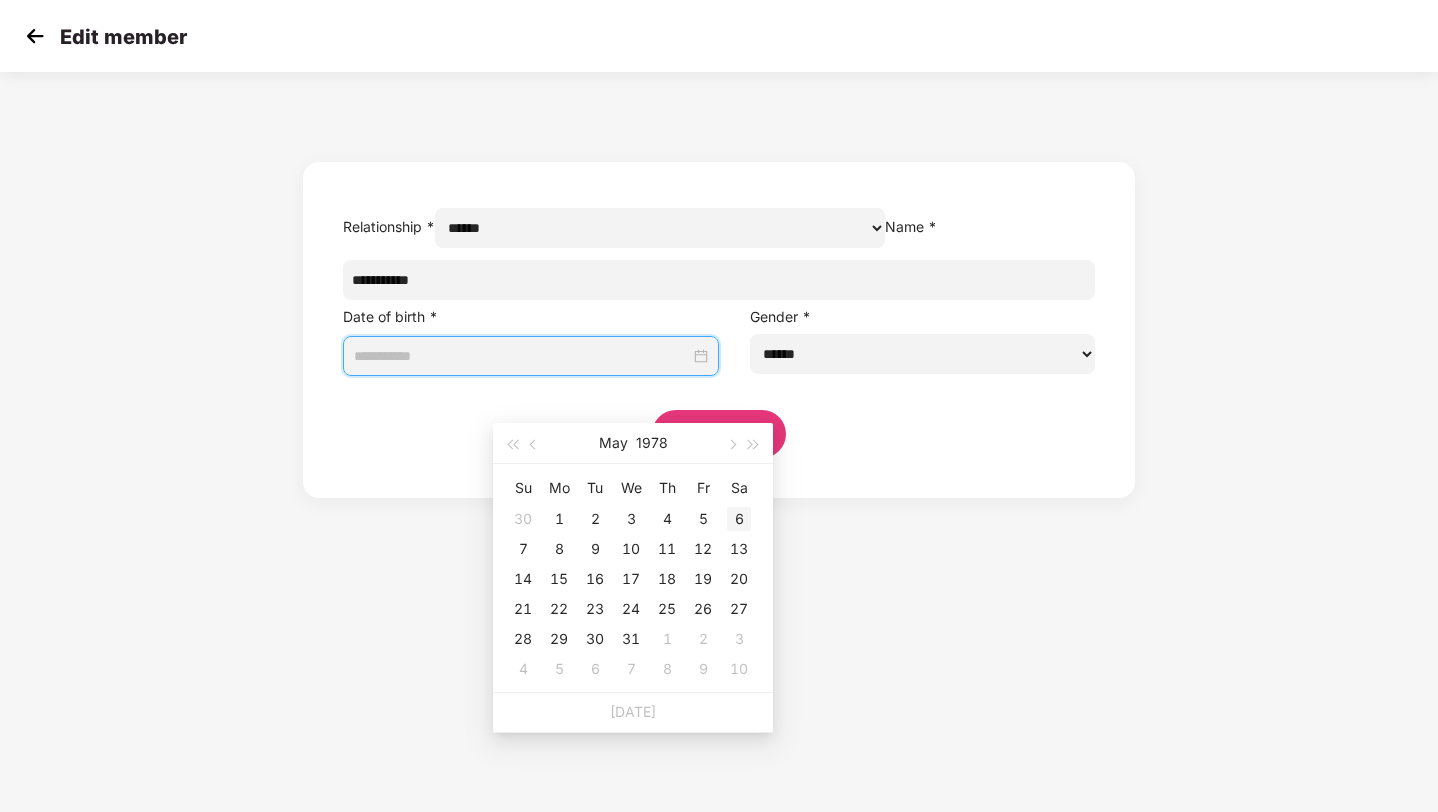 type on "**********" 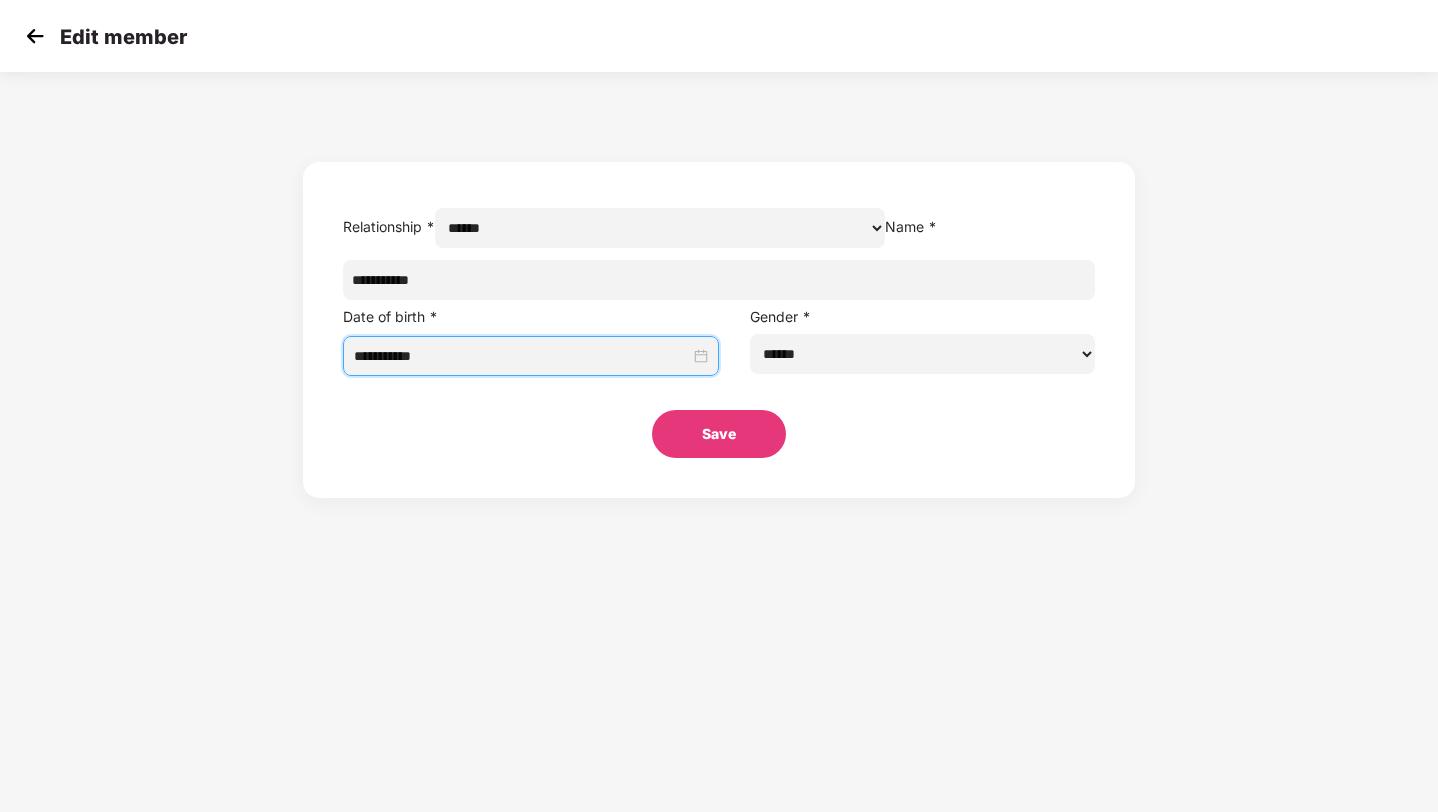 click on "Save" at bounding box center [719, 419] 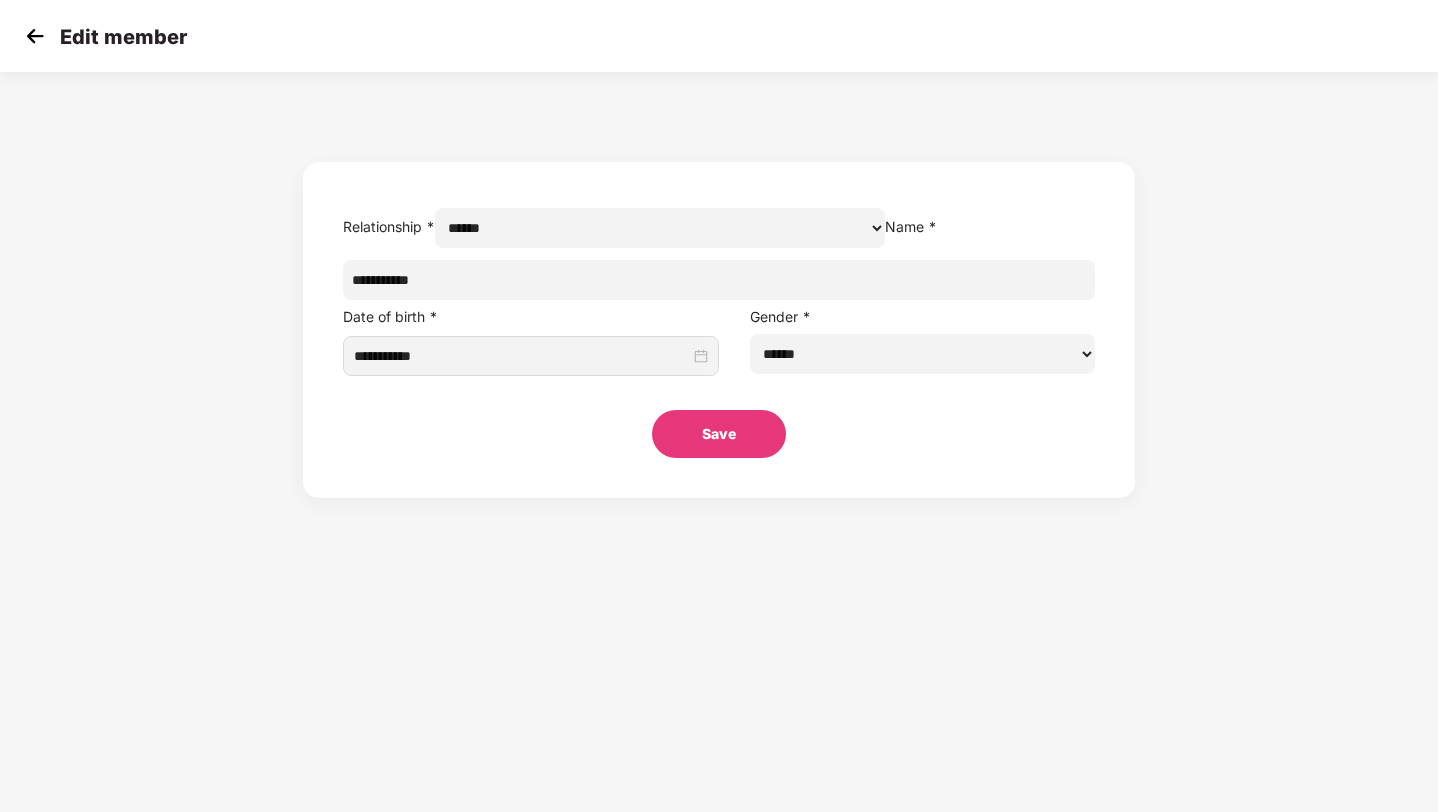 click on "Save" at bounding box center (719, 434) 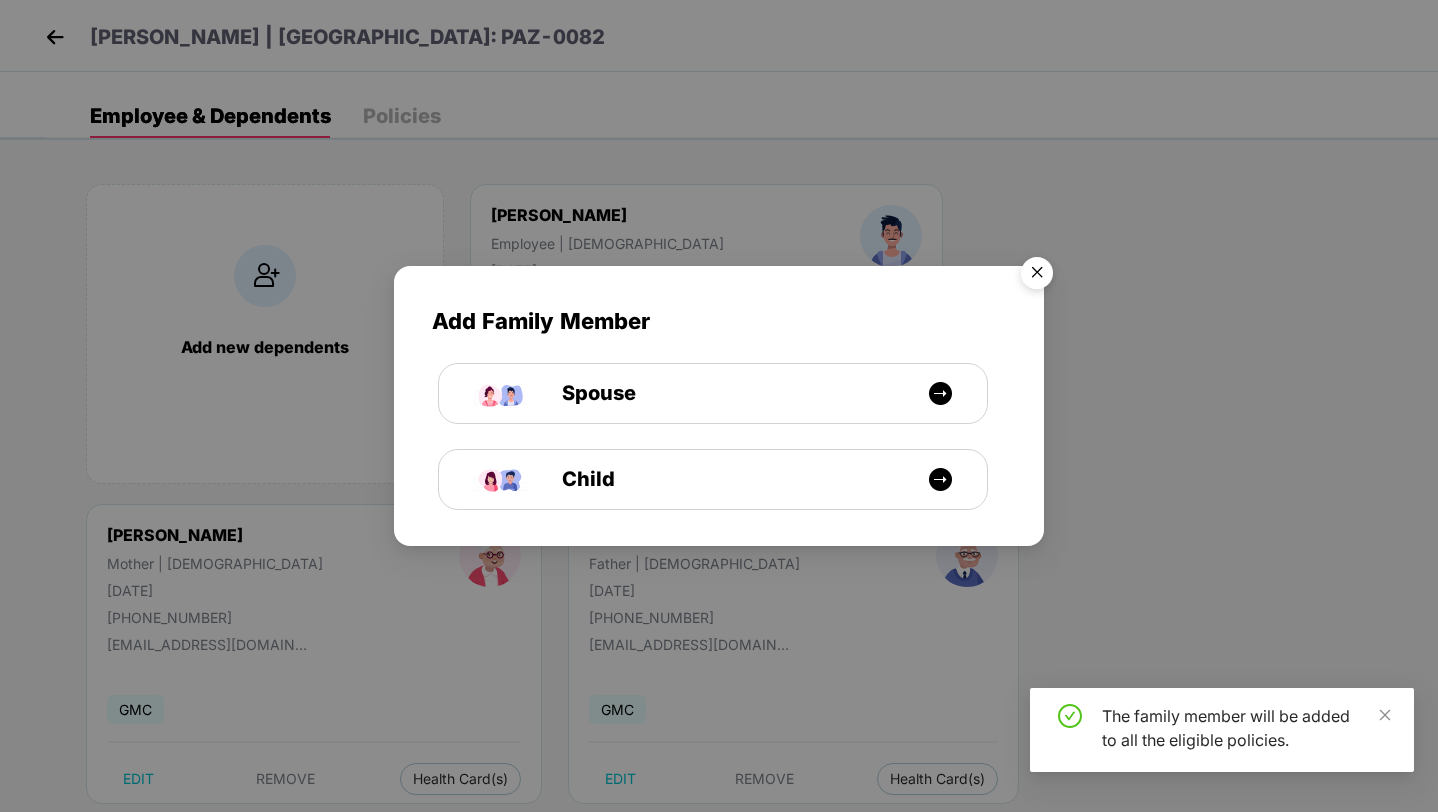 click at bounding box center (1037, 276) 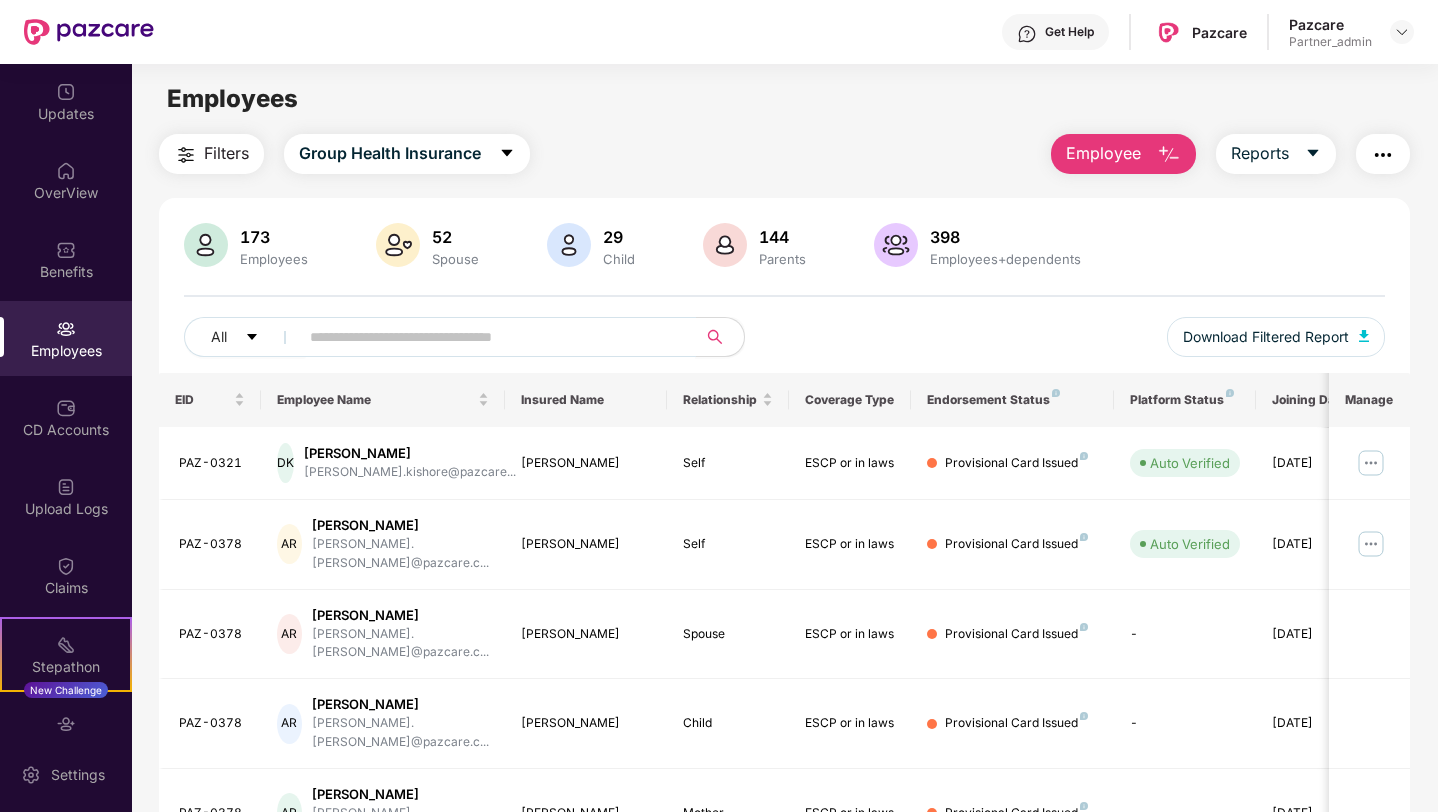 click at bounding box center (489, 337) 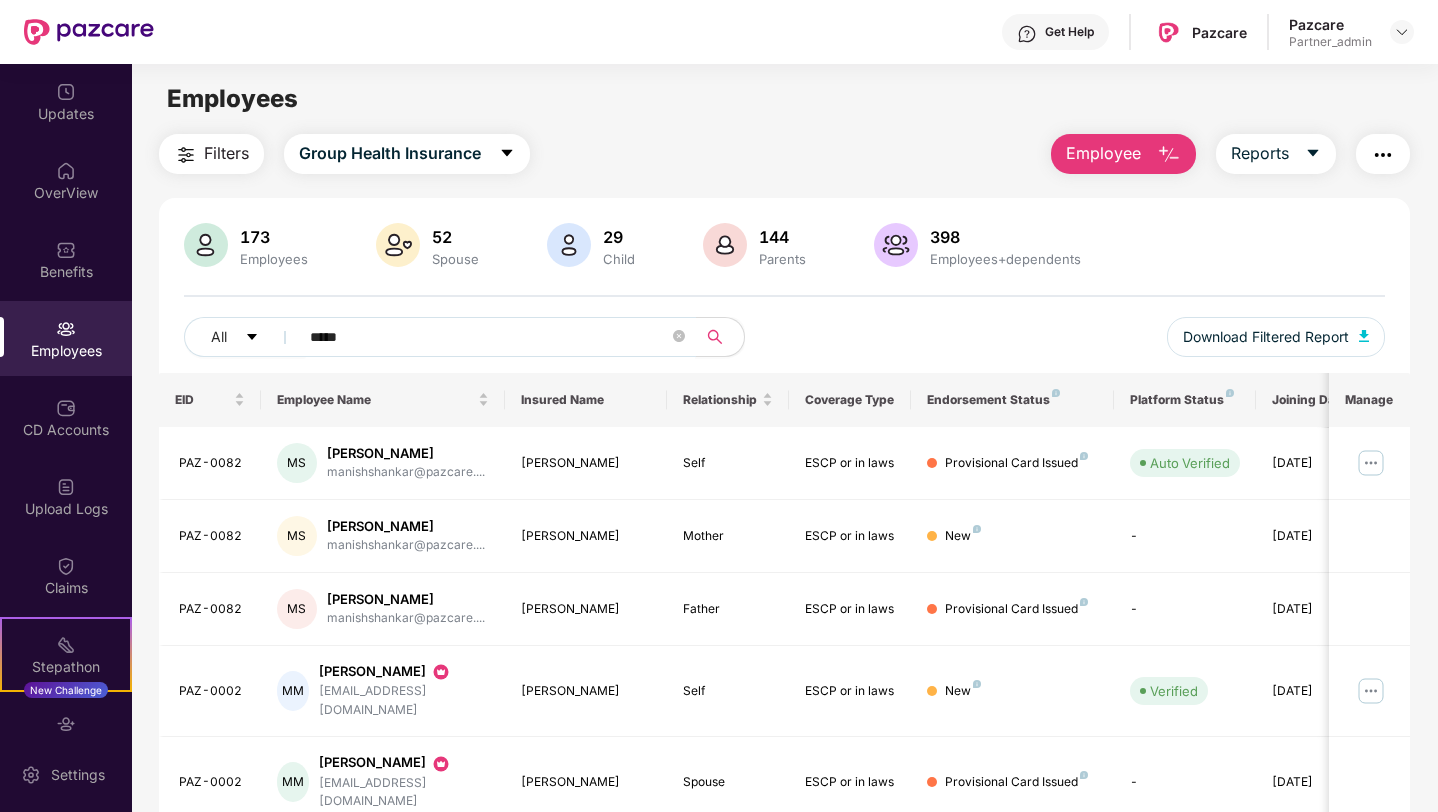 type on "******" 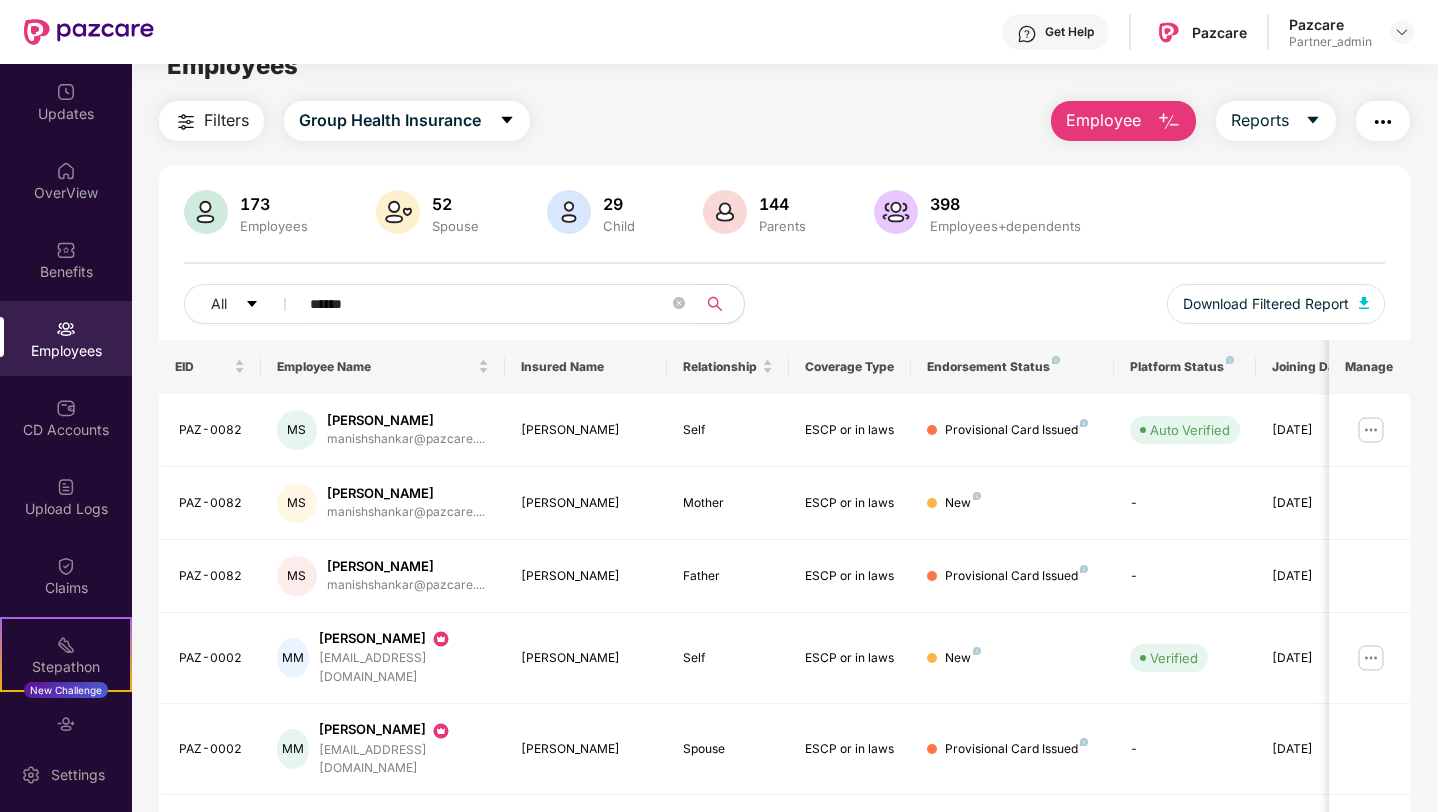 scroll, scrollTop: 0, scrollLeft: 0, axis: both 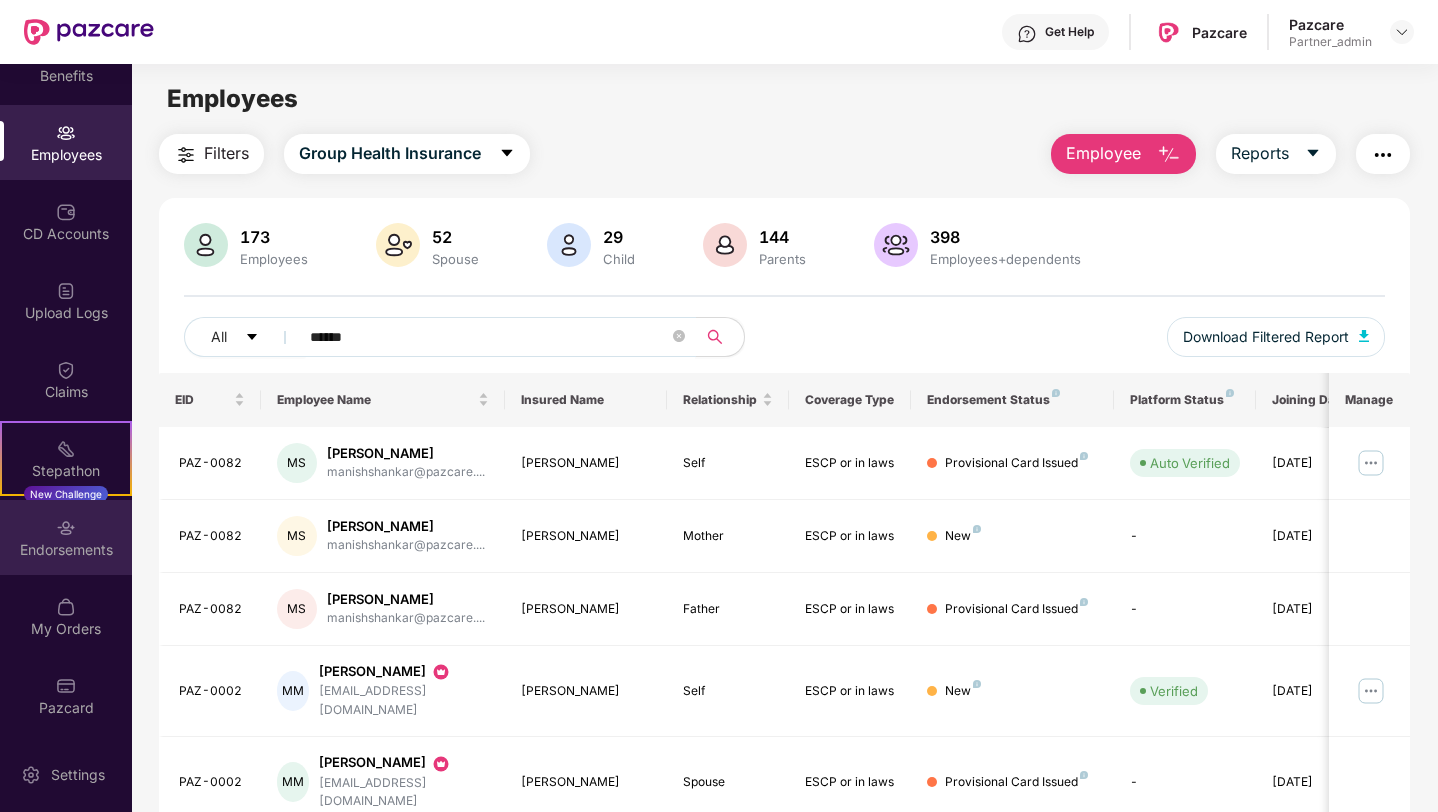 click on "Endorsements" at bounding box center [66, 550] 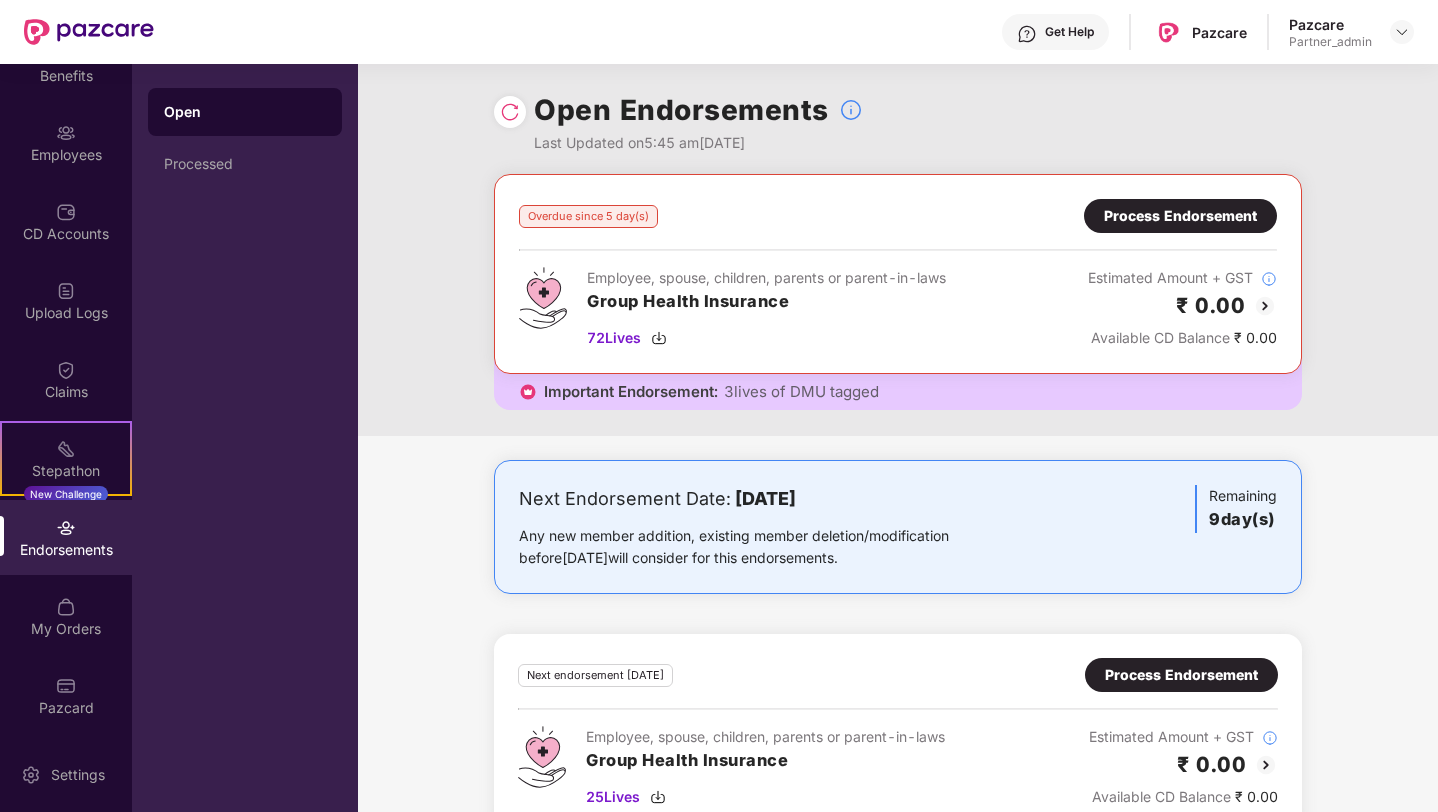 click at bounding box center [510, 112] 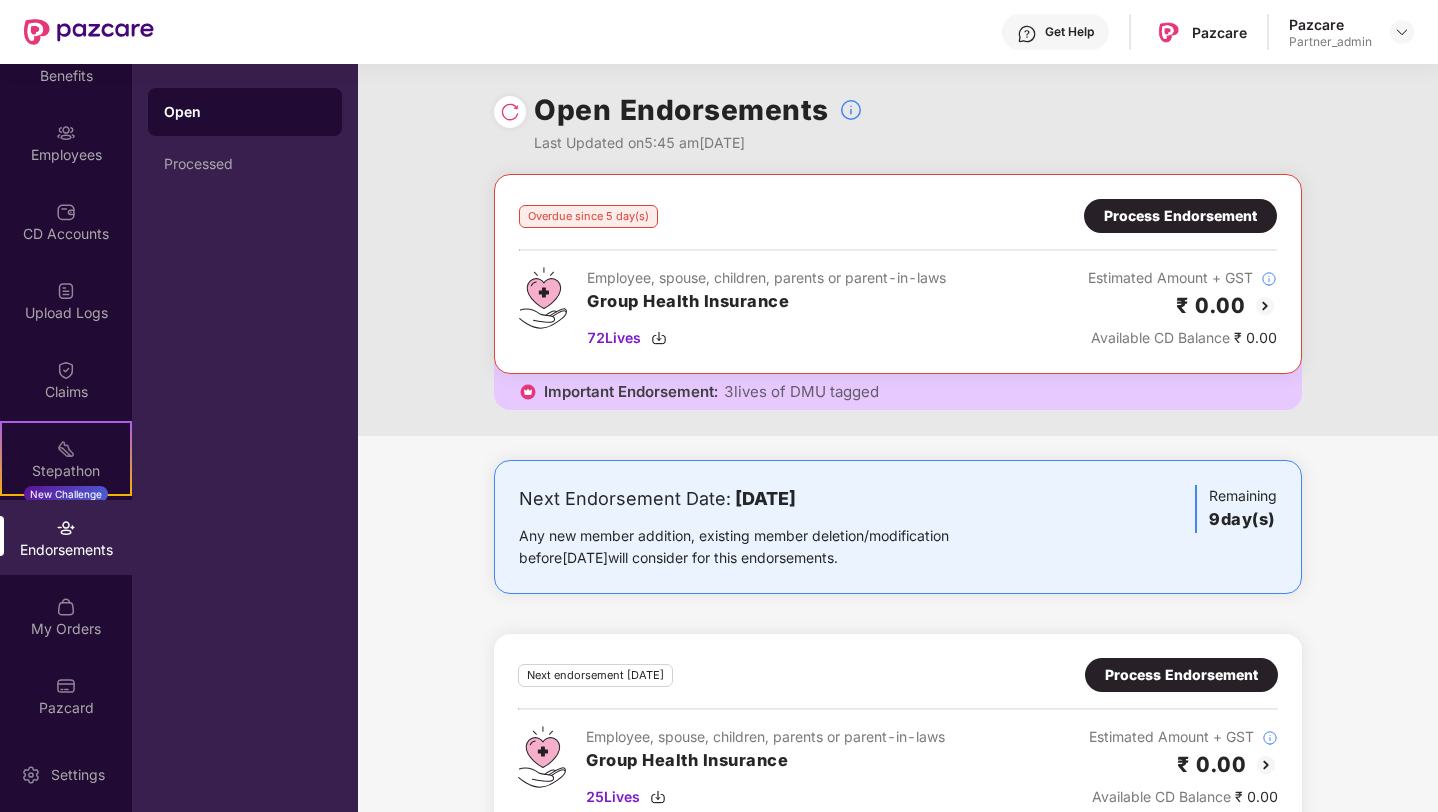 scroll, scrollTop: 44, scrollLeft: 0, axis: vertical 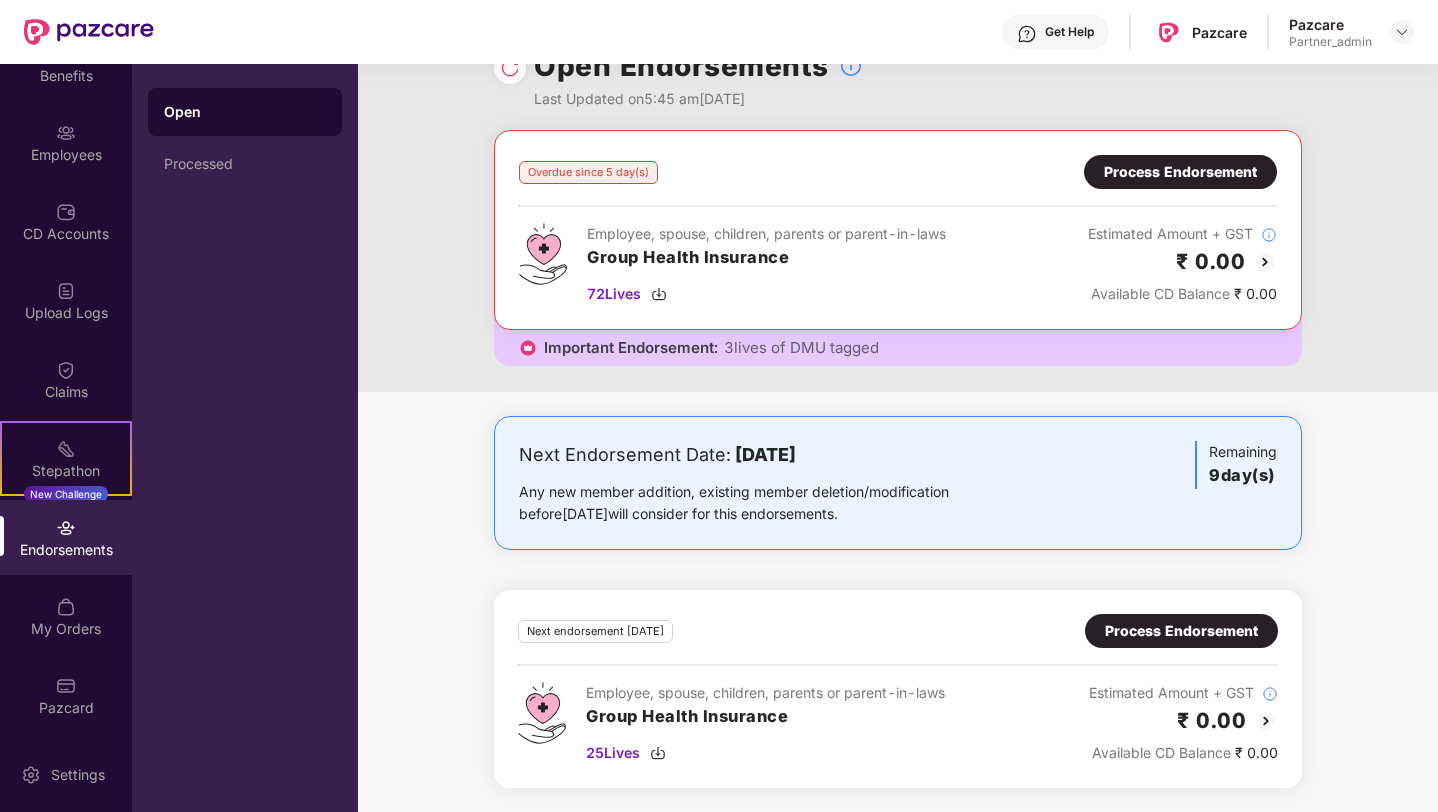 click on "Process Endorsement" at bounding box center (1181, 631) 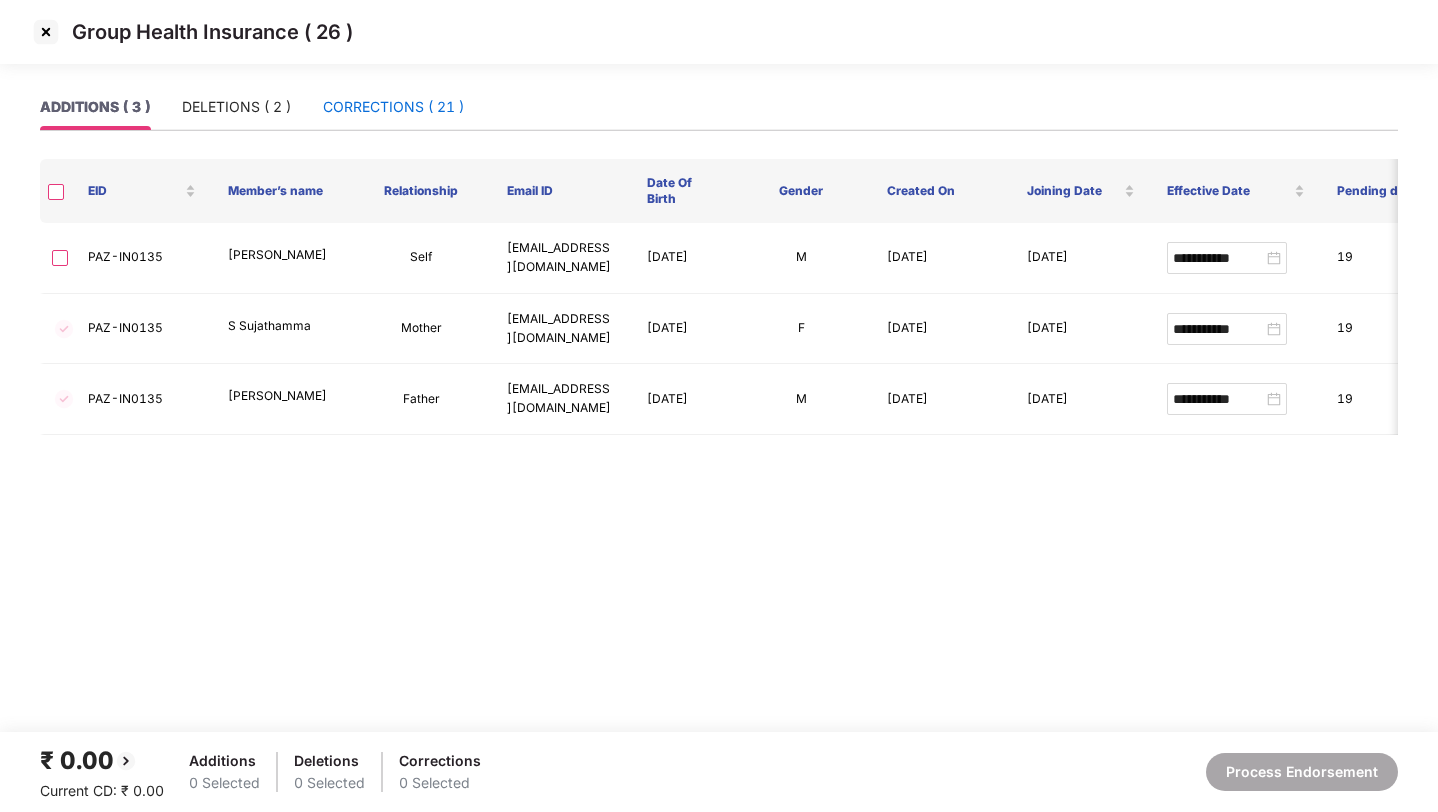 click on "CORRECTIONS ( 21 )" at bounding box center (393, 107) 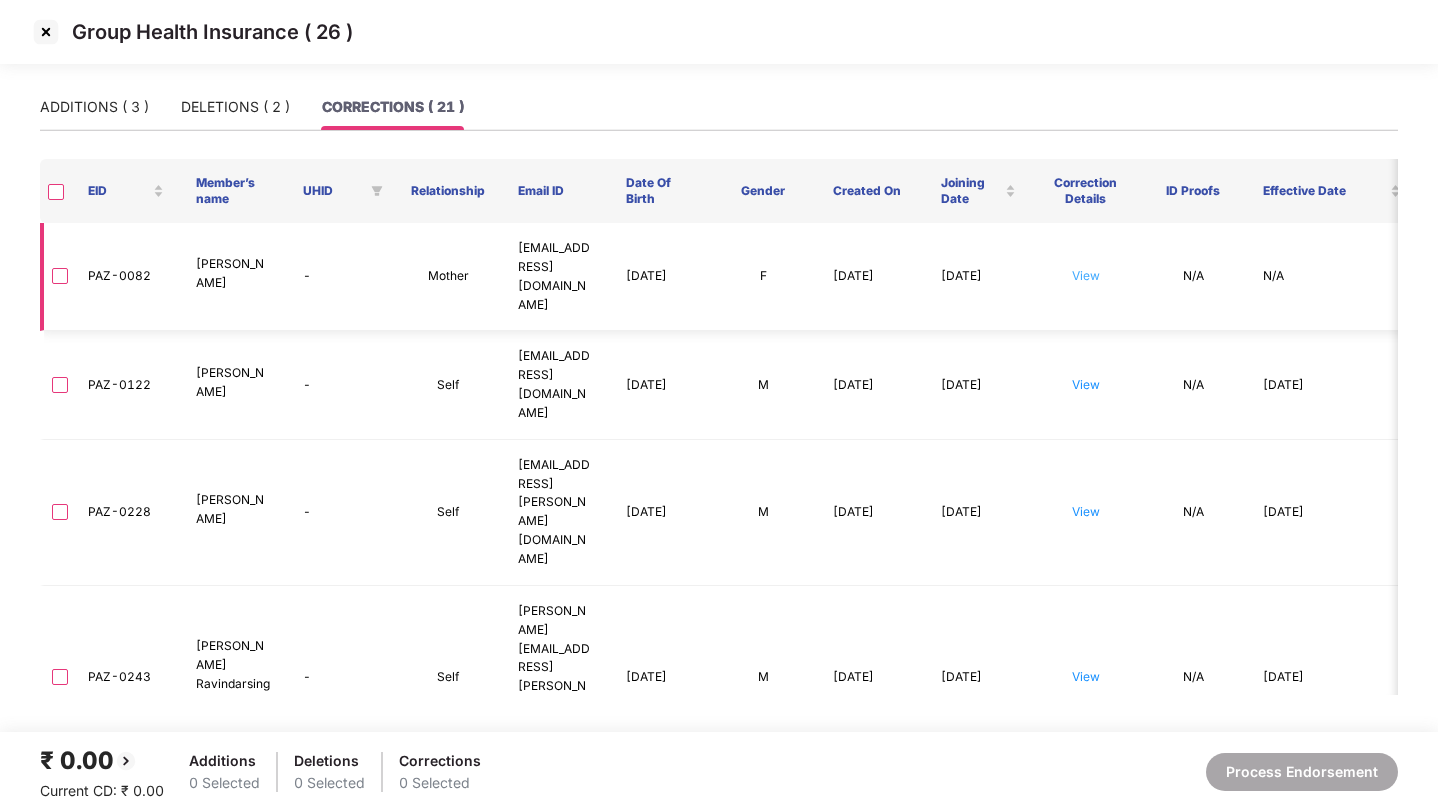click on "View" at bounding box center (1086, 275) 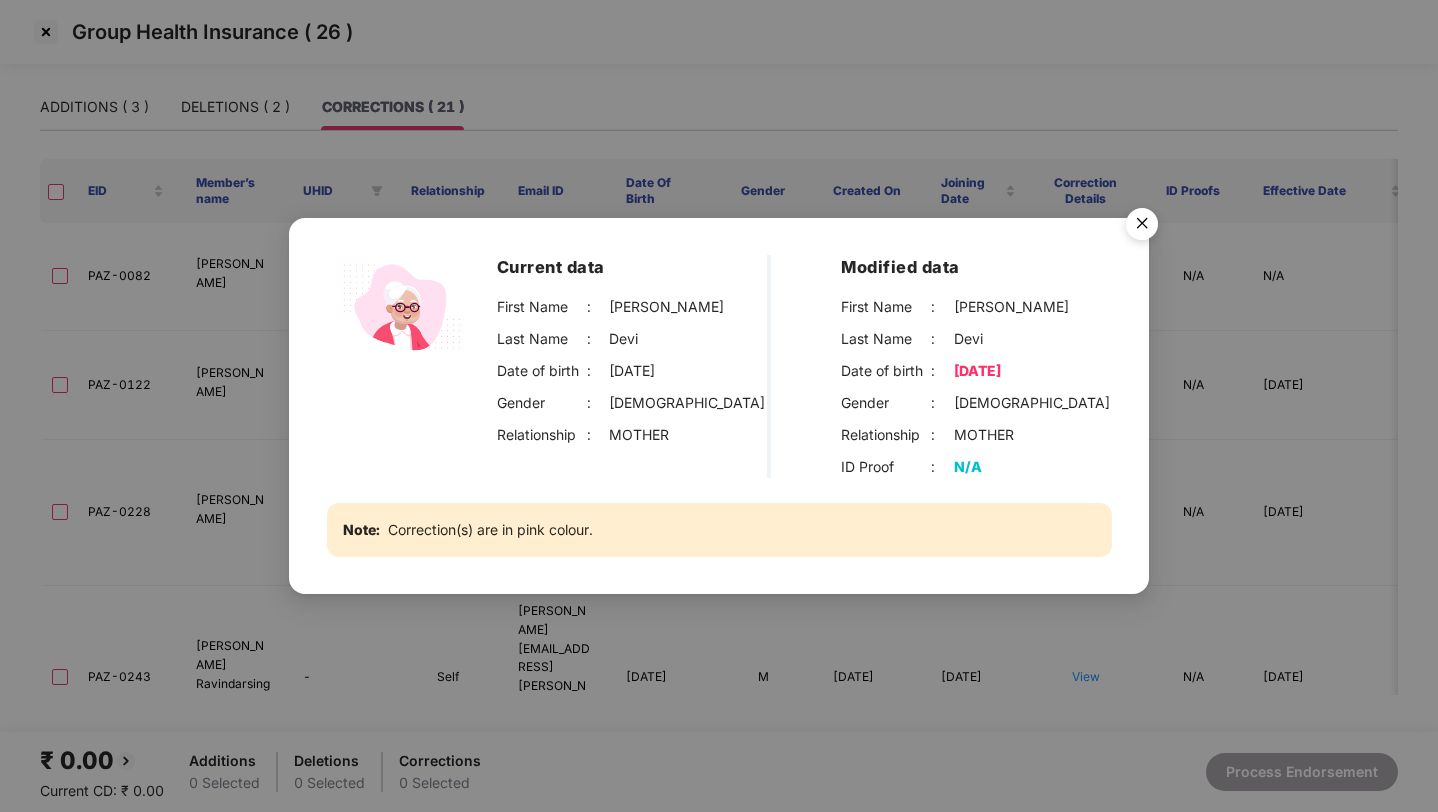 click at bounding box center [1142, 227] 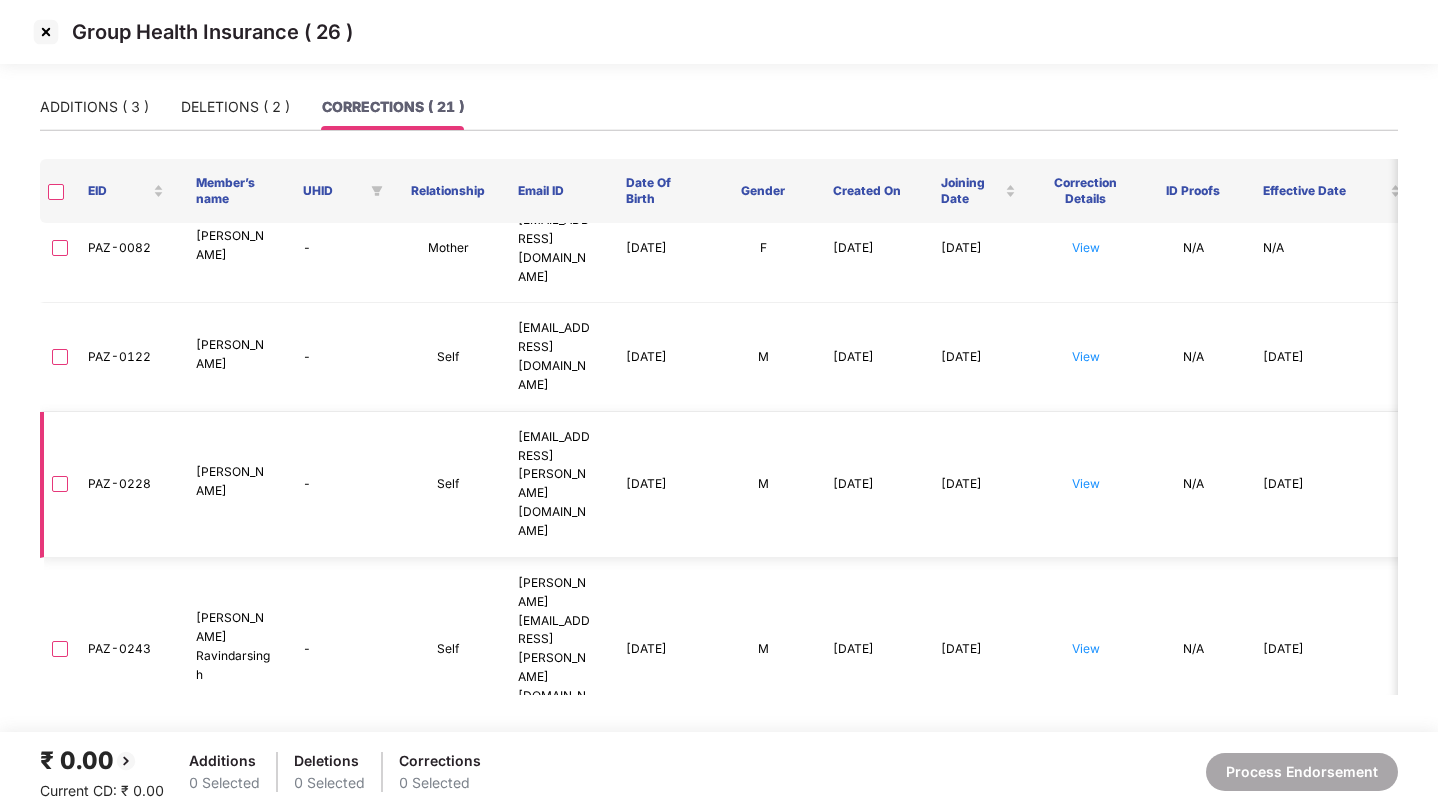 scroll, scrollTop: 0, scrollLeft: 0, axis: both 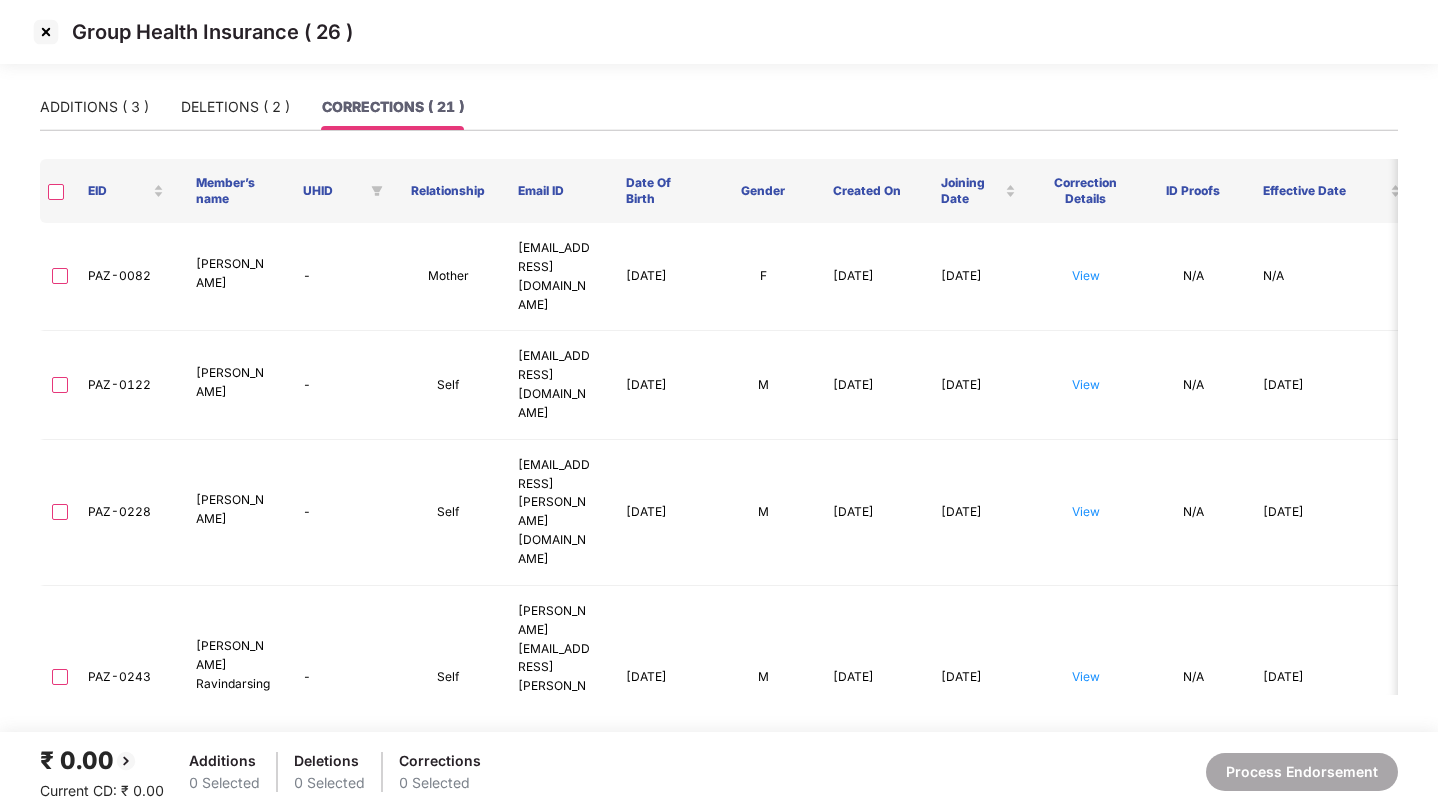 click at bounding box center [46, 32] 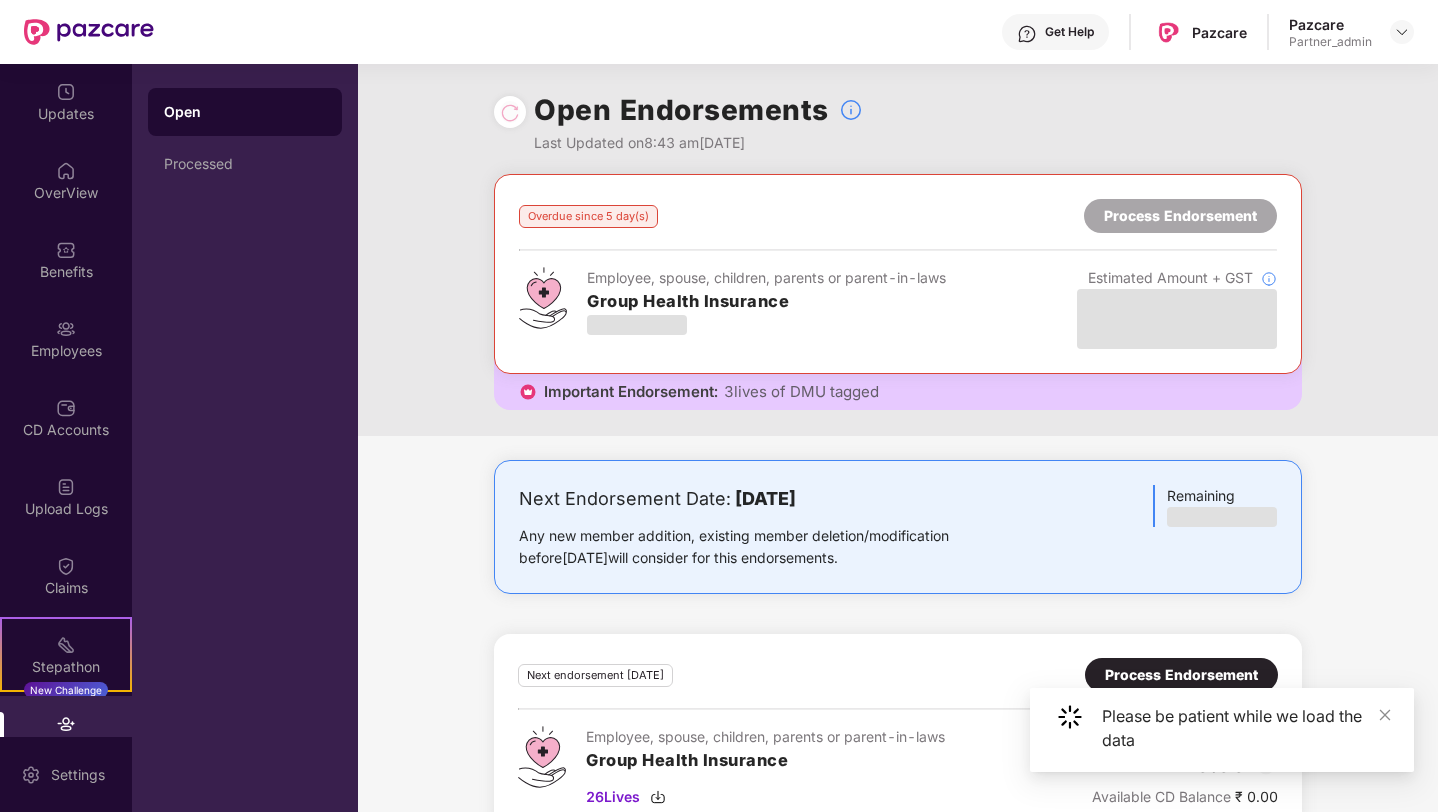scroll, scrollTop: 44, scrollLeft: 0, axis: vertical 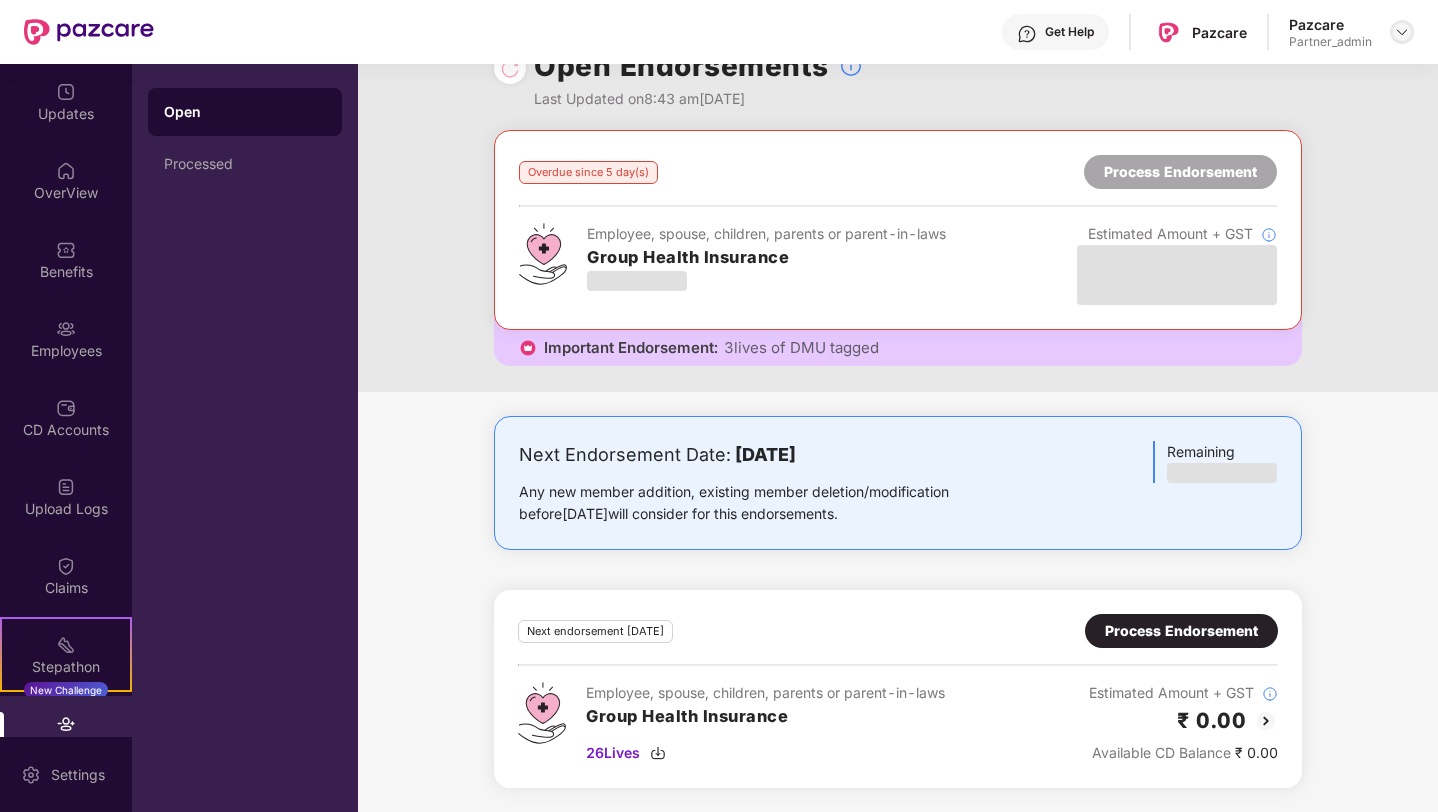 click at bounding box center (1402, 32) 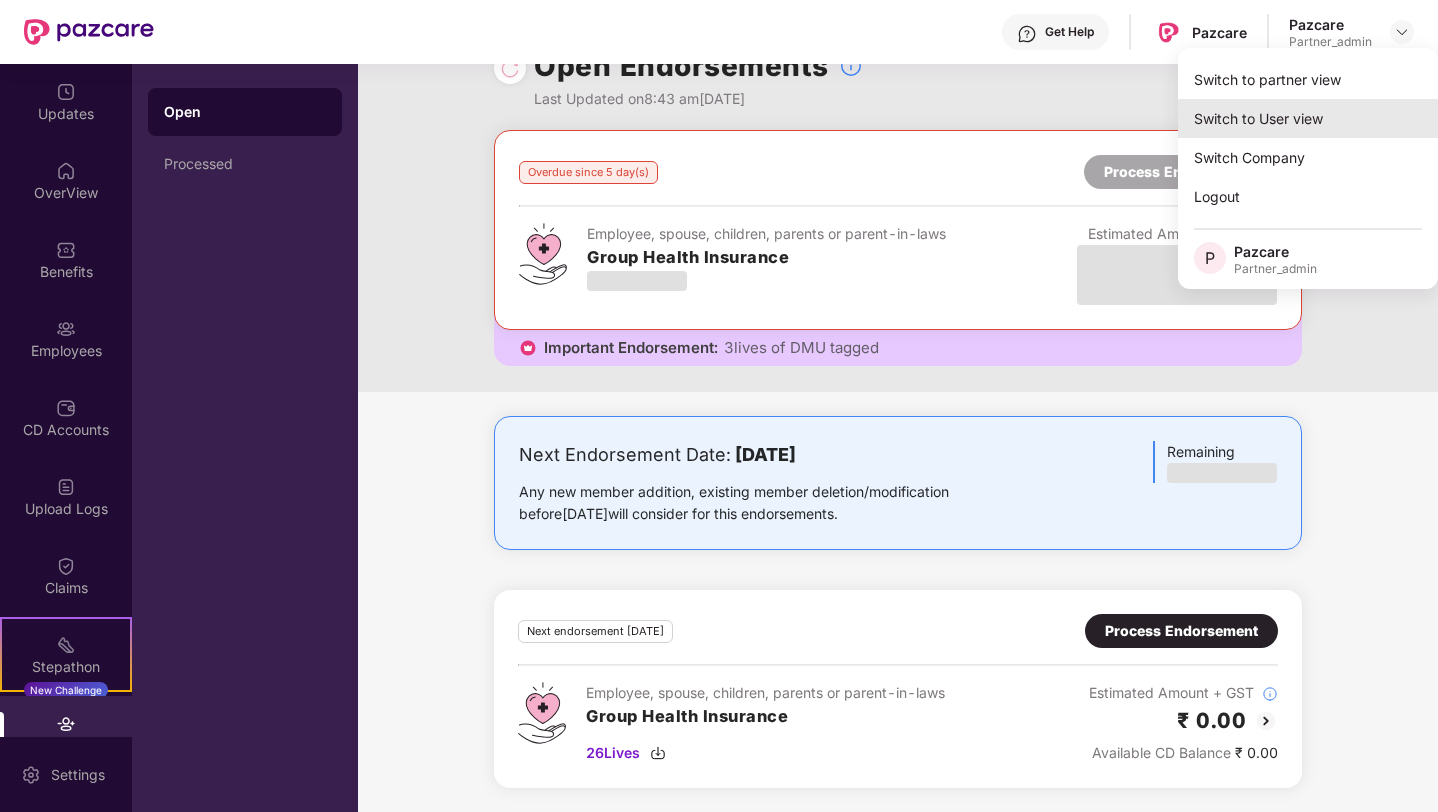 click on "Switch to User view" at bounding box center [1308, 118] 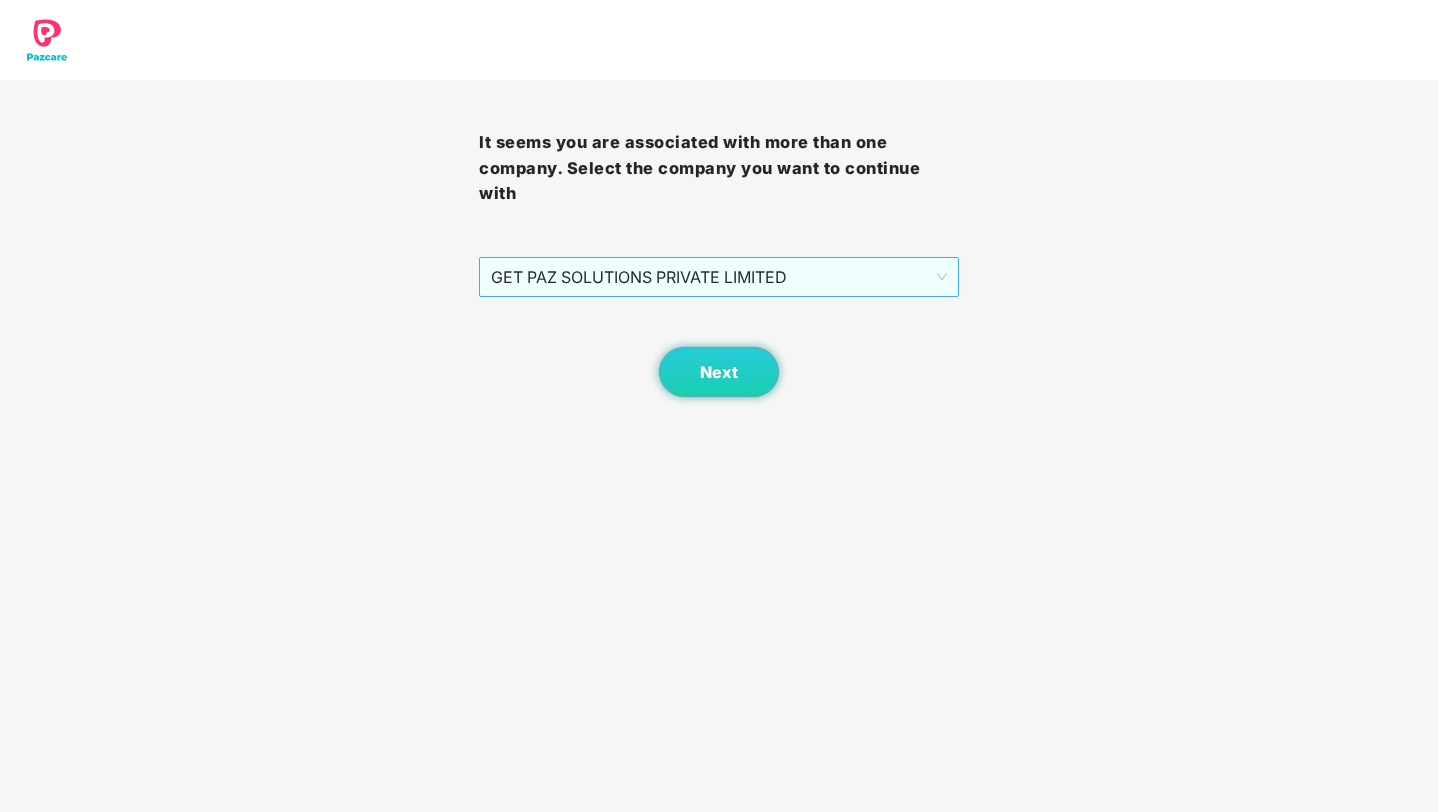 click on "GET PAZ SOLUTIONS PRIVATE LIMITED" at bounding box center (718, 277) 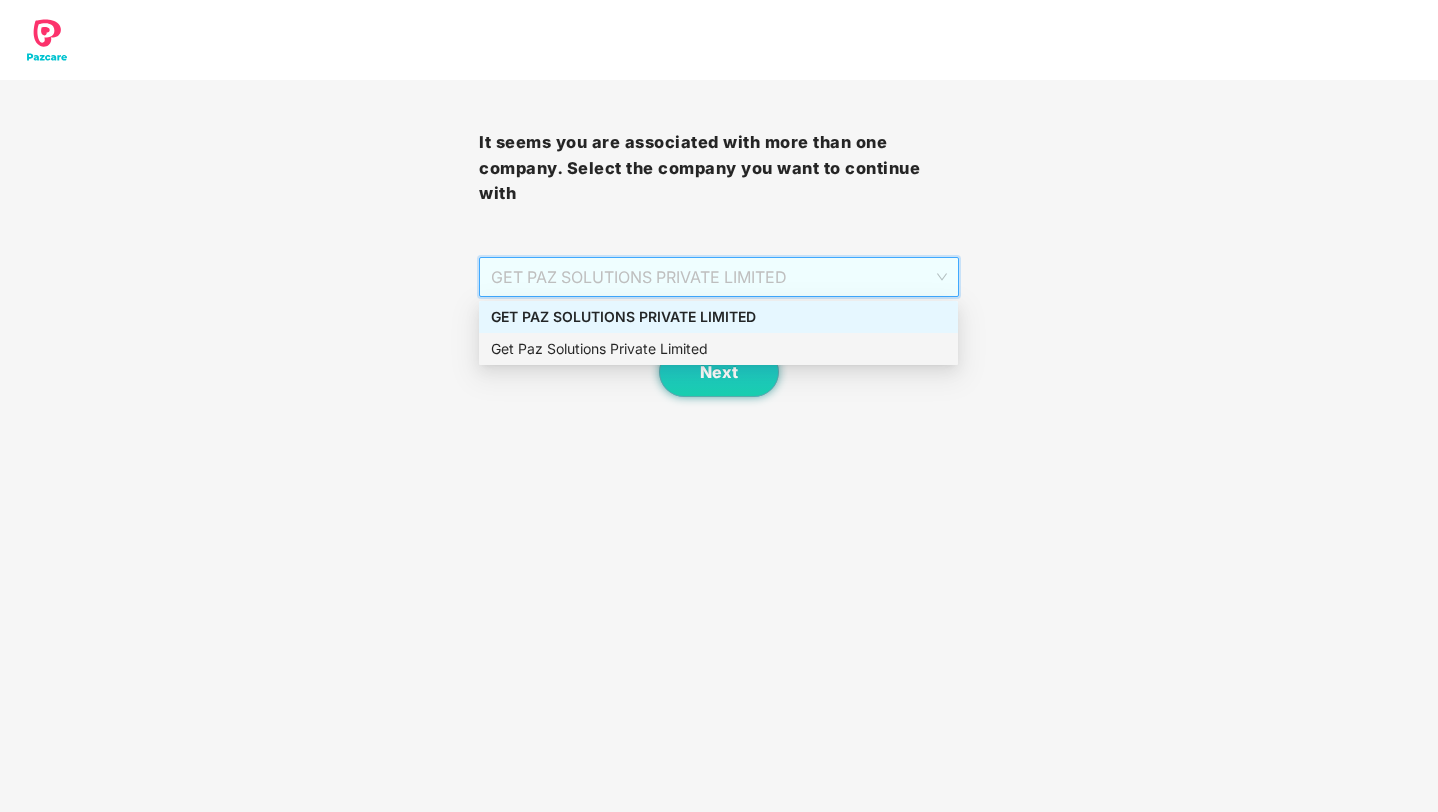 click on "Get Paz Solutions Private Limited" at bounding box center [718, 349] 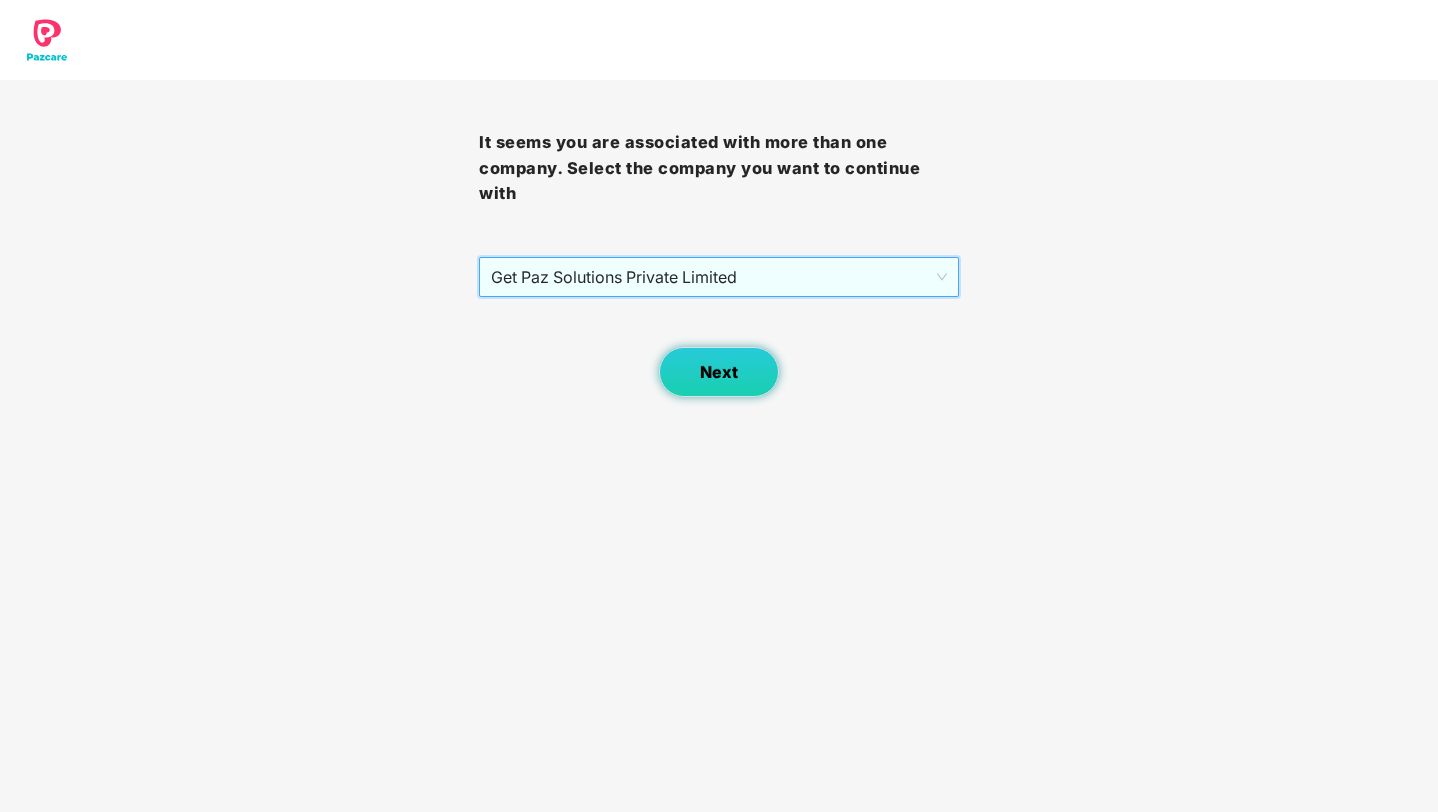 click on "Next" at bounding box center [719, 372] 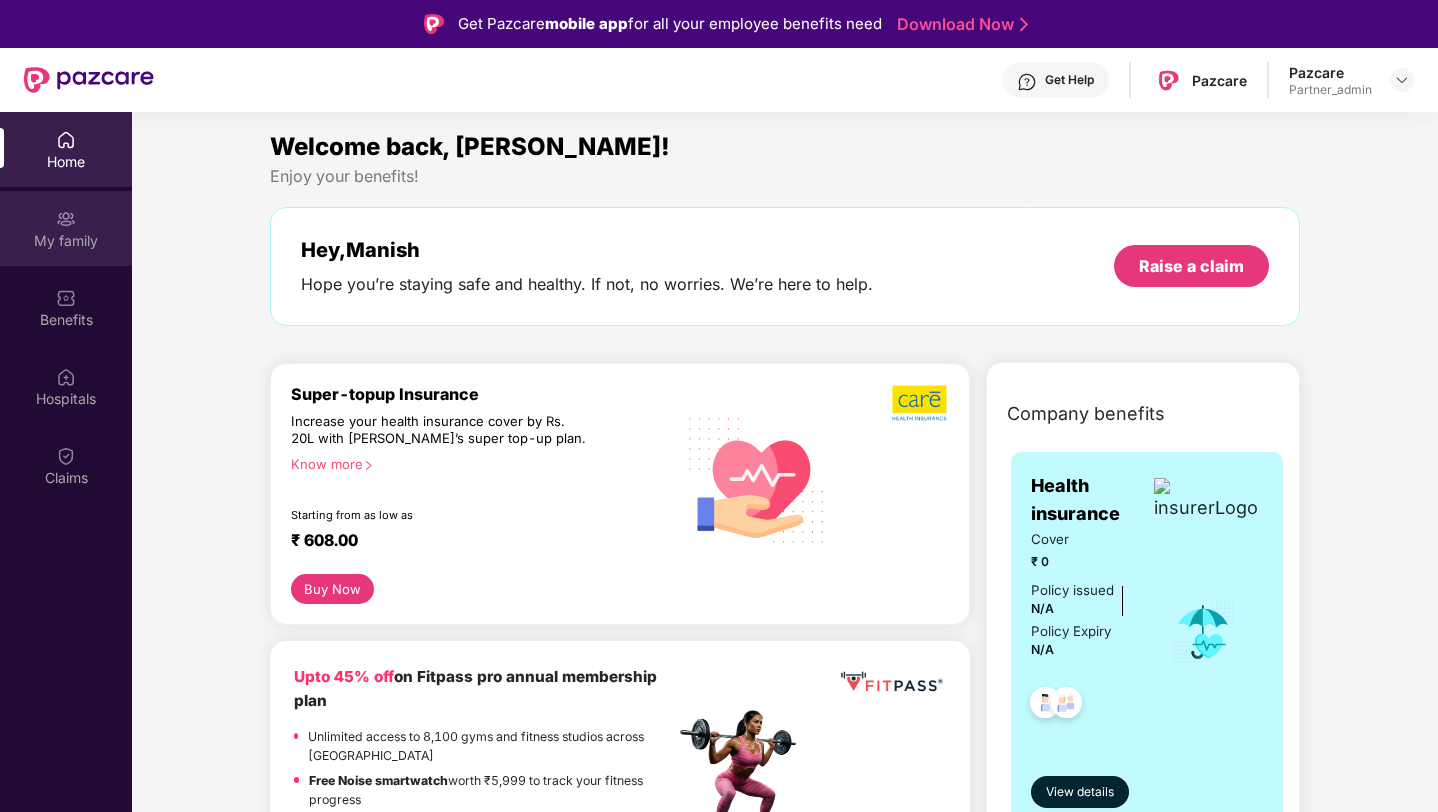 click on "My family" at bounding box center (66, 228) 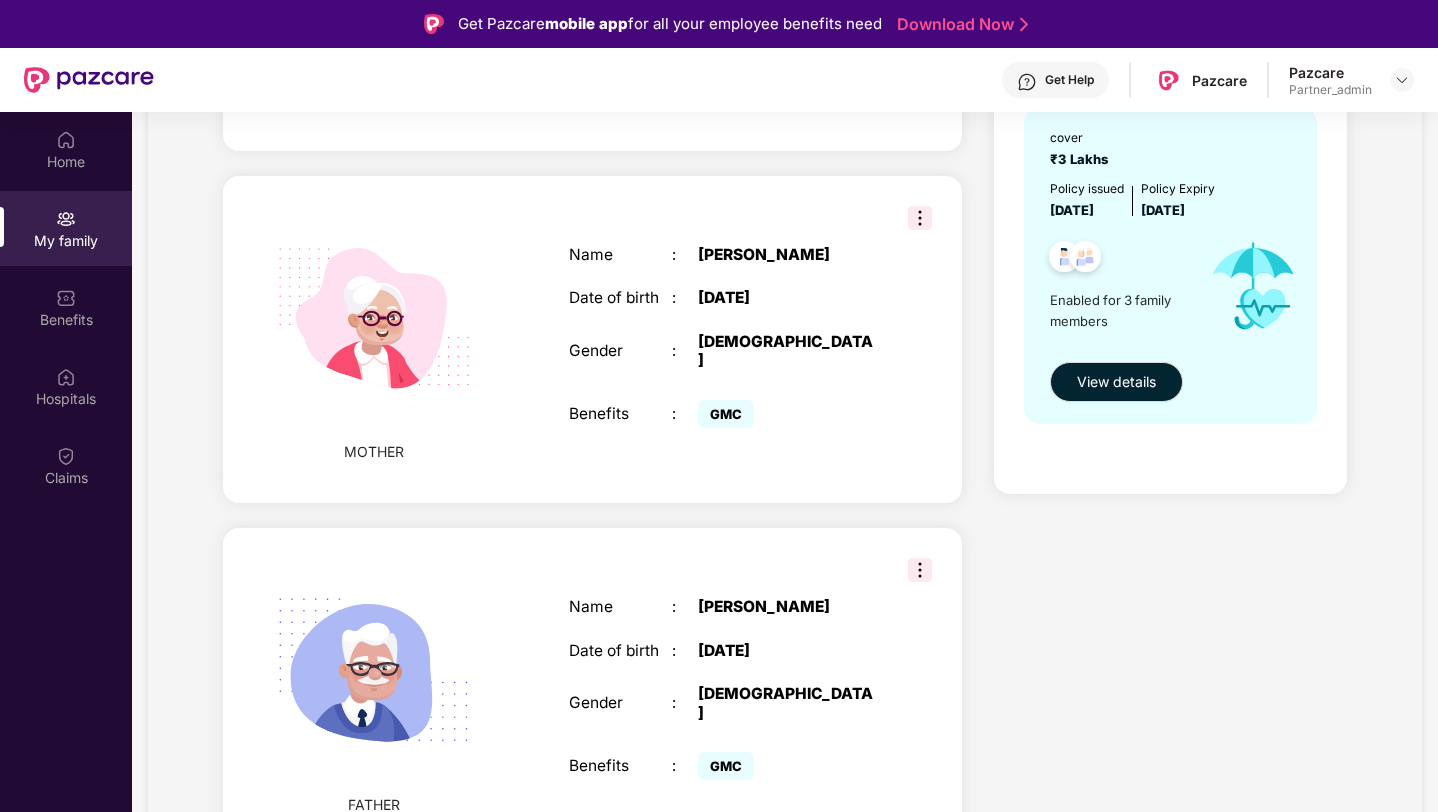 scroll, scrollTop: 0, scrollLeft: 0, axis: both 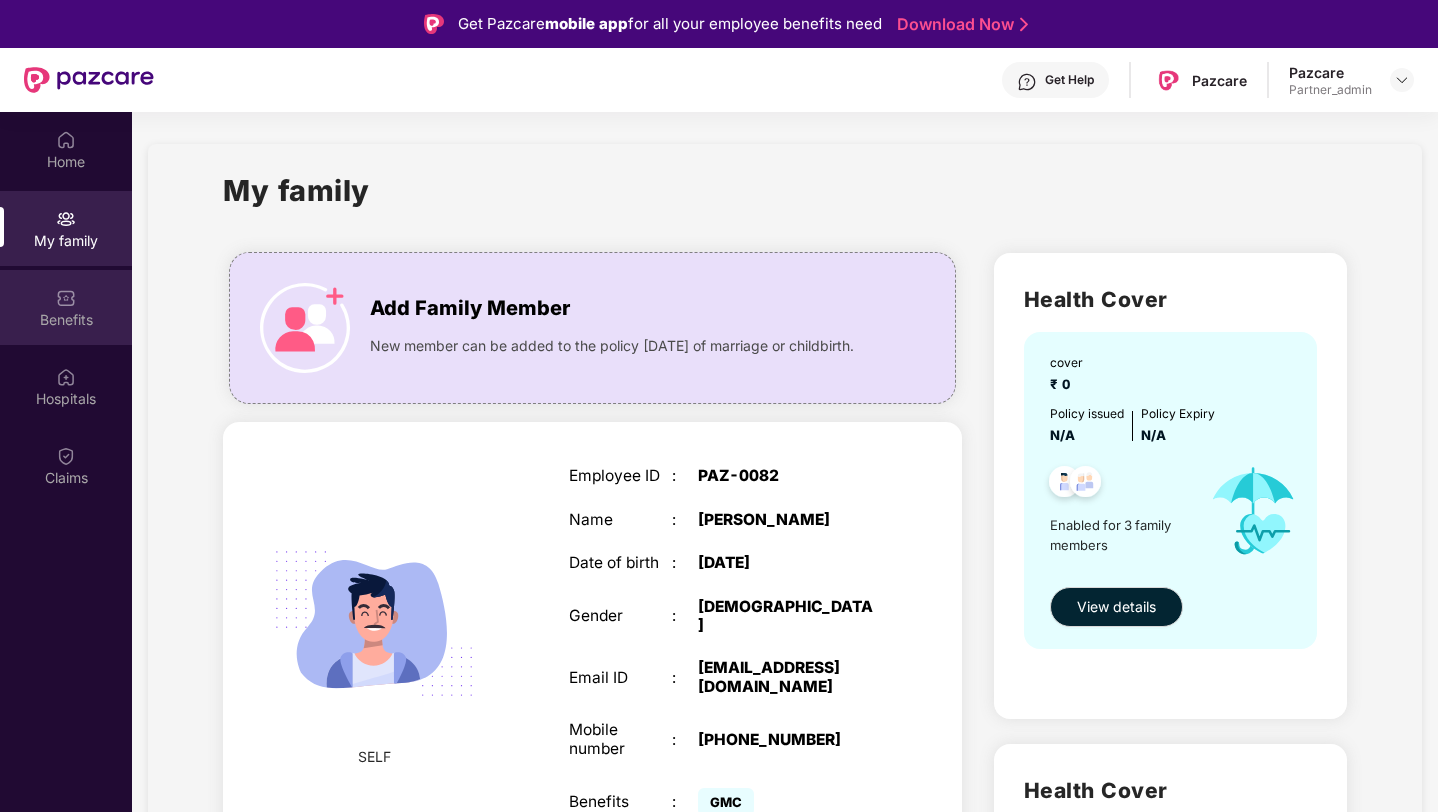 click on "Benefits" at bounding box center [66, 320] 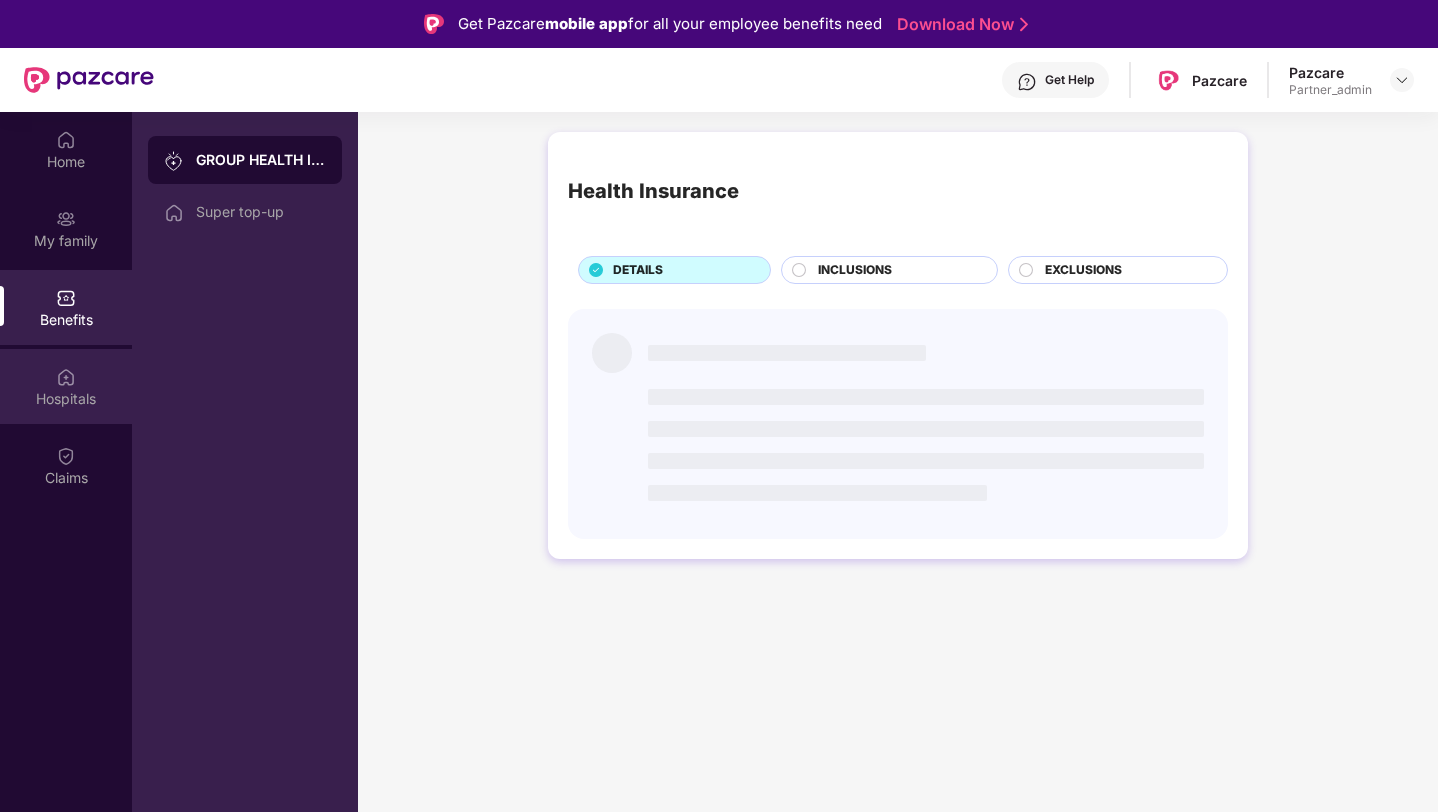 click at bounding box center [66, 377] 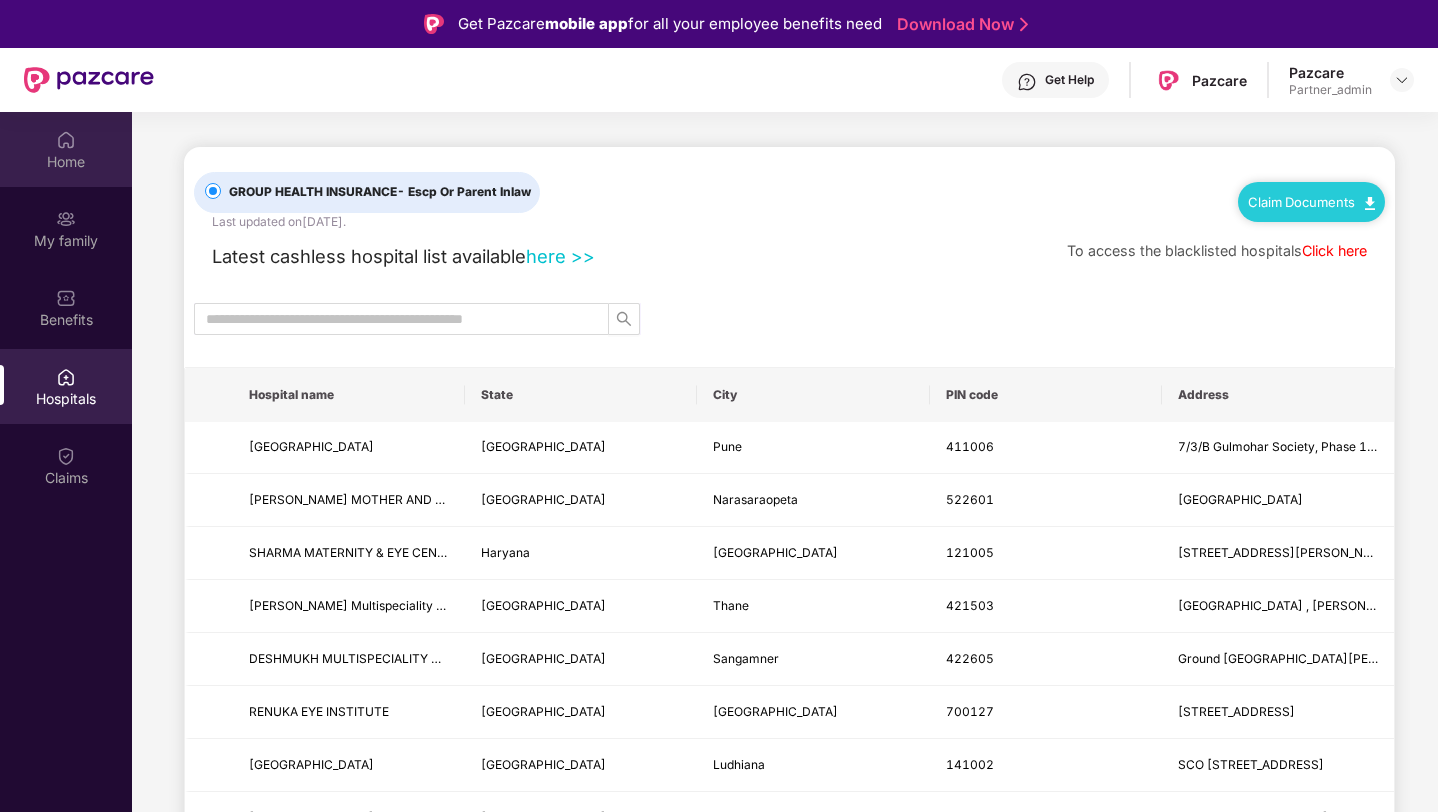 click on "Home" at bounding box center (66, 162) 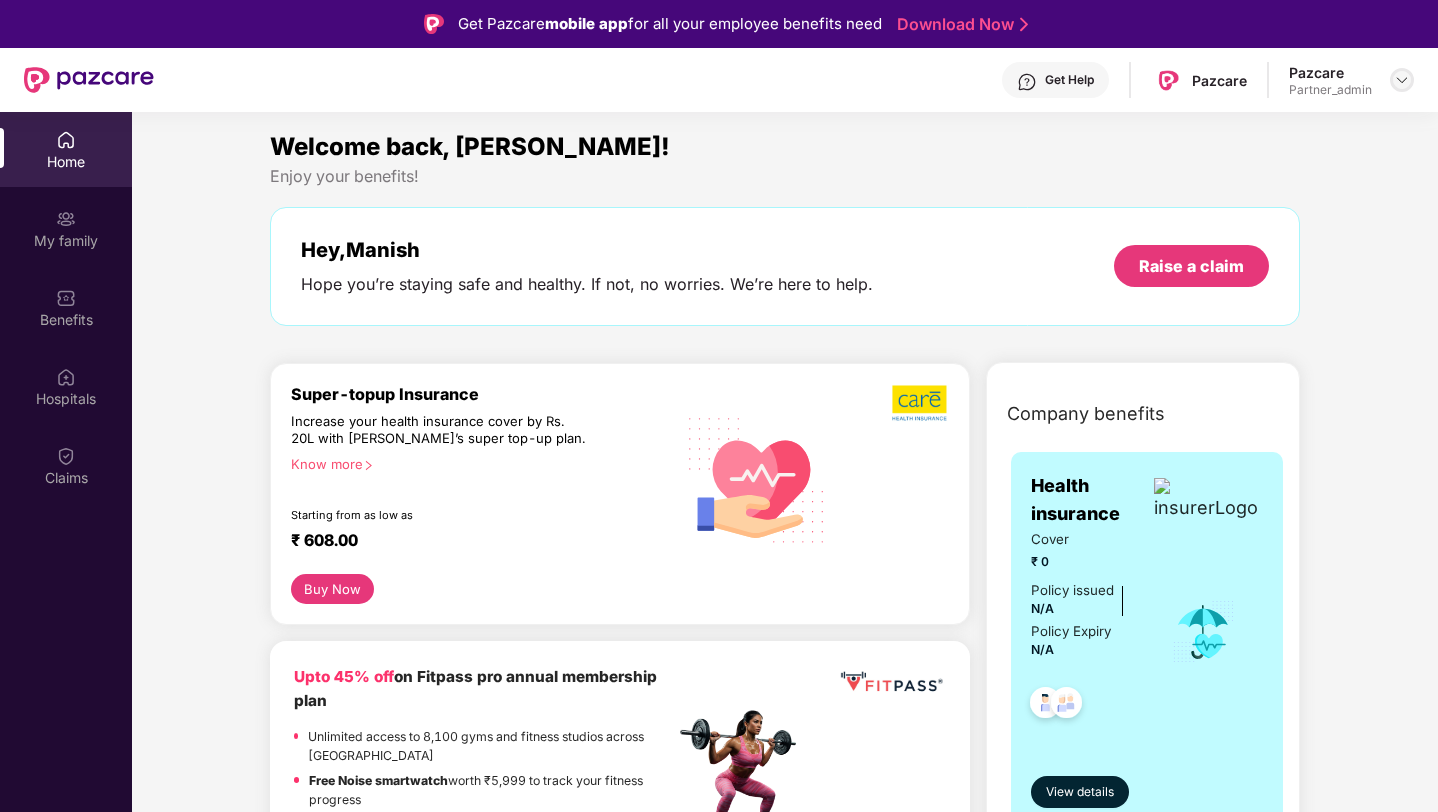 click at bounding box center [1402, 80] 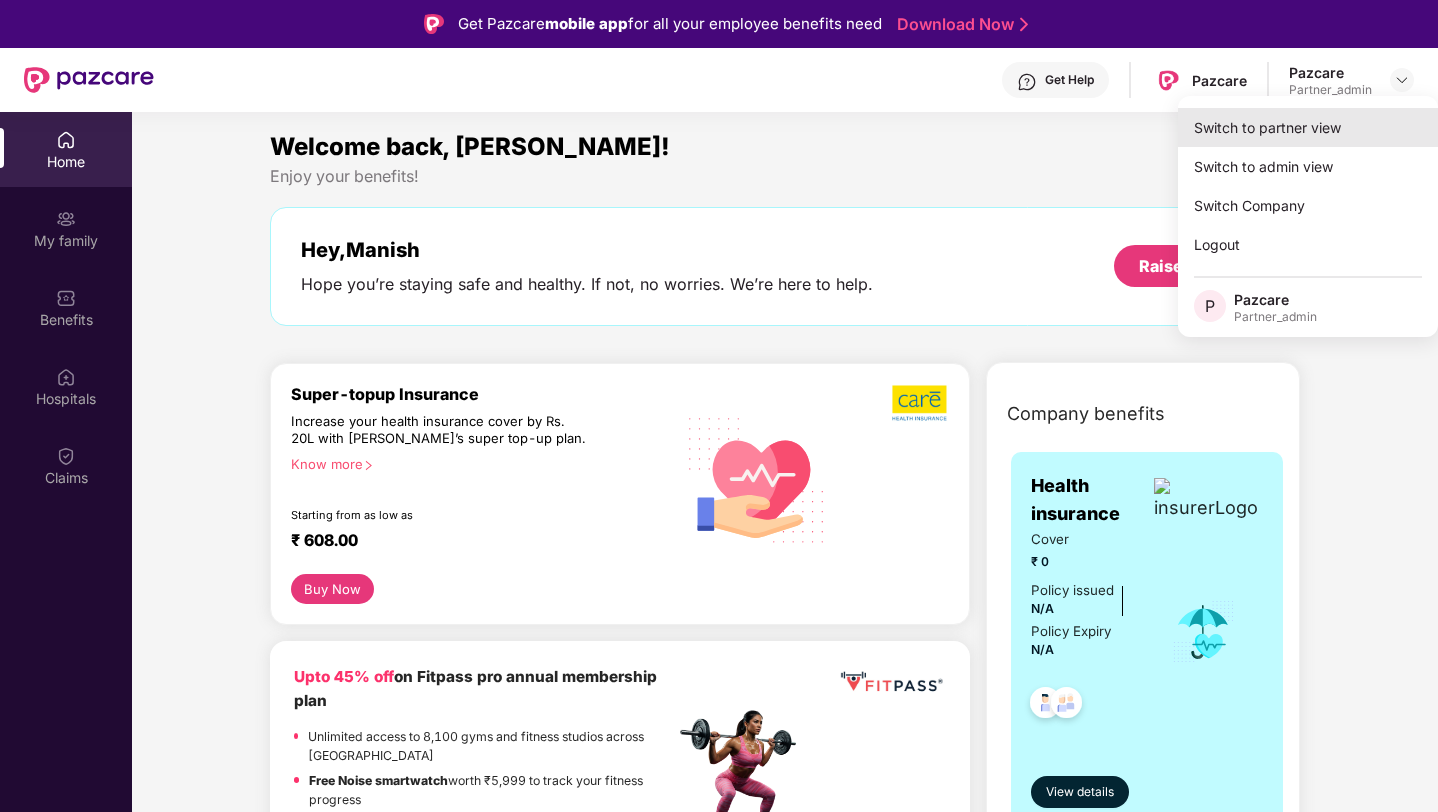 click on "Switch to partner view" at bounding box center (1308, 127) 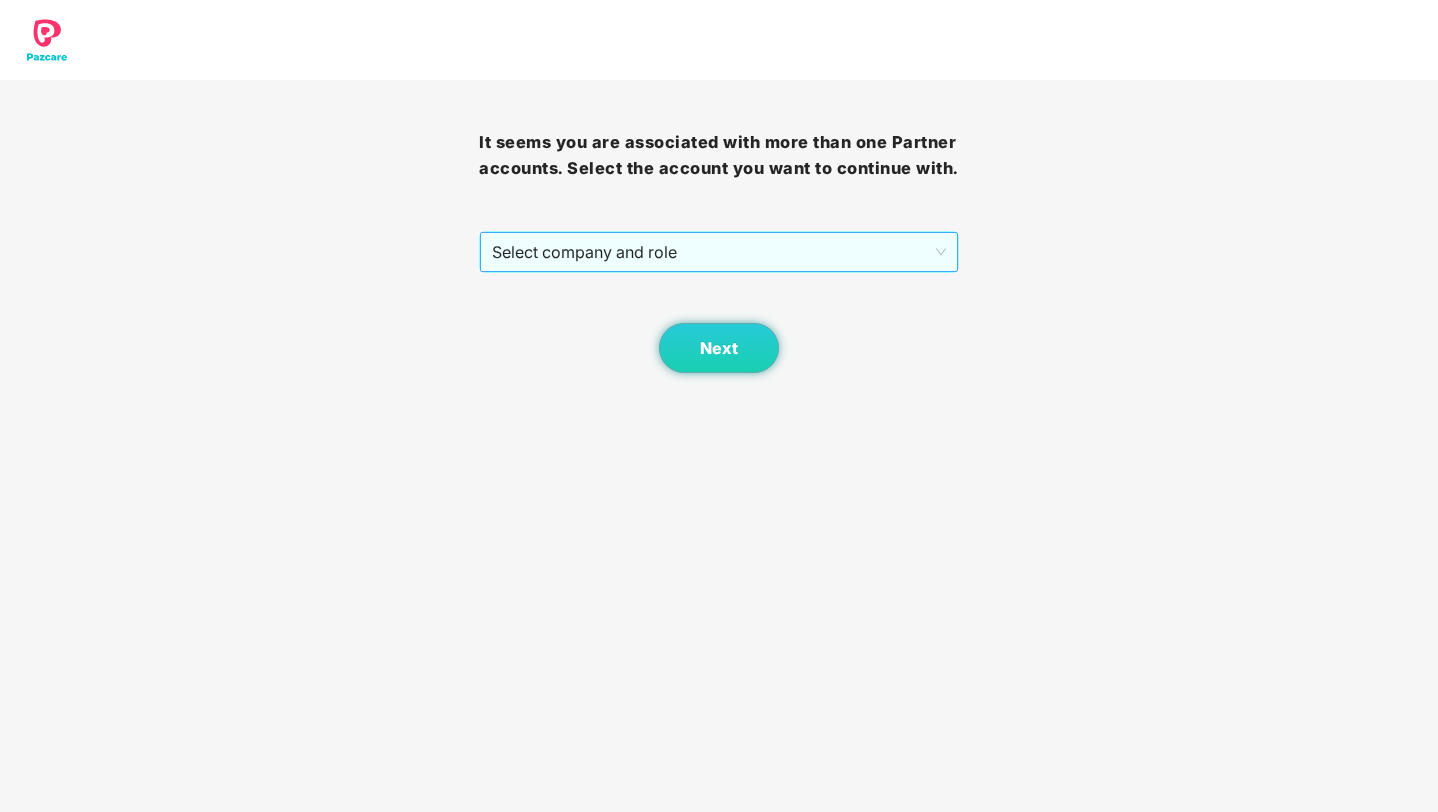 click on "Select company and role" at bounding box center (718, 252) 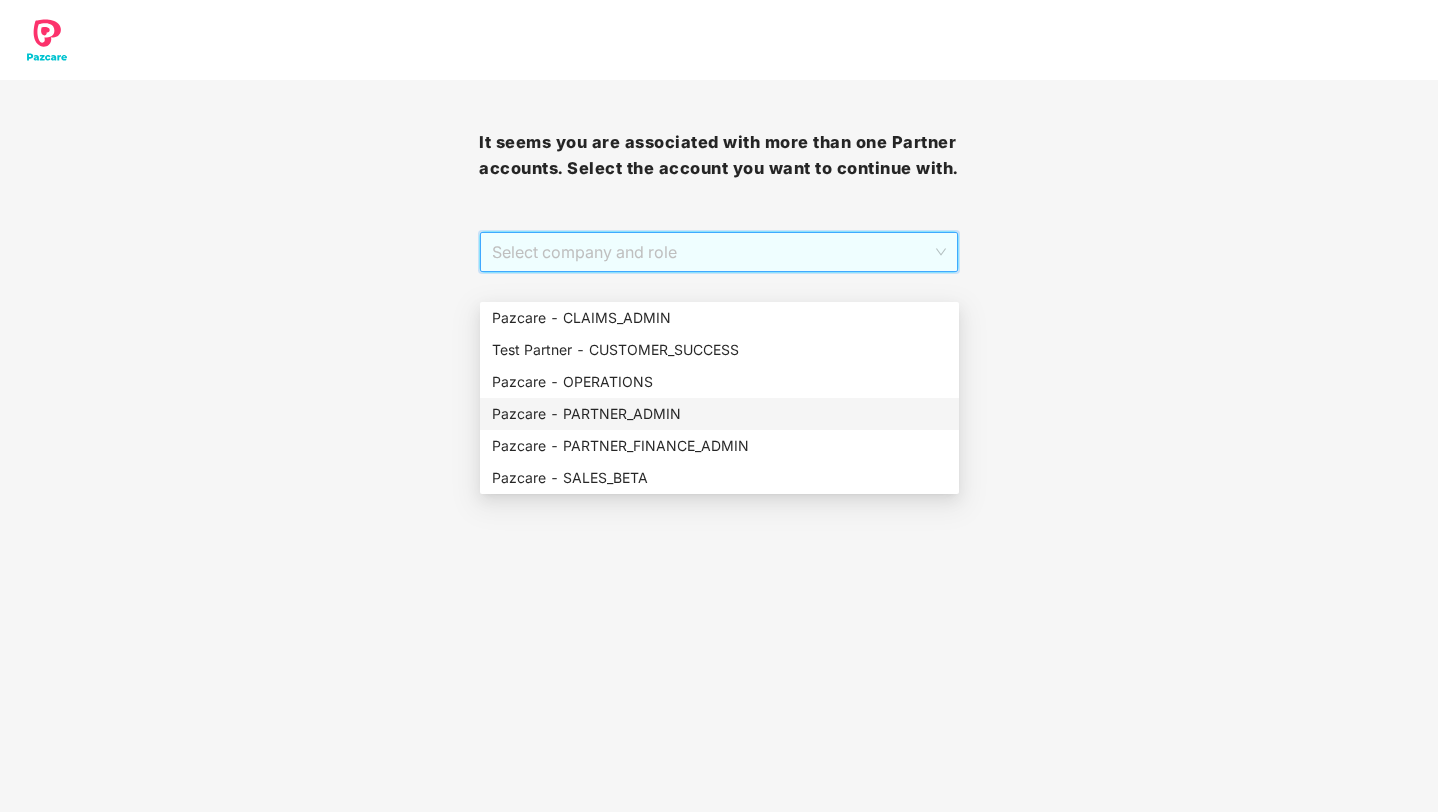 click on "Pazcare - PARTNER_ADMIN" at bounding box center (719, 414) 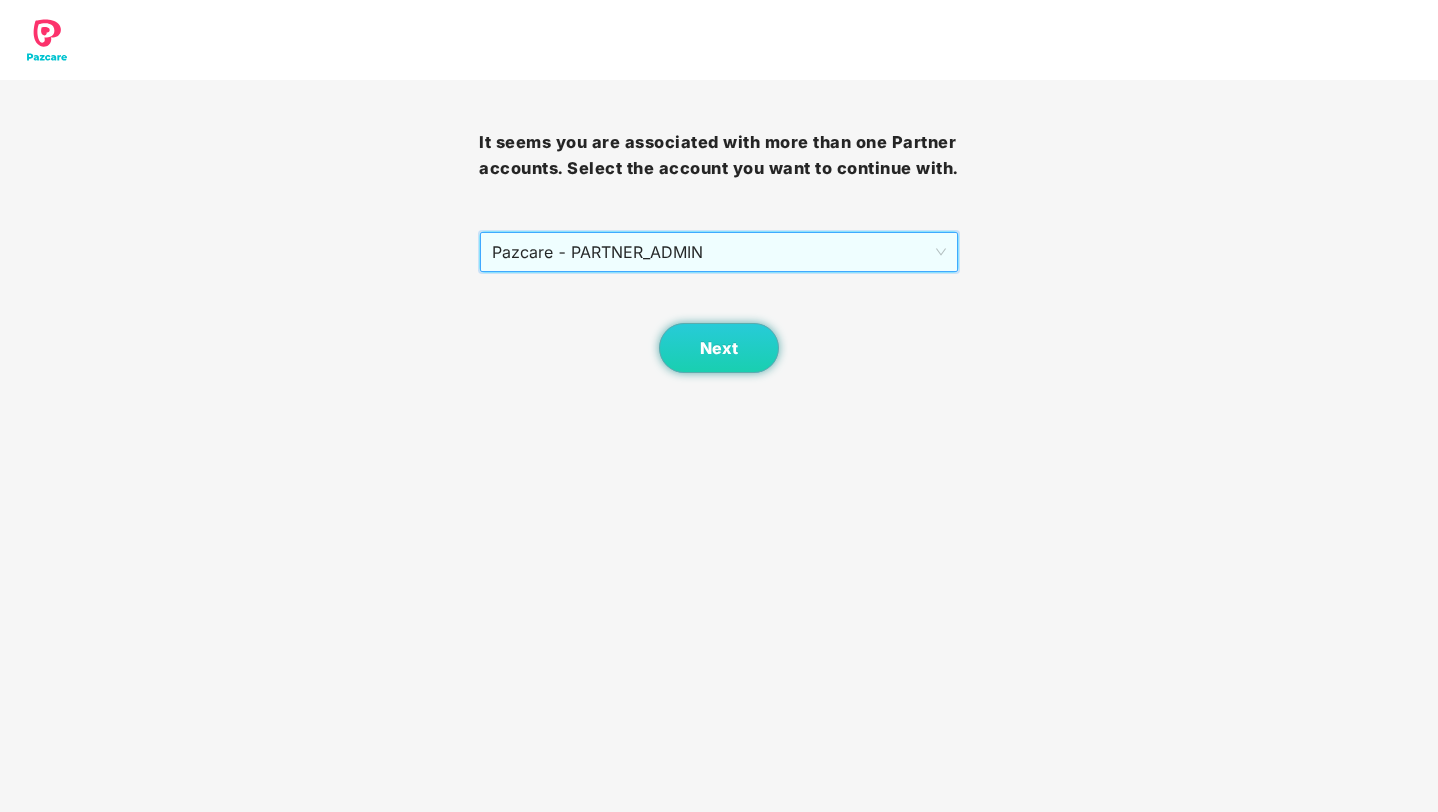 click on "It seems you are associated with more than one Partner accounts. Select the account you want to continue with. Pazcare - PARTNER_ADMIN Pazcare - PARTNER_ADMIN Next 15c389f1-9d70-4452-985b-82231bfd2e9c#OPERATIONS 15c389f1-9d70-4452-985b-82231bfd2e9c#PARTNER_ADMIN 15c389f1-9d70-4452-985b-82231bfd2e9c#PARTNER_FINANCE_ADMIN Pazcare - CLAIMS_ADMIN Test Partner - CUSTOMER_SUCCESS Pazcare - OPERATIONS Pazcare - PARTNER_ADMIN Pazcare - PARTNER_FINANCE_ADMIN Pazcare - SALES_BETA" at bounding box center (719, 406) 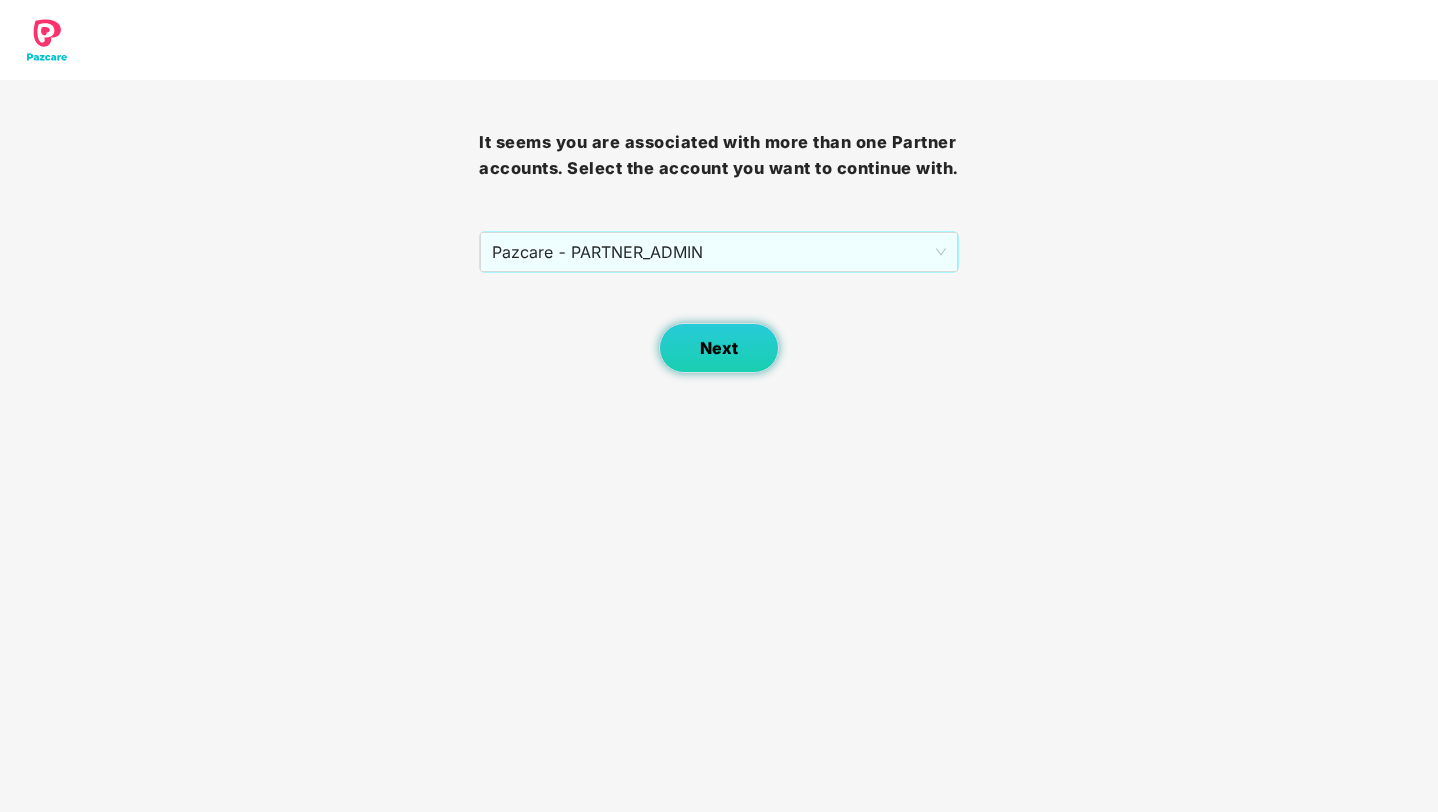 click on "Next" at bounding box center [719, 348] 